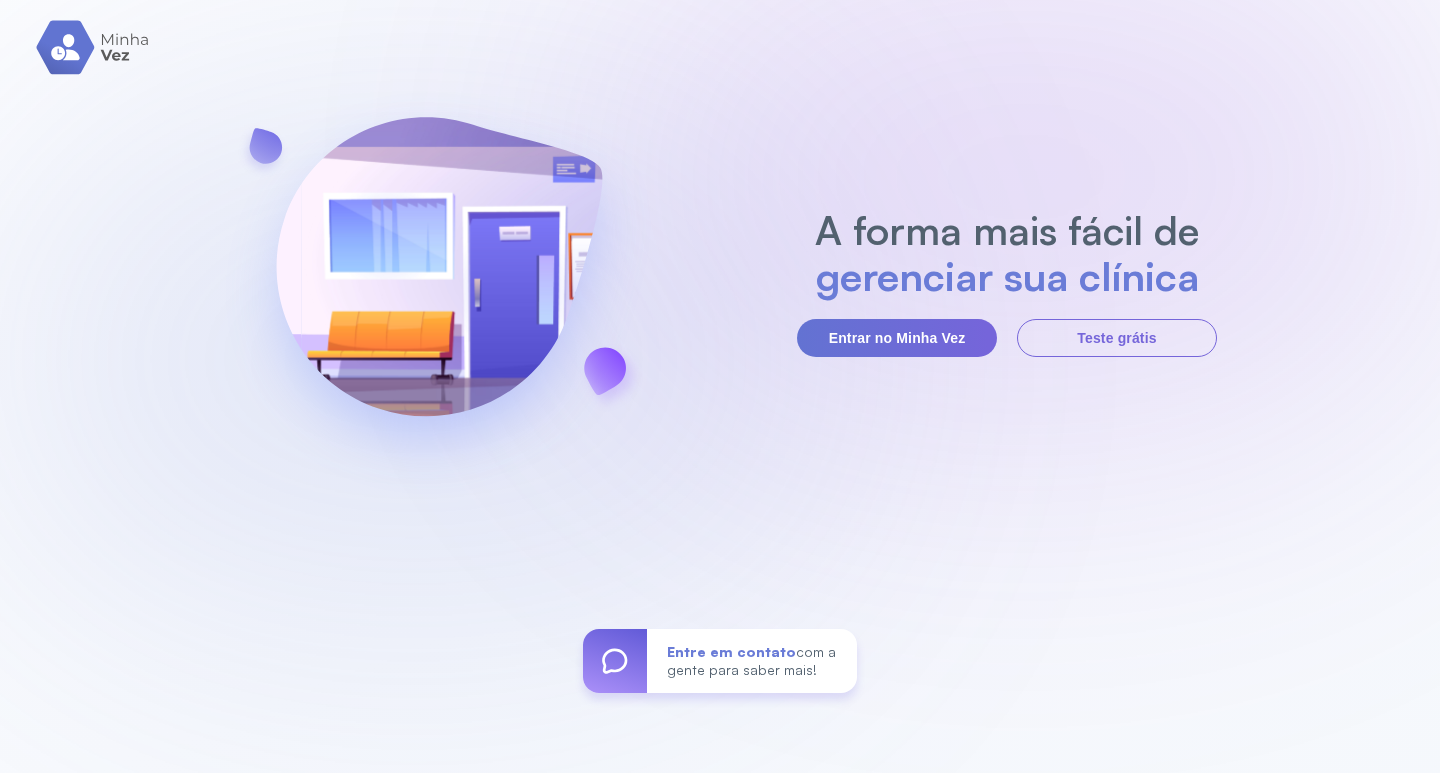 scroll, scrollTop: 0, scrollLeft: 0, axis: both 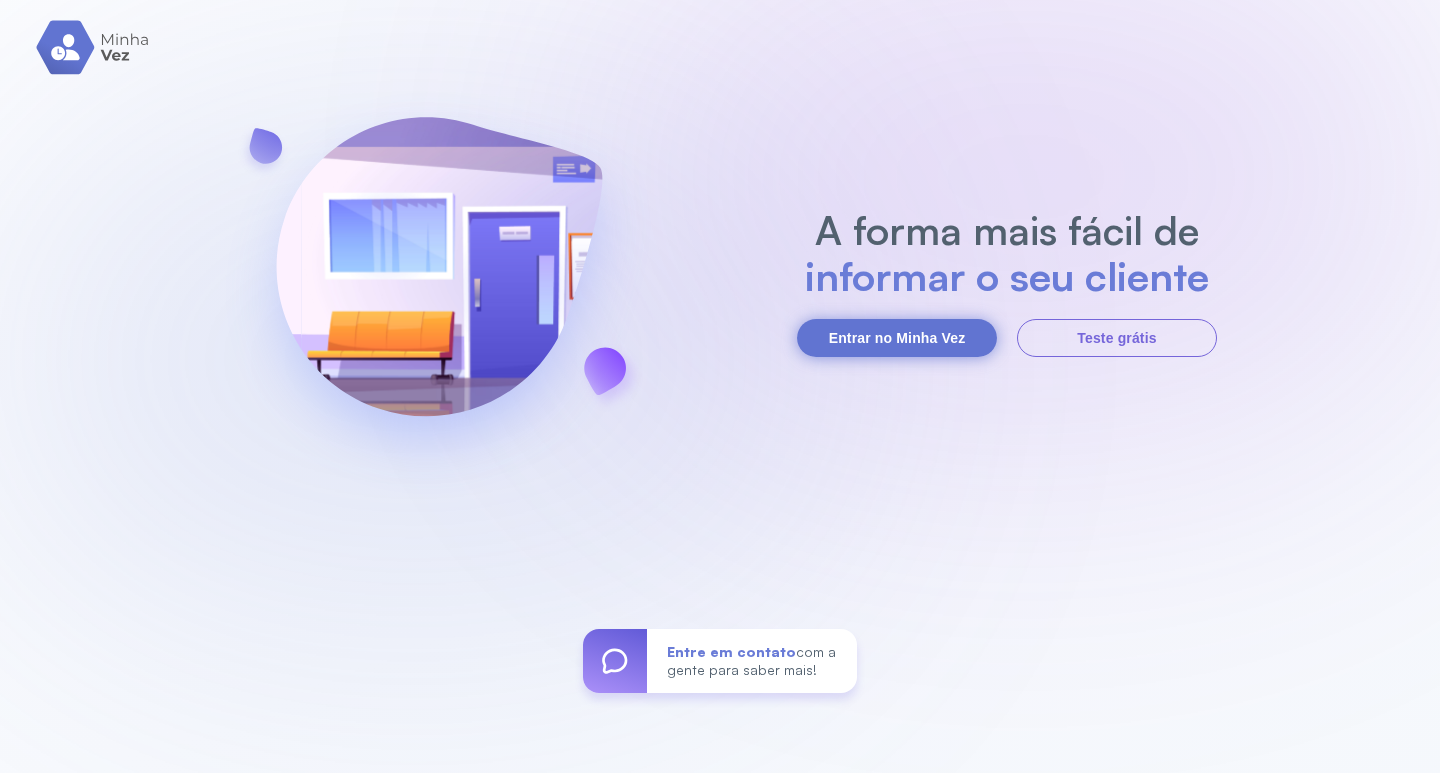 click on "Entrar no Minha Vez" at bounding box center (897, 338) 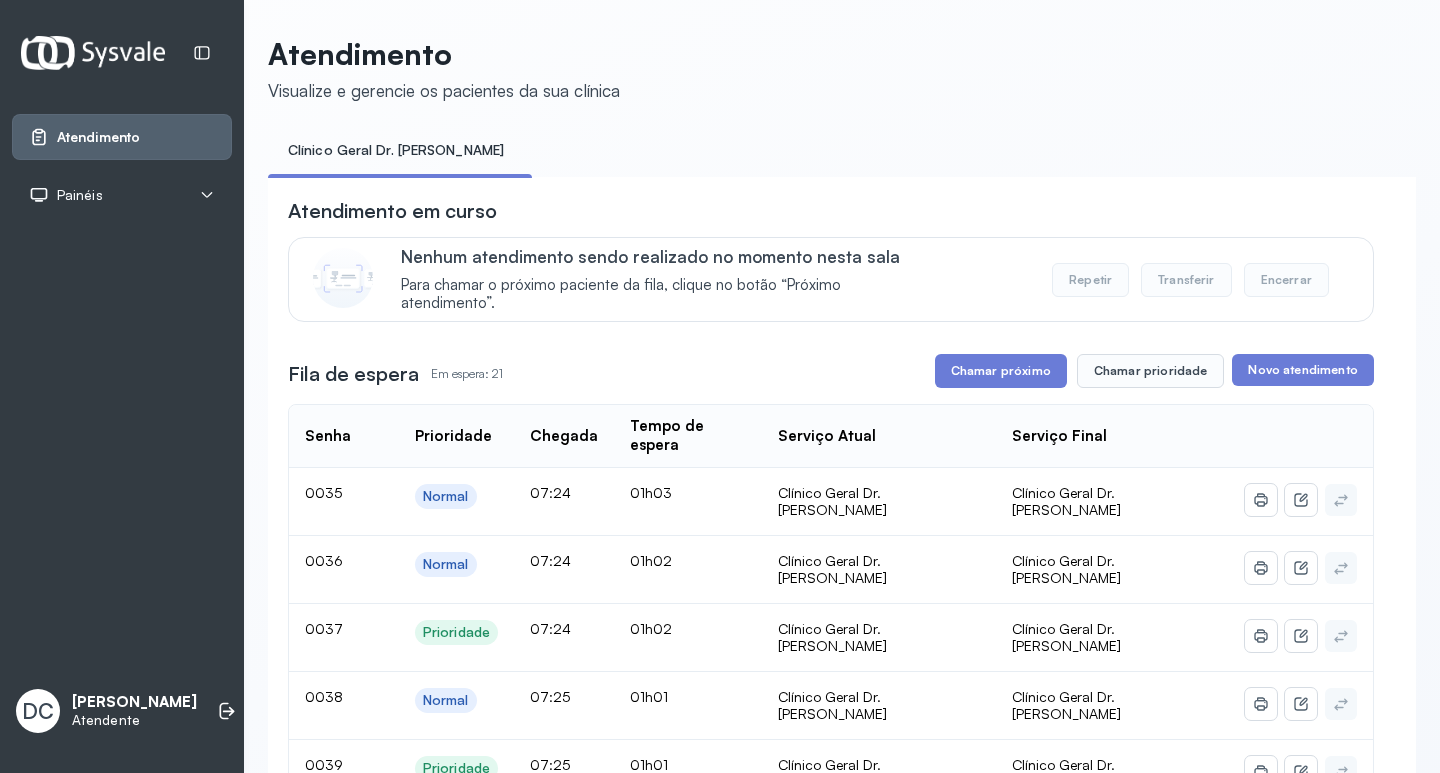 scroll, scrollTop: 0, scrollLeft: 0, axis: both 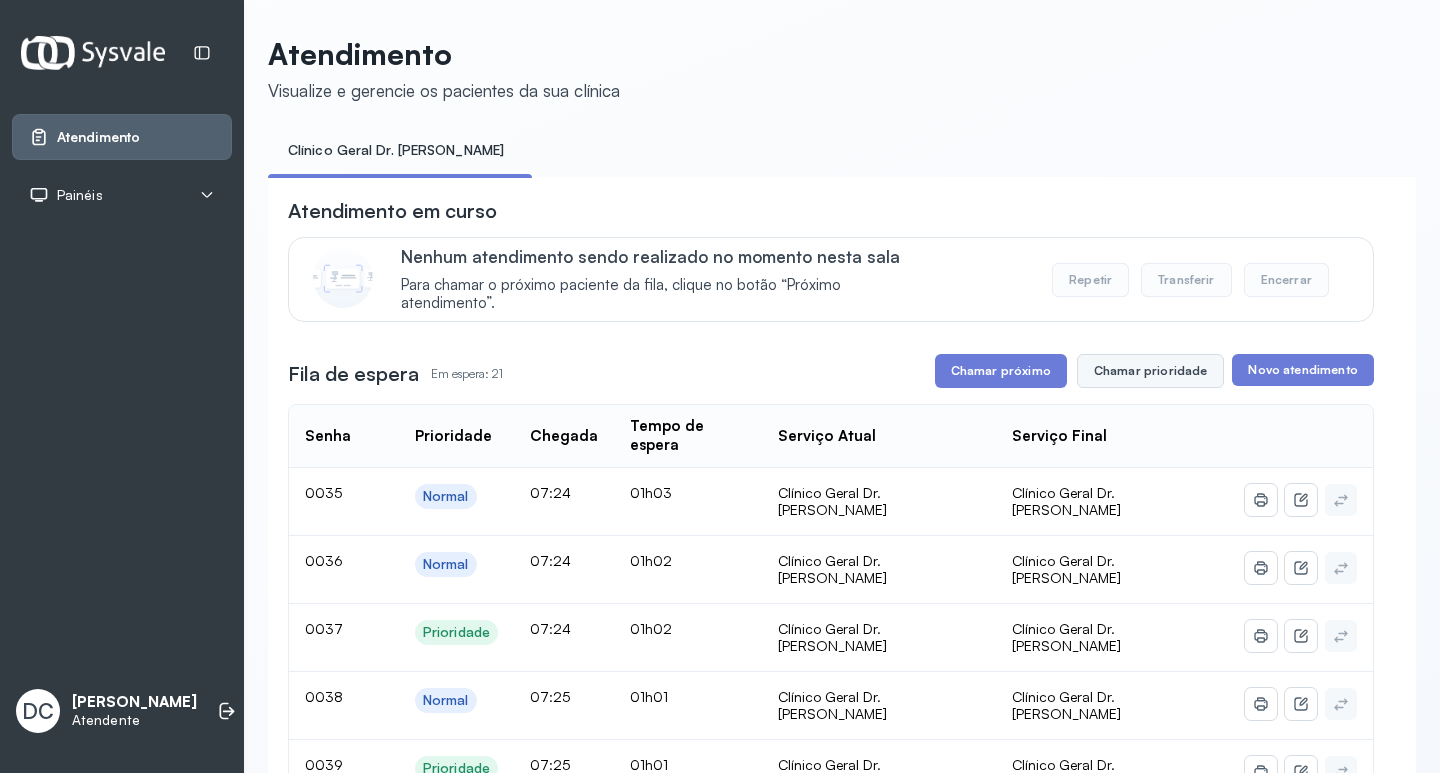 click on "Chamar prioridade" at bounding box center (1151, 371) 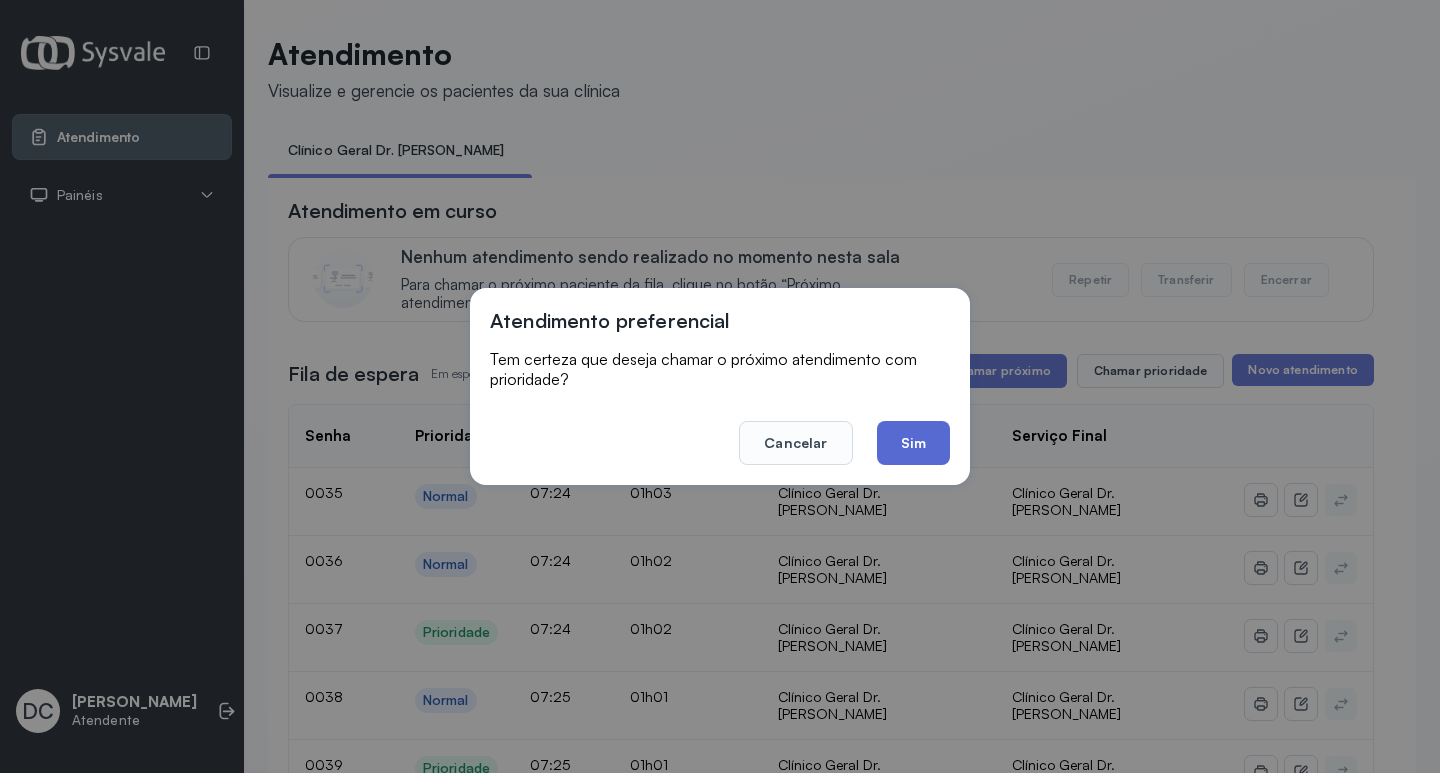 click on "Sim" 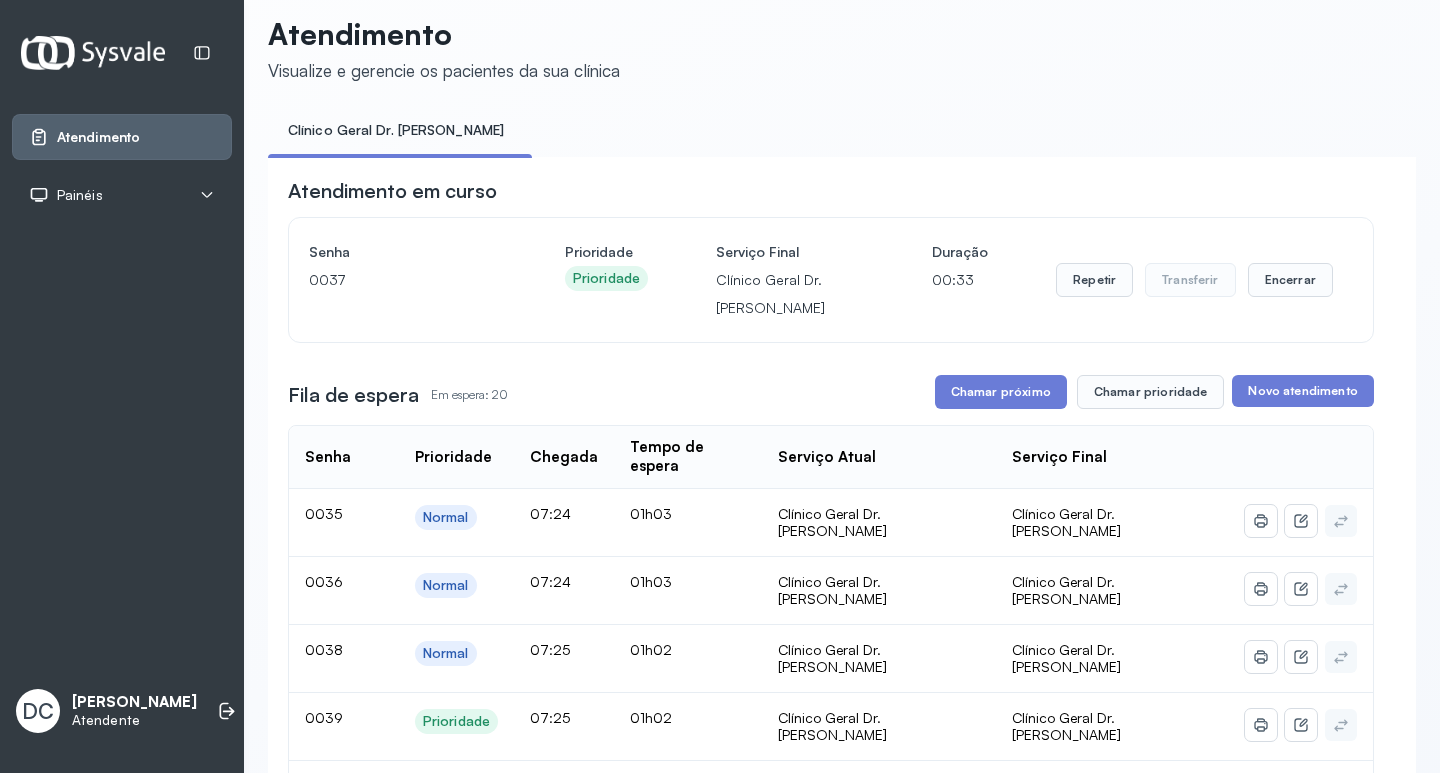 scroll, scrollTop: 0, scrollLeft: 0, axis: both 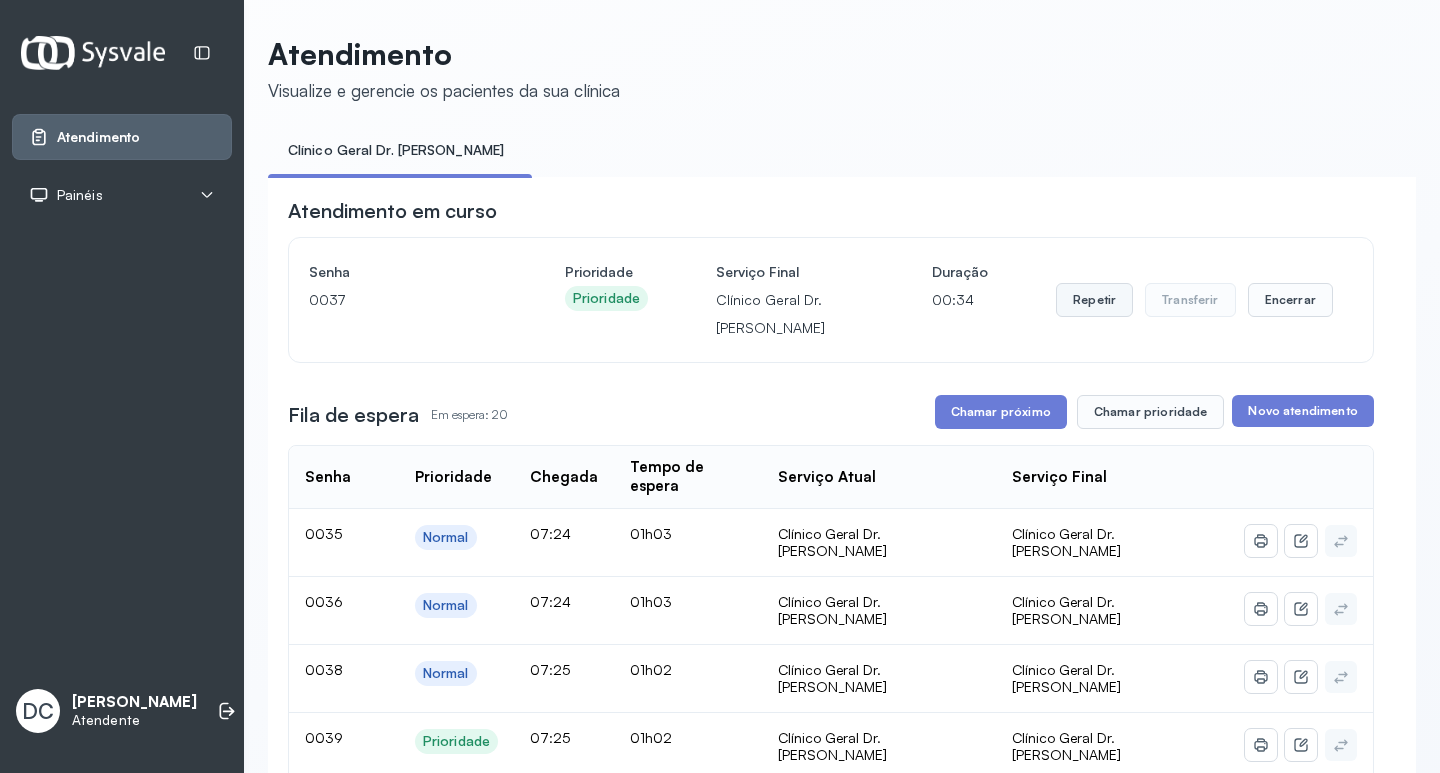 click on "Repetir" at bounding box center (1094, 300) 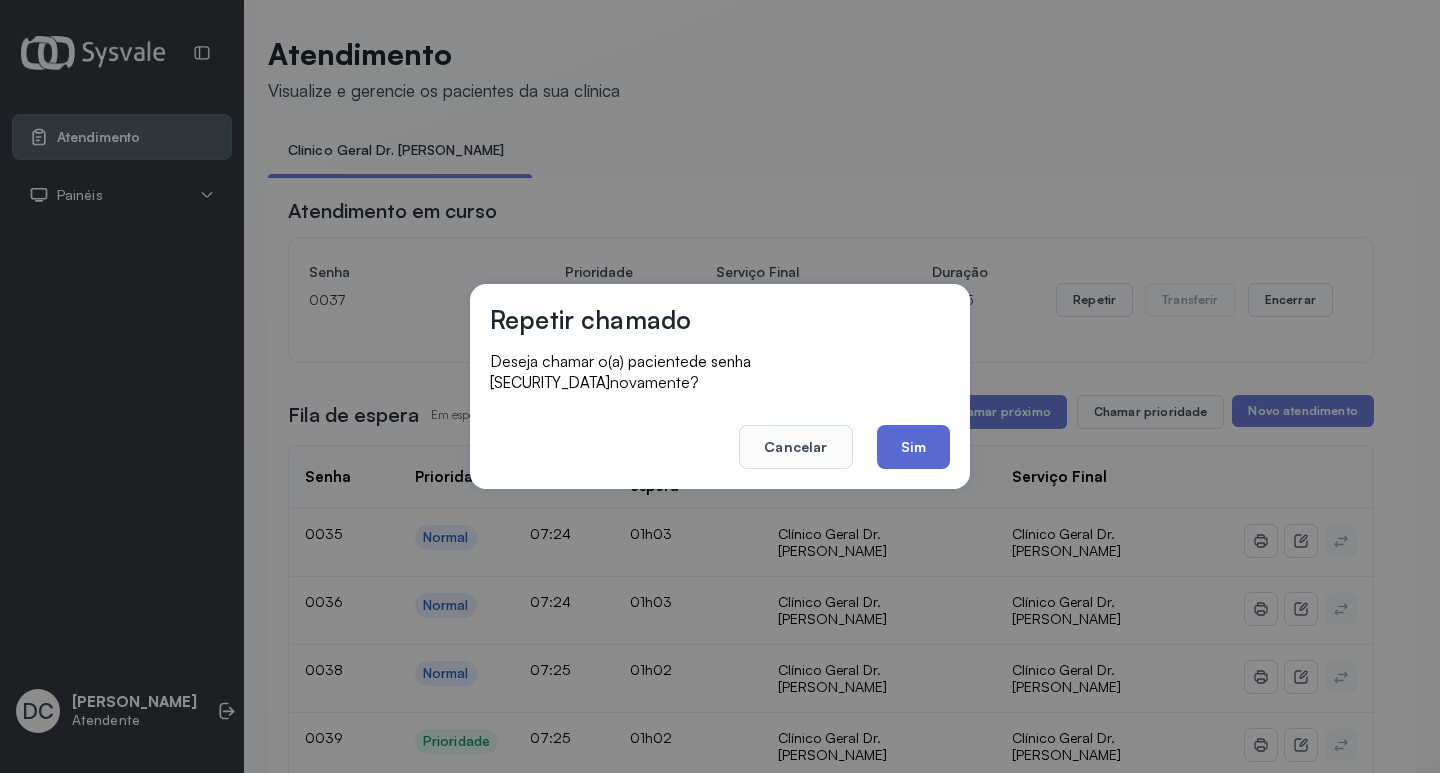 click on "Sim" 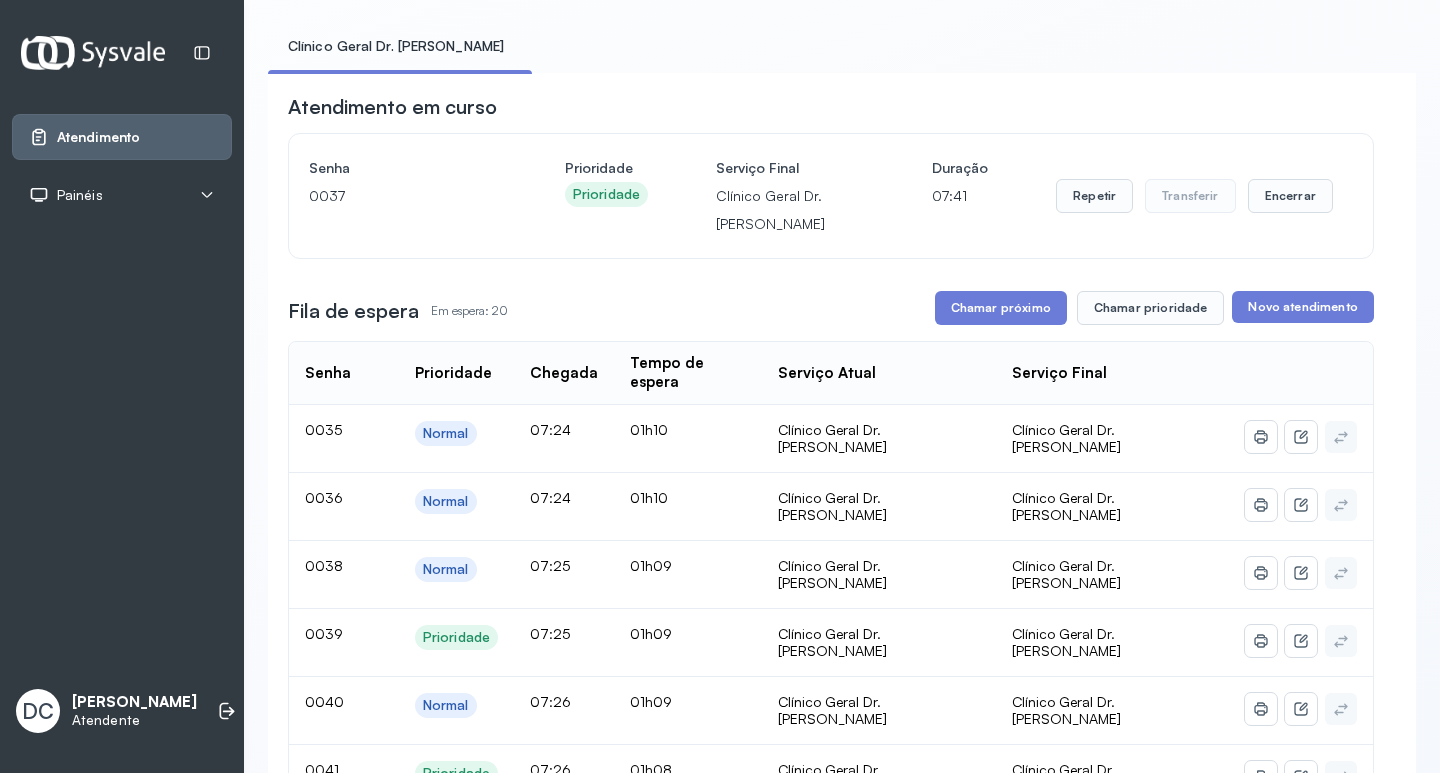 scroll, scrollTop: 200, scrollLeft: 0, axis: vertical 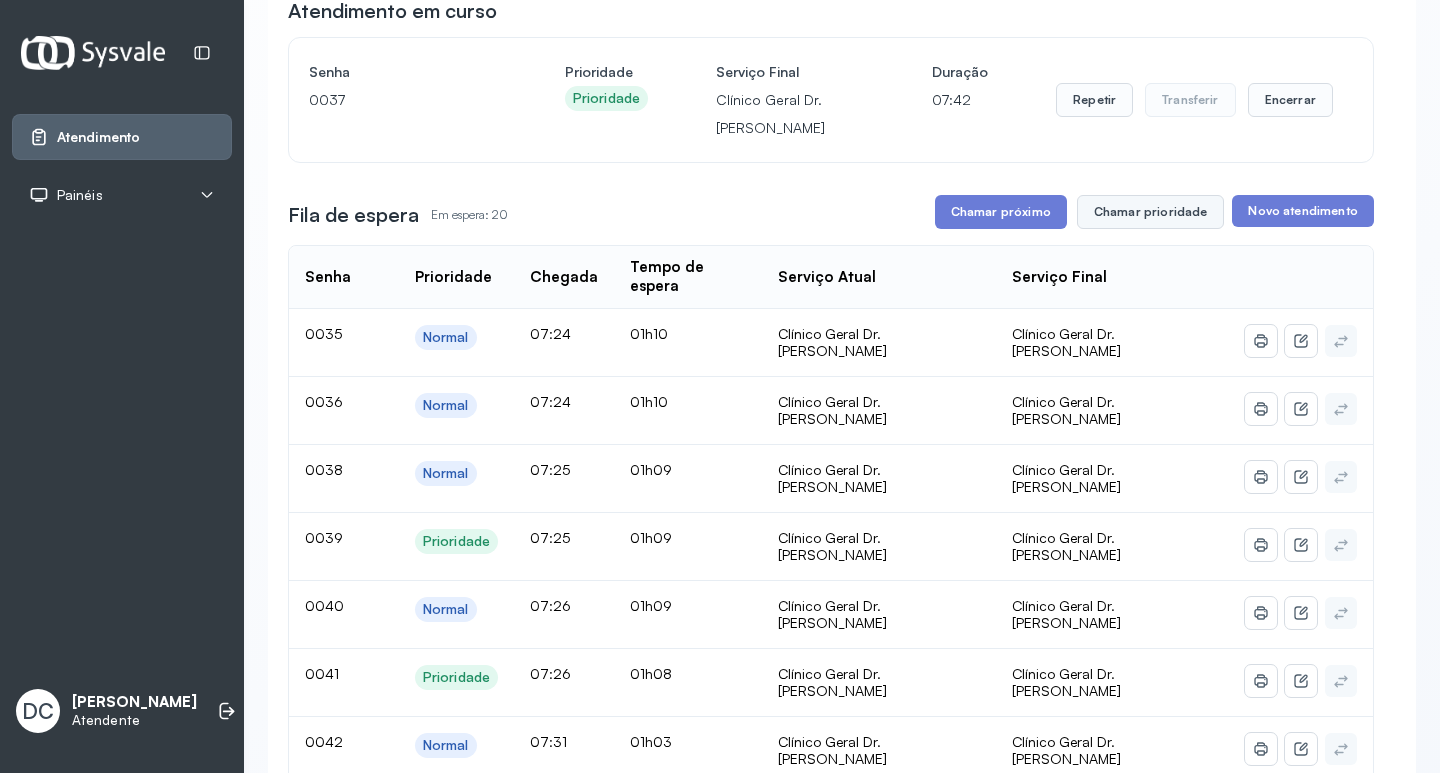 click on "Chamar prioridade" at bounding box center (1151, 212) 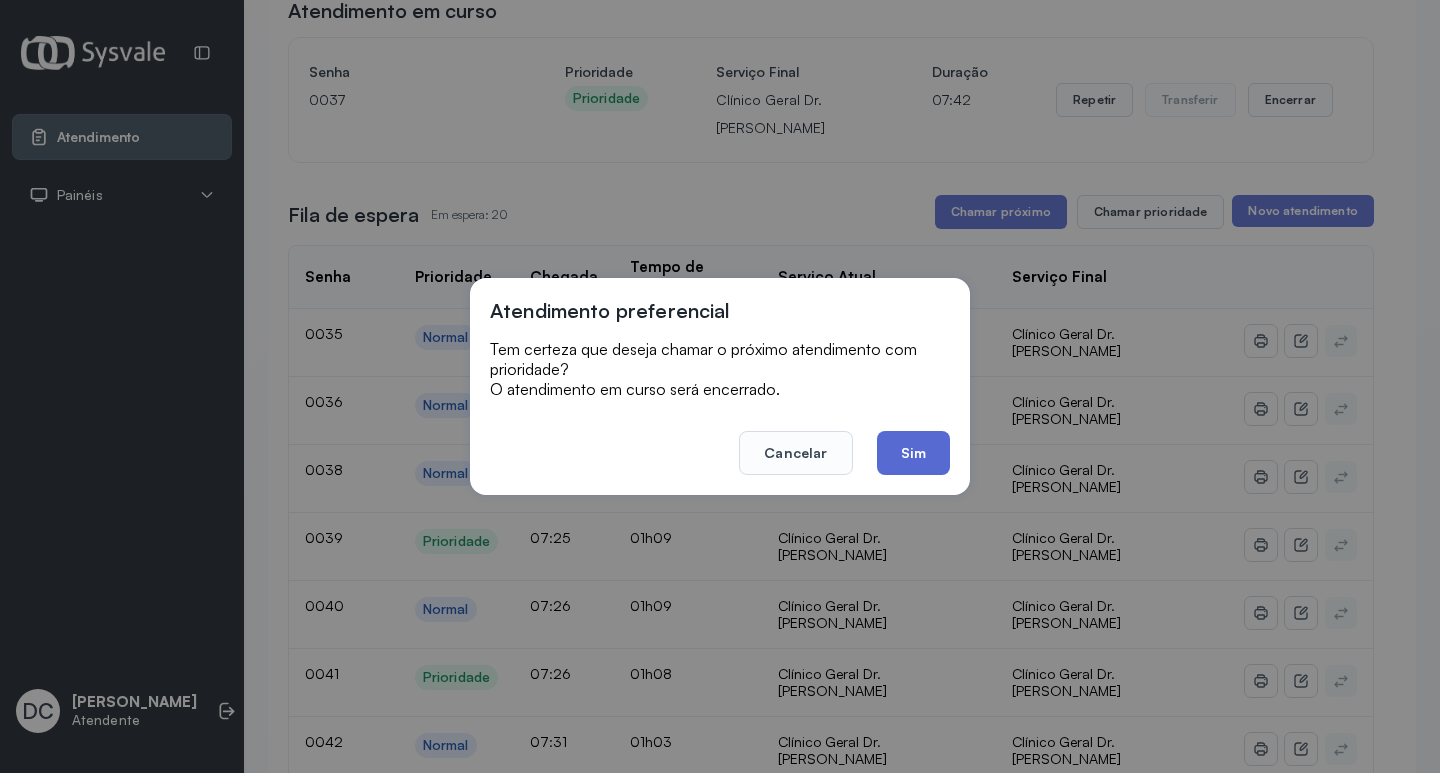 click on "Sim" 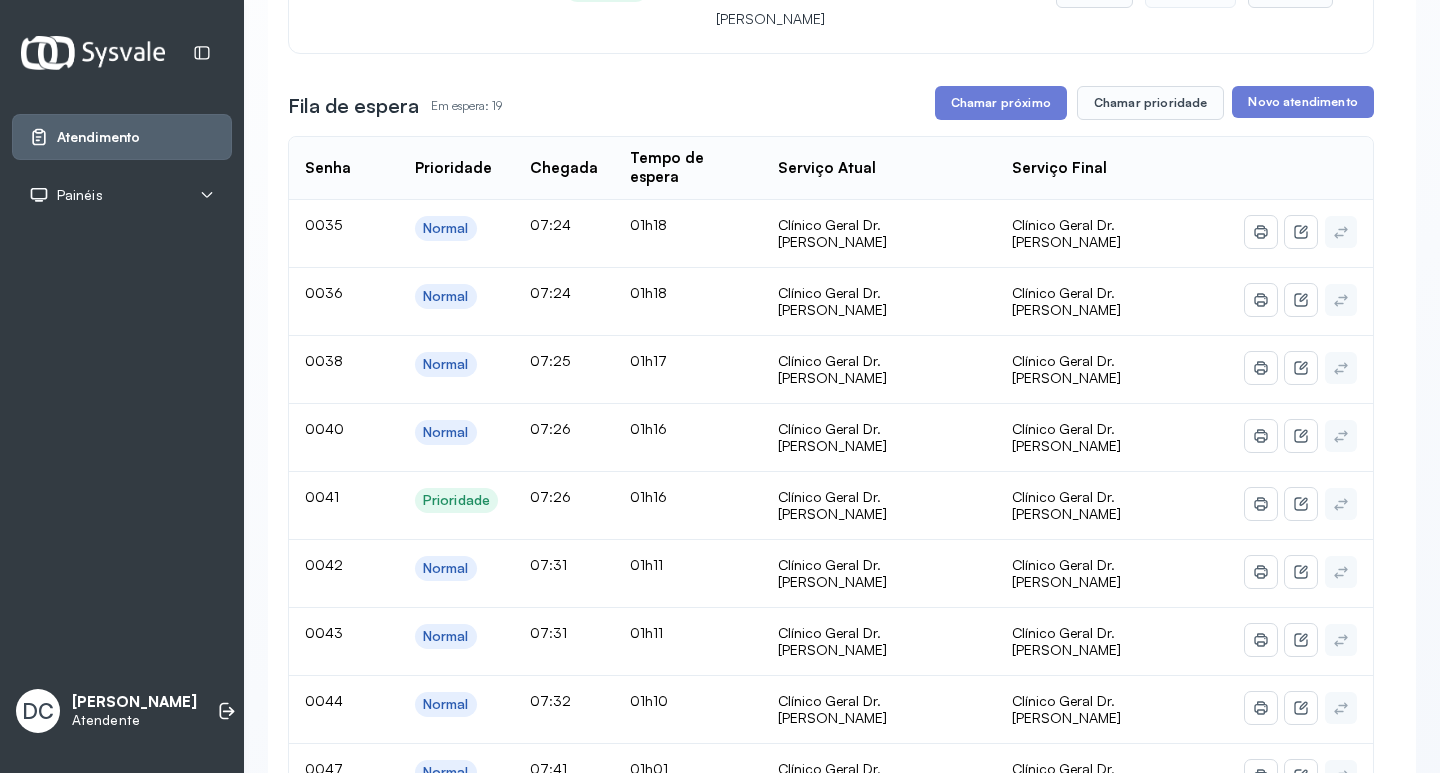 scroll, scrollTop: 300, scrollLeft: 0, axis: vertical 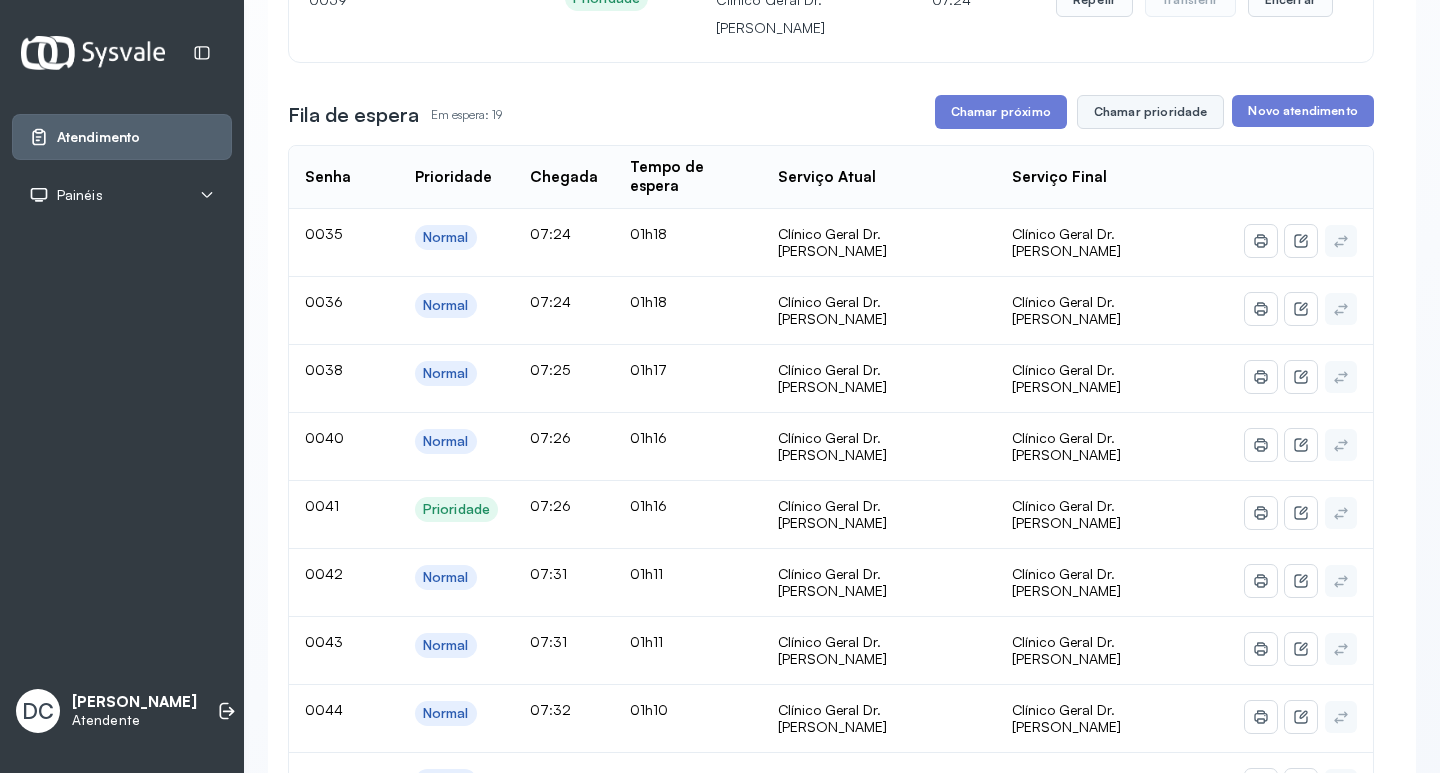 click on "Chamar prioridade" at bounding box center (1151, 112) 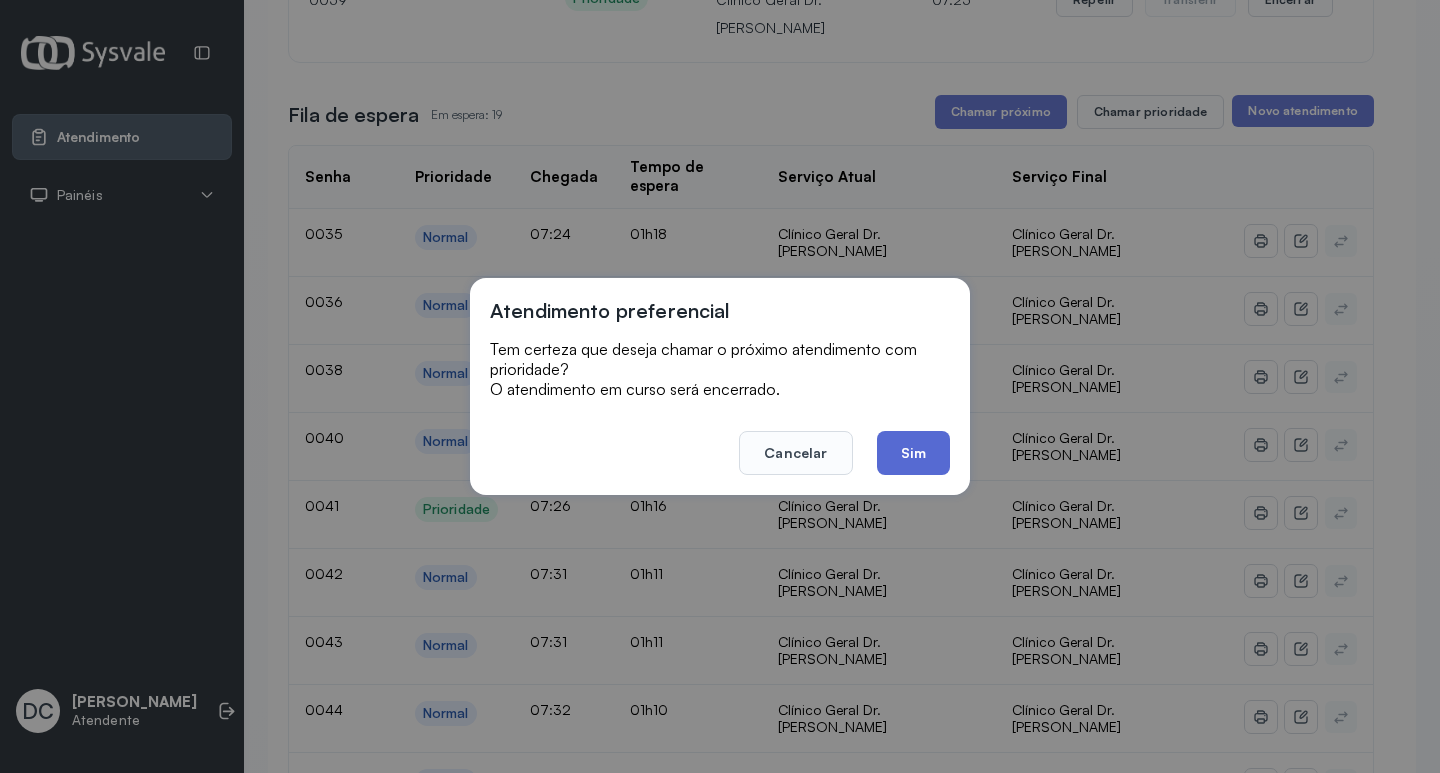 click on "Sim" 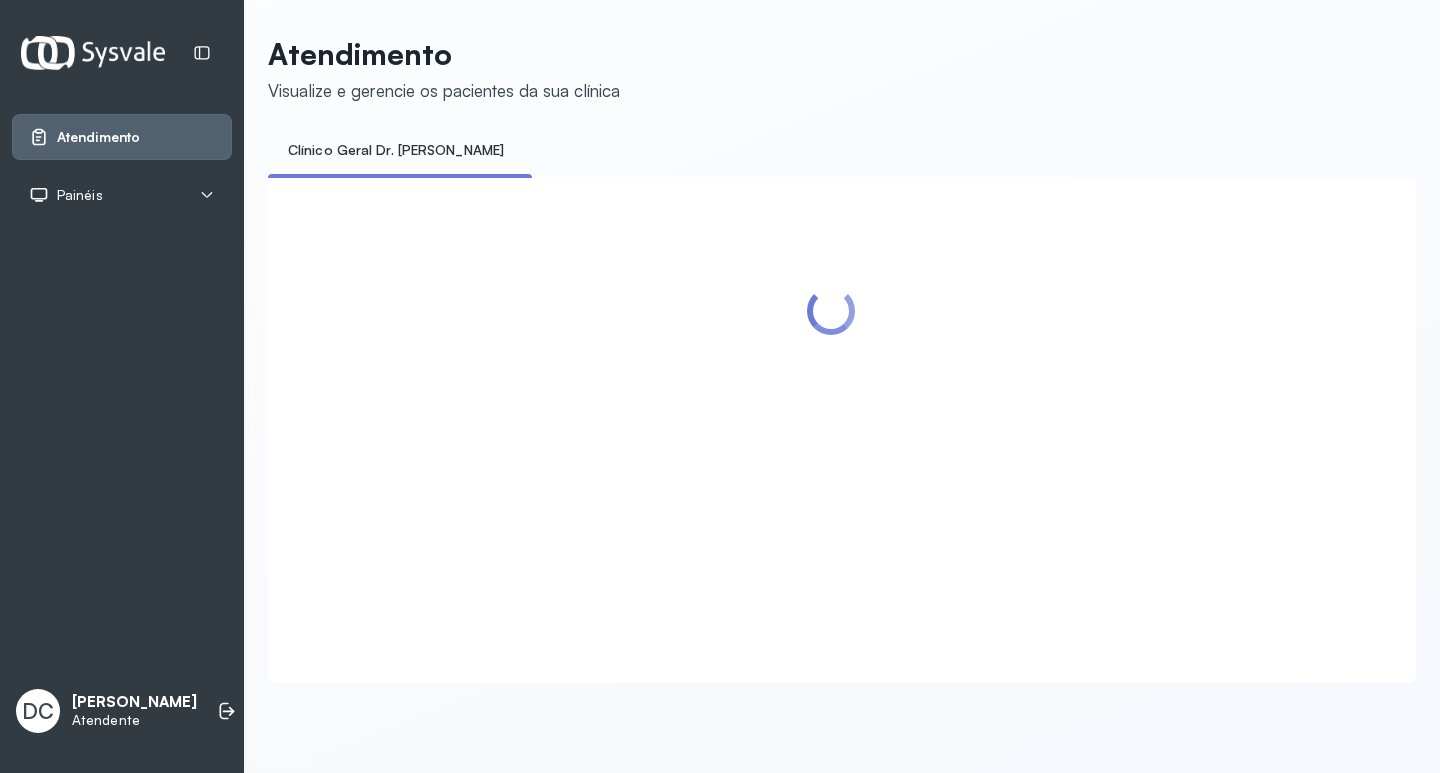 scroll, scrollTop: 0, scrollLeft: 0, axis: both 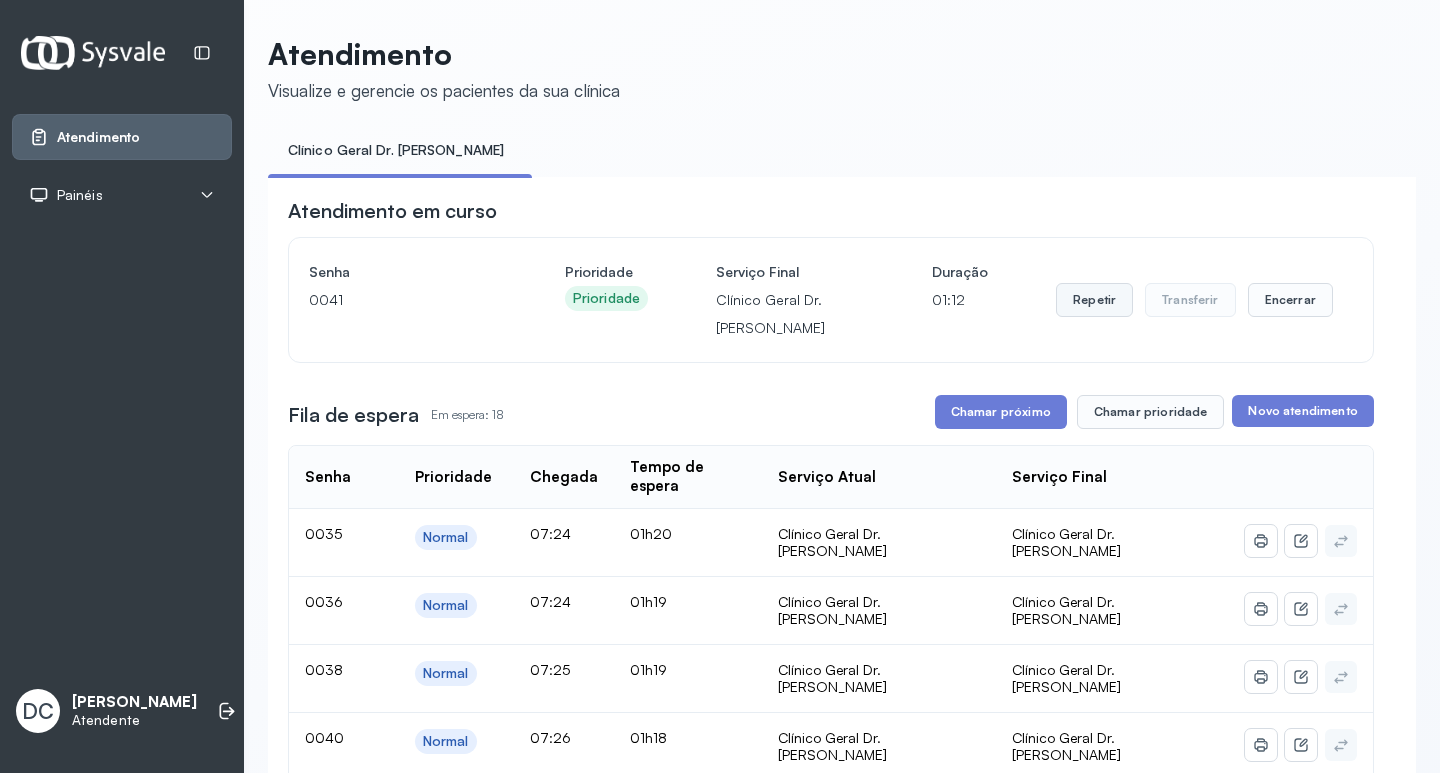 click on "Repetir" at bounding box center (1094, 300) 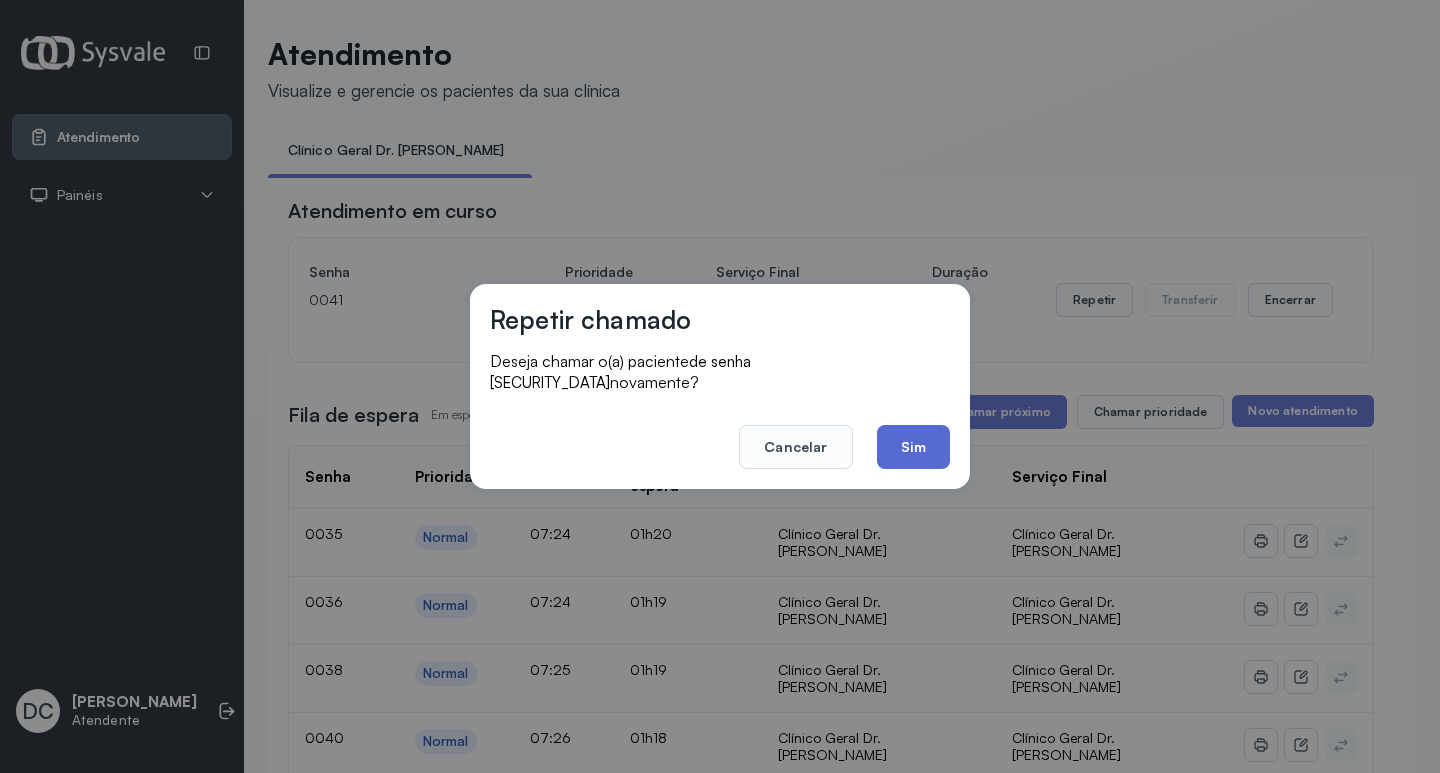 click on "Sim" 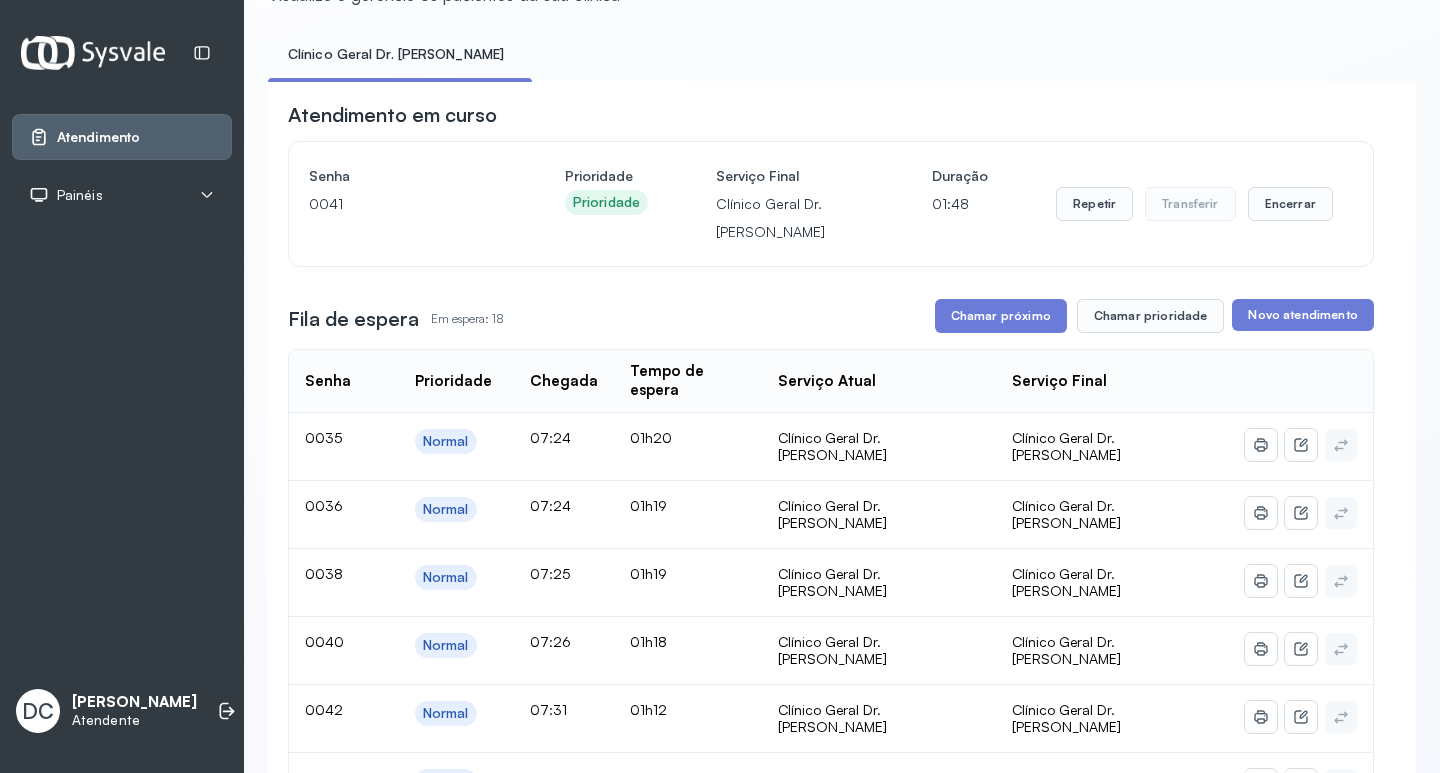 scroll, scrollTop: 0, scrollLeft: 0, axis: both 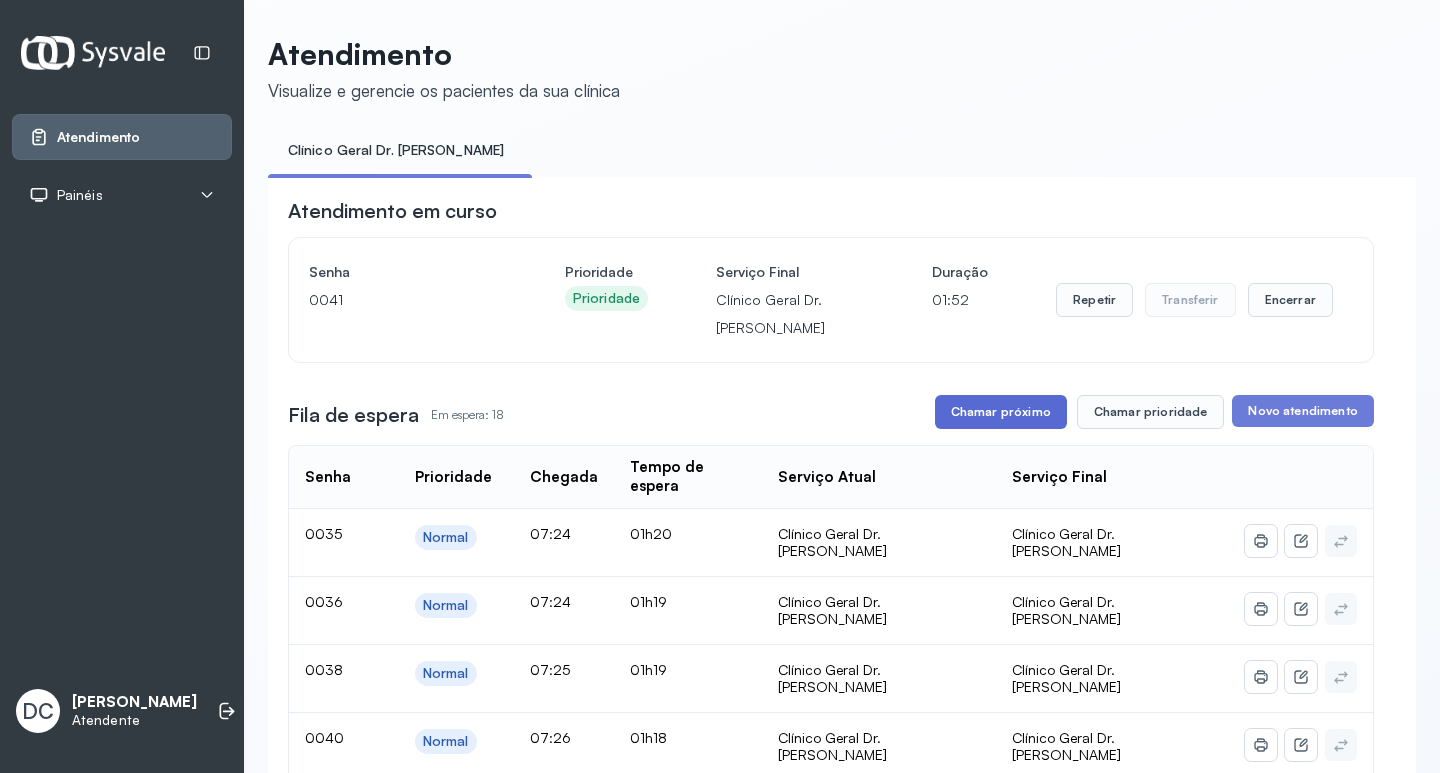 click on "Chamar próximo" at bounding box center (1001, 412) 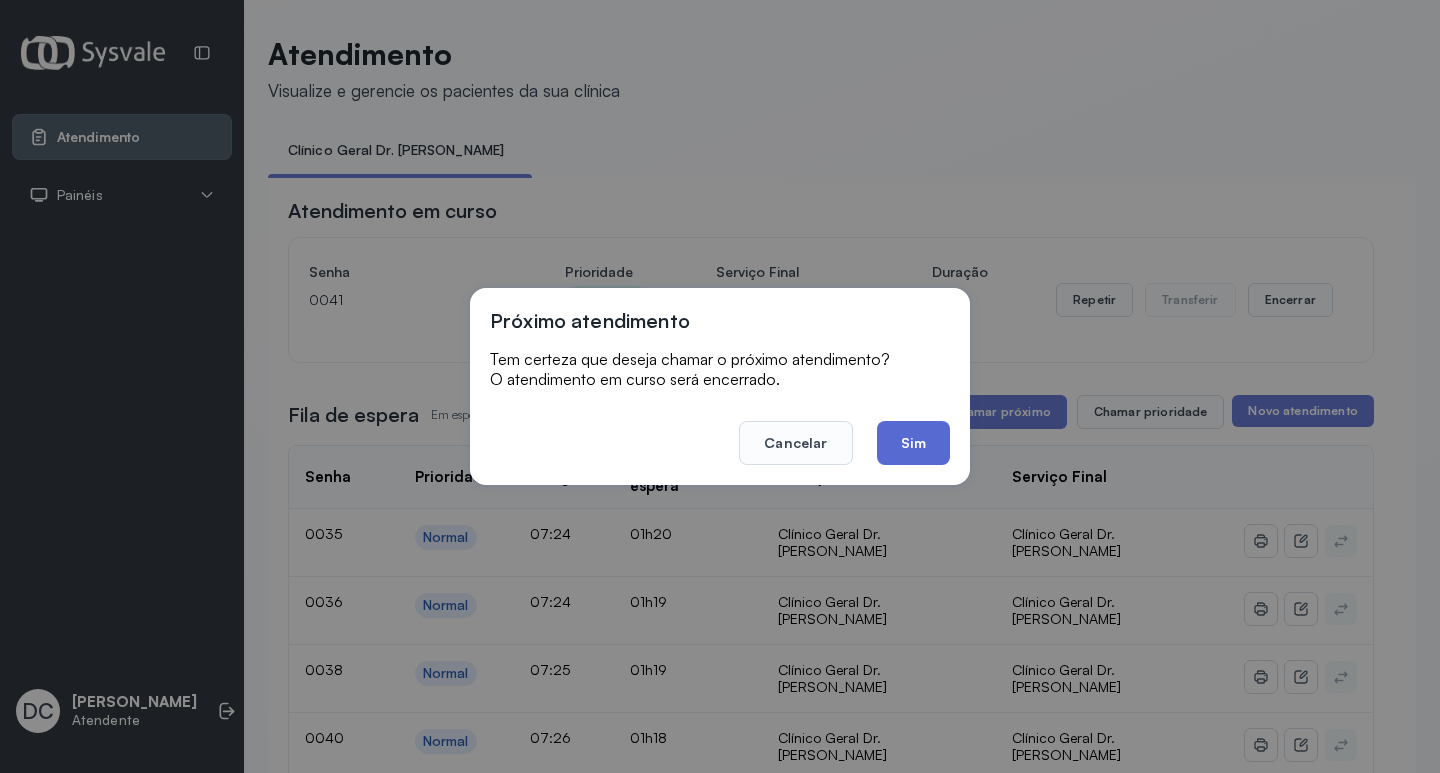 click on "Sim" 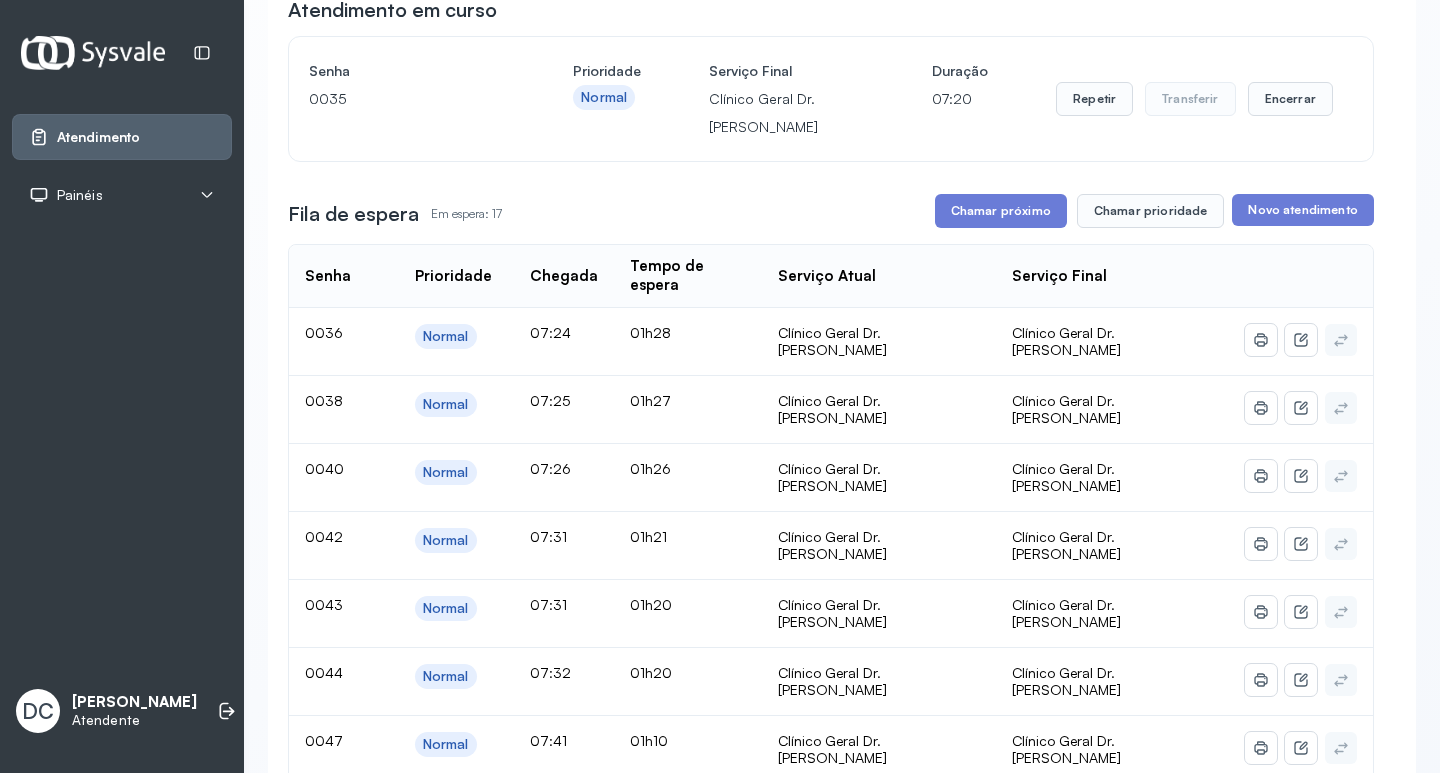 scroll, scrollTop: 200, scrollLeft: 0, axis: vertical 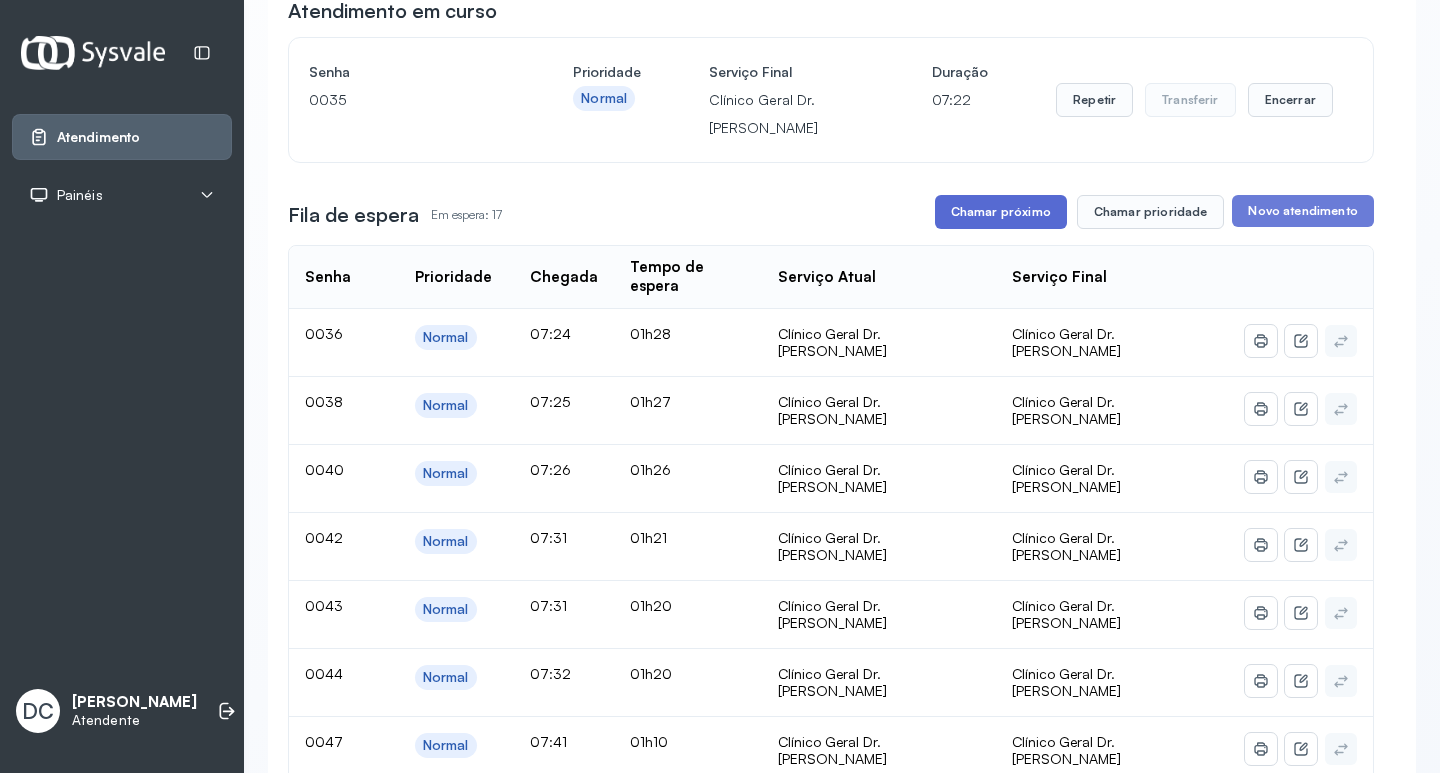 click on "Chamar próximo" at bounding box center [1001, 212] 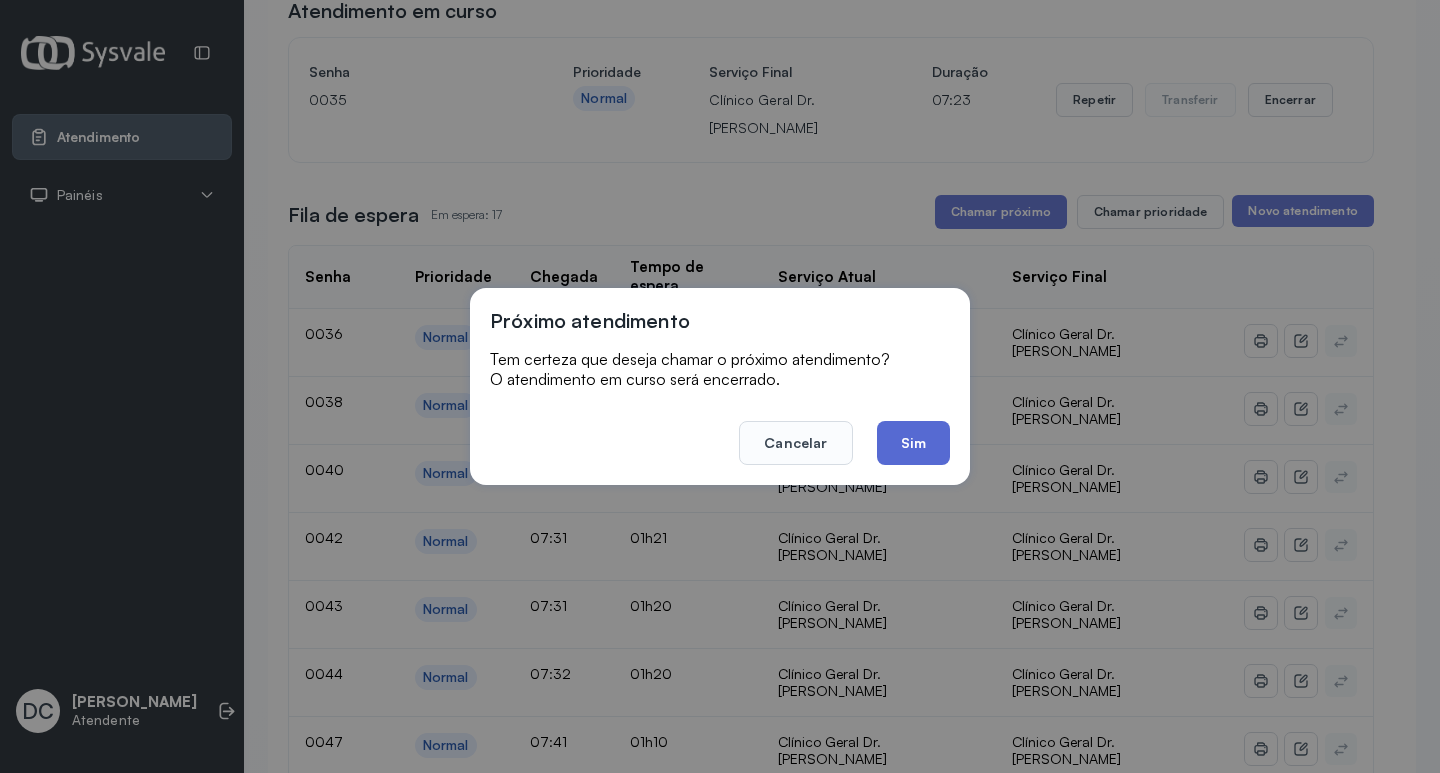 click on "Sim" 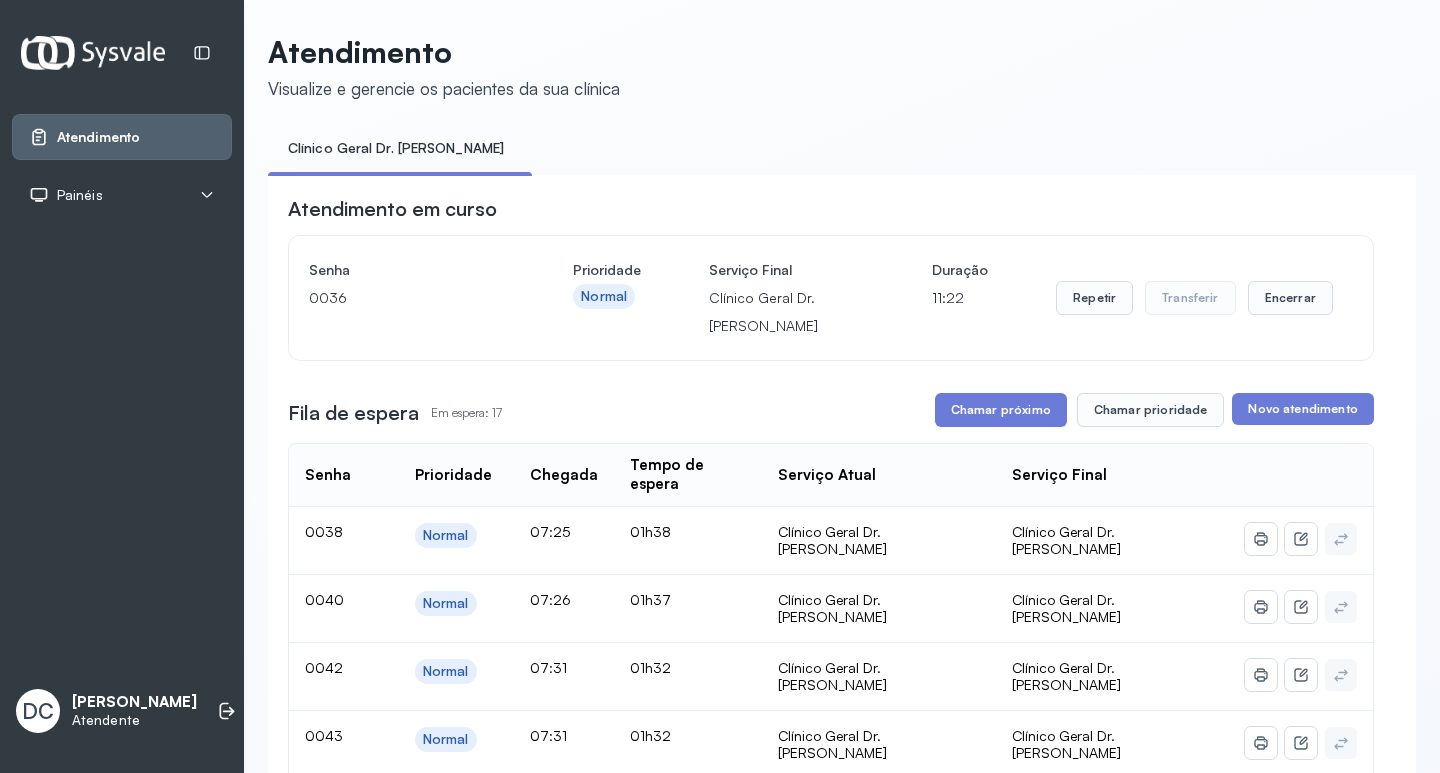 scroll, scrollTop: 0, scrollLeft: 0, axis: both 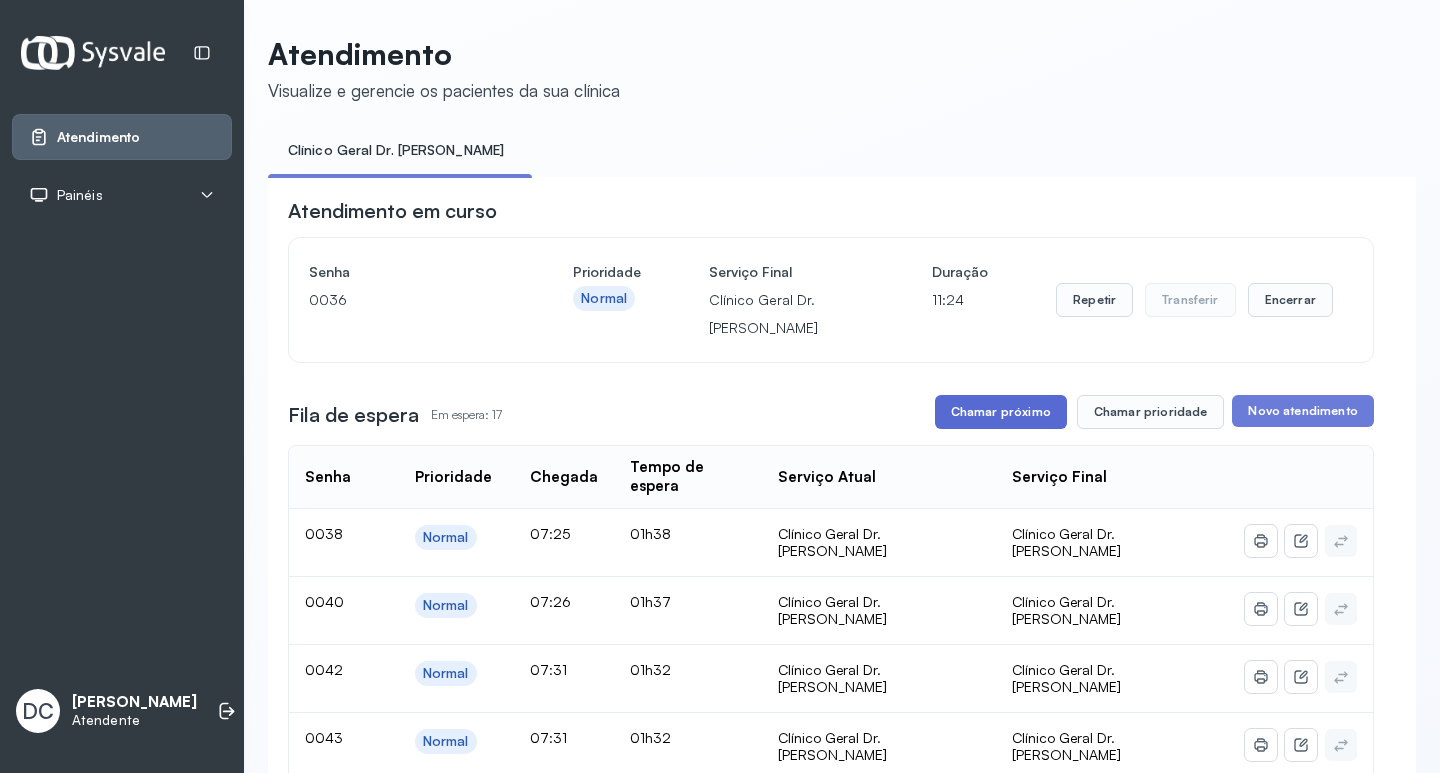 click on "Chamar próximo" at bounding box center (1001, 412) 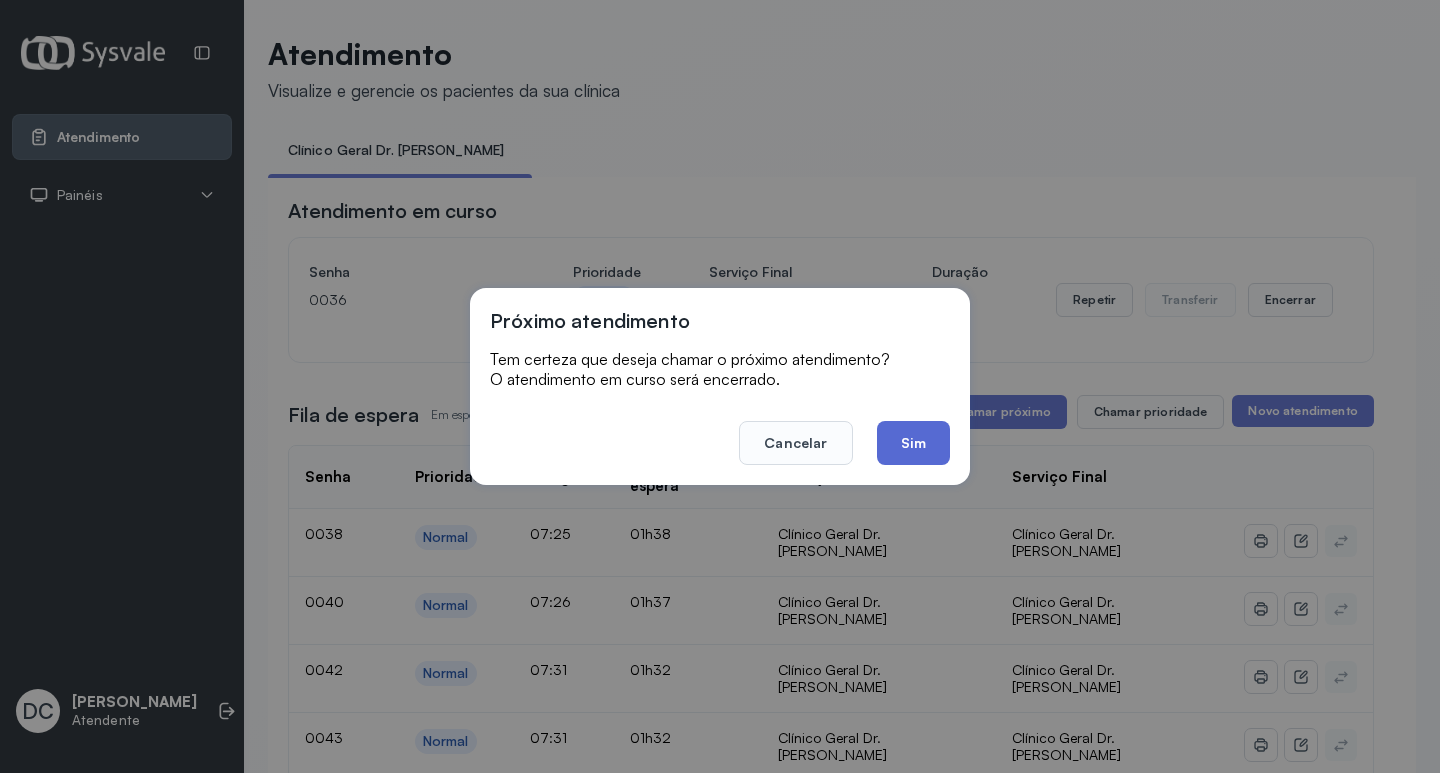 click on "Sim" 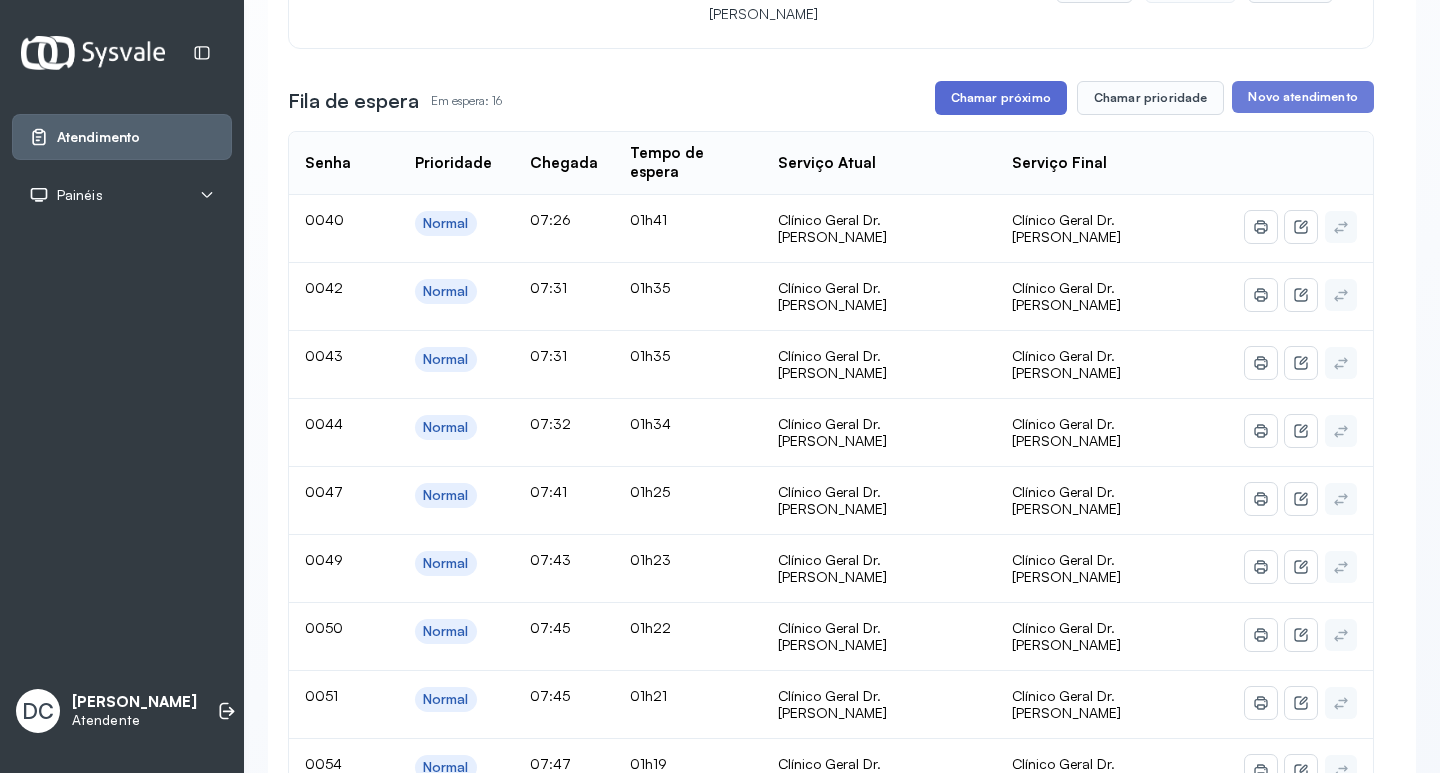 scroll, scrollTop: 100, scrollLeft: 0, axis: vertical 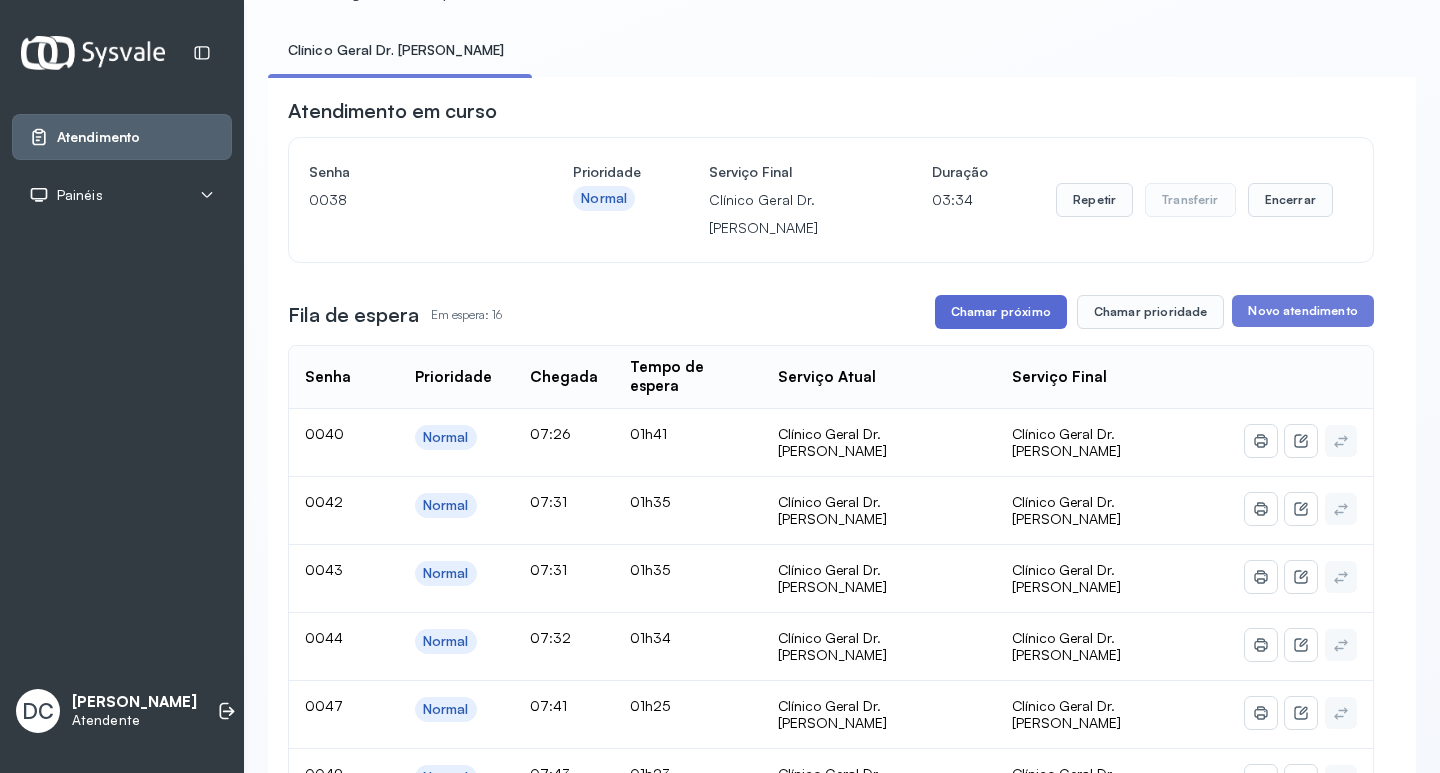 click on "Chamar próximo" at bounding box center [1001, 312] 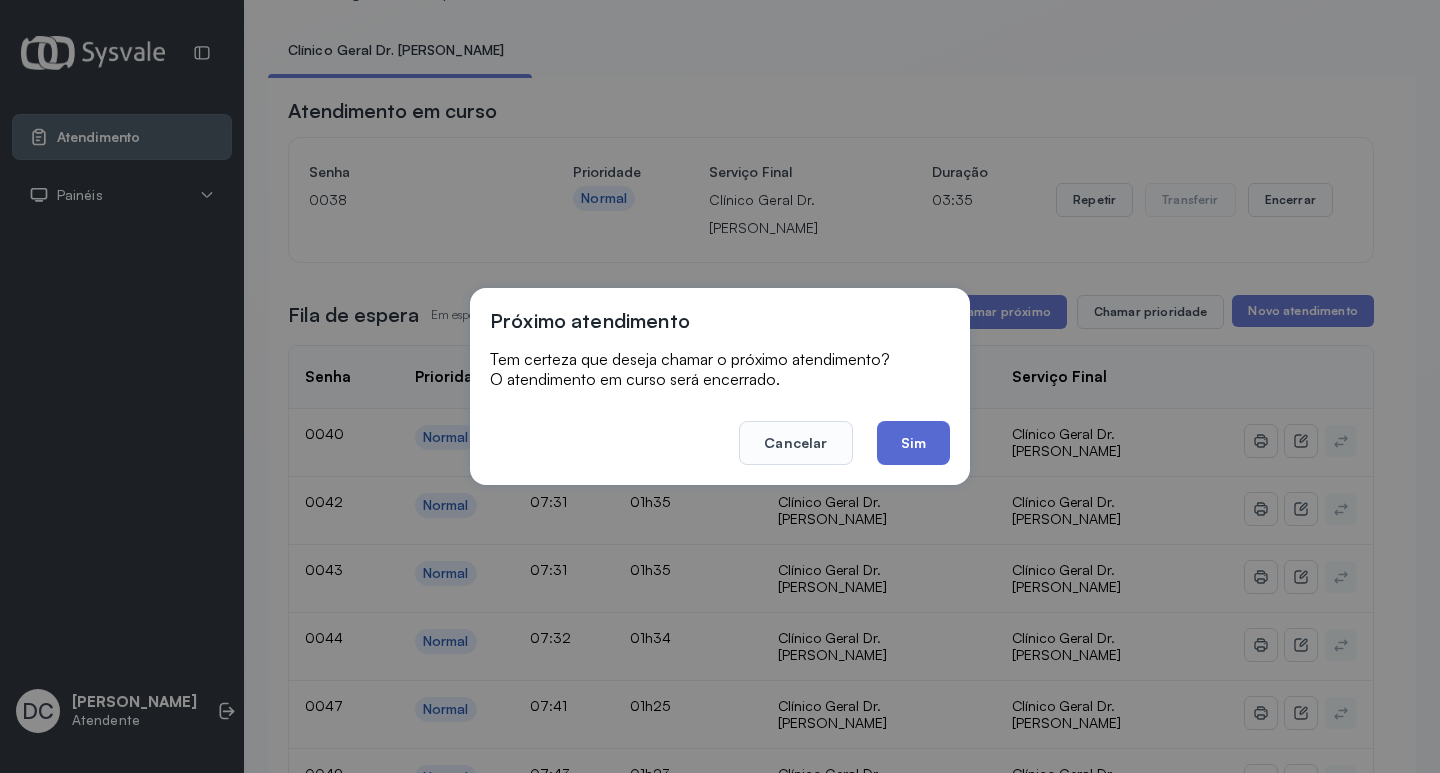 click on "Sim" 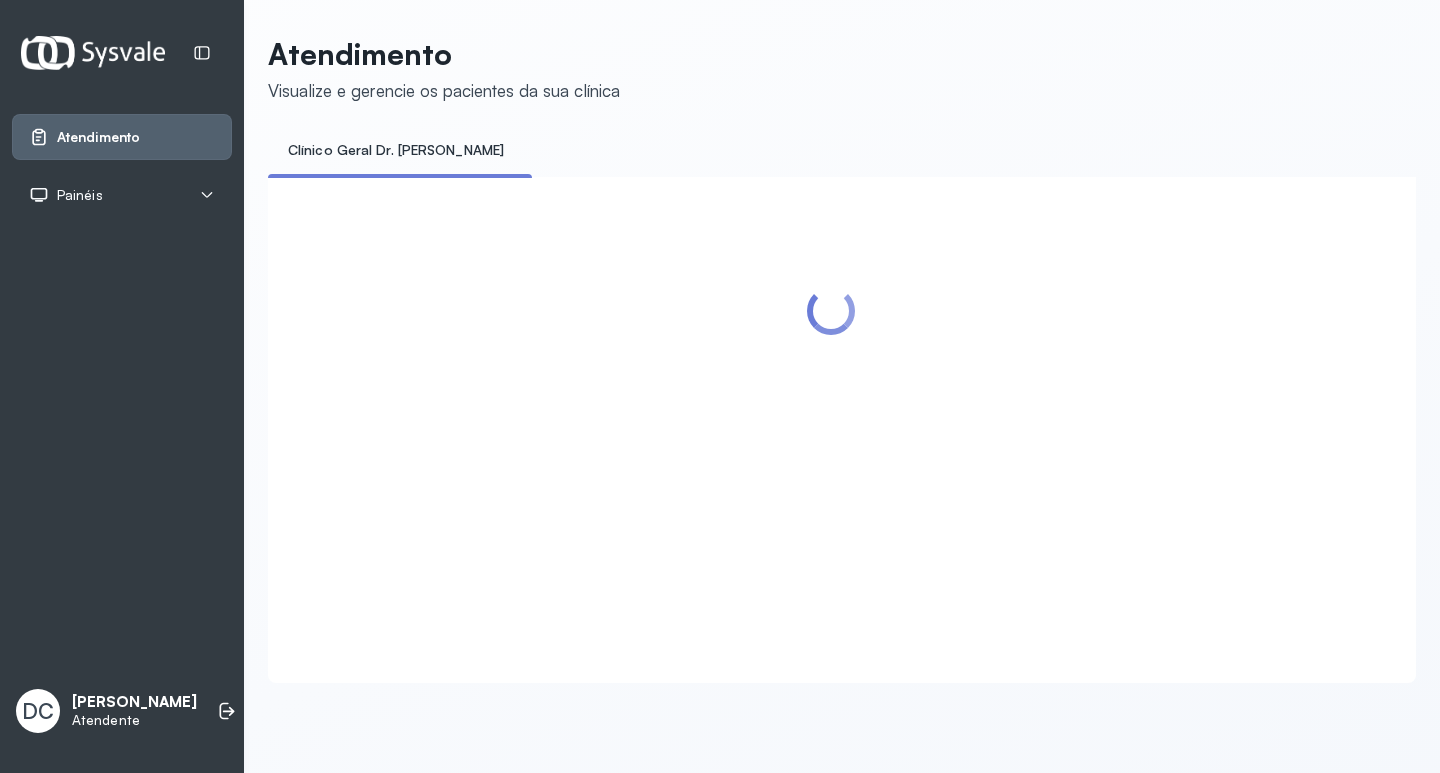 scroll, scrollTop: 0, scrollLeft: 0, axis: both 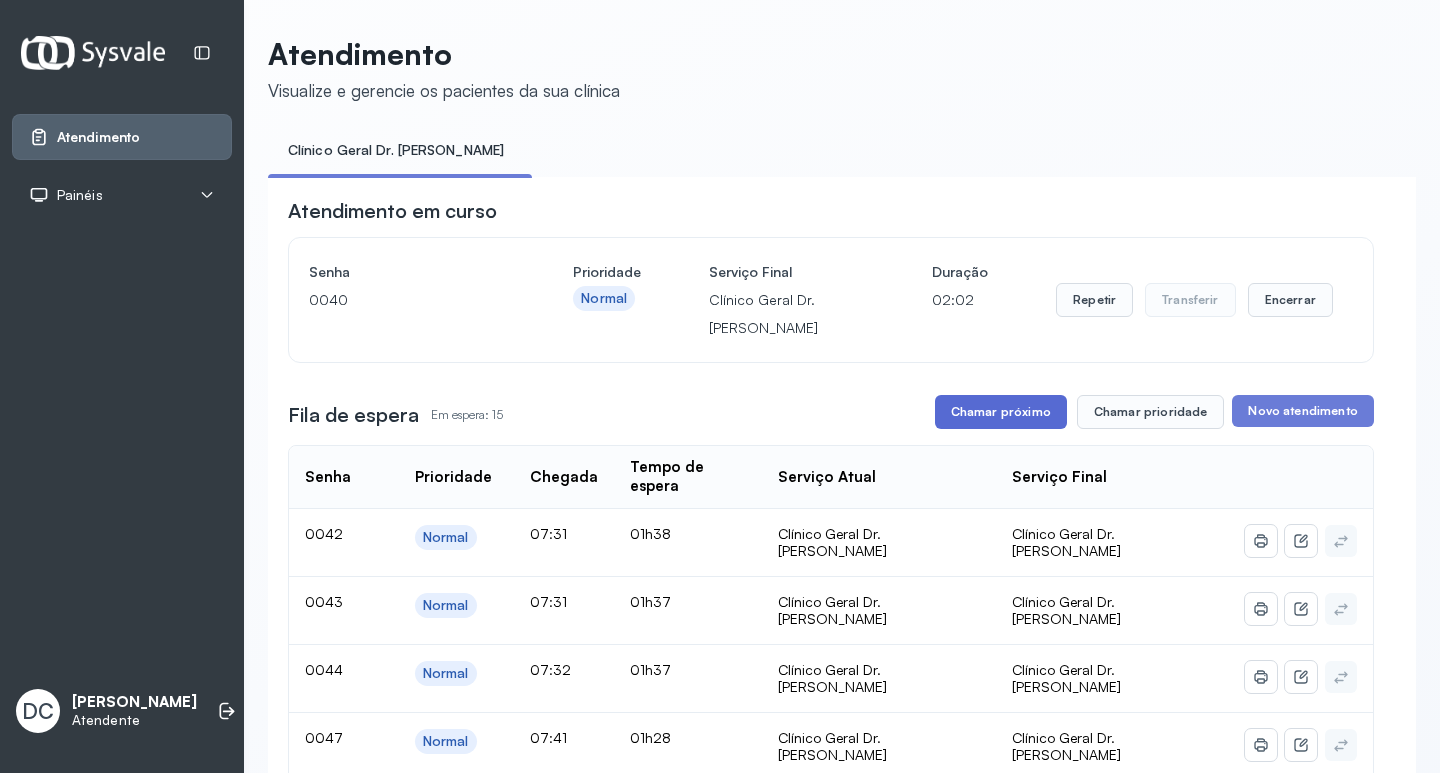 click on "Chamar próximo" at bounding box center [1001, 412] 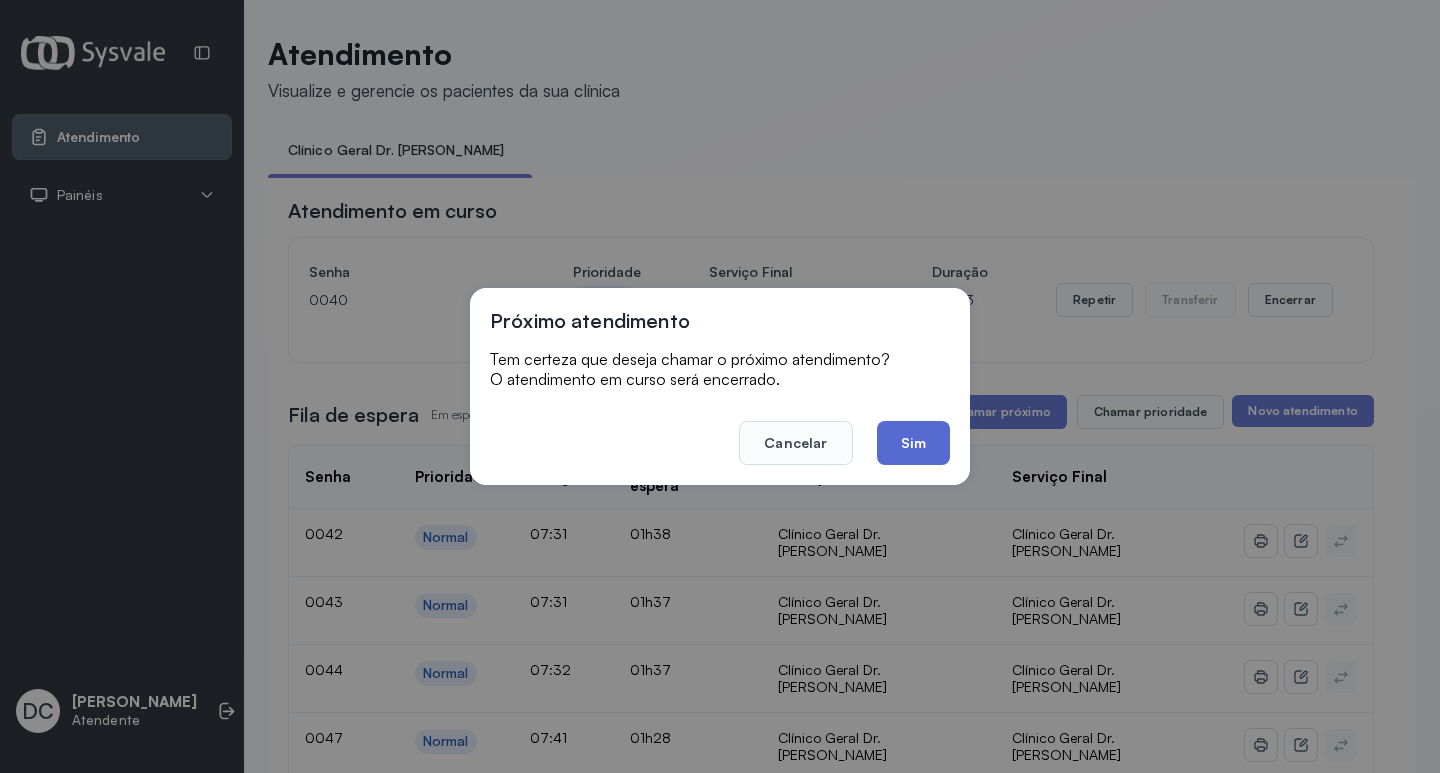 click on "Sim" 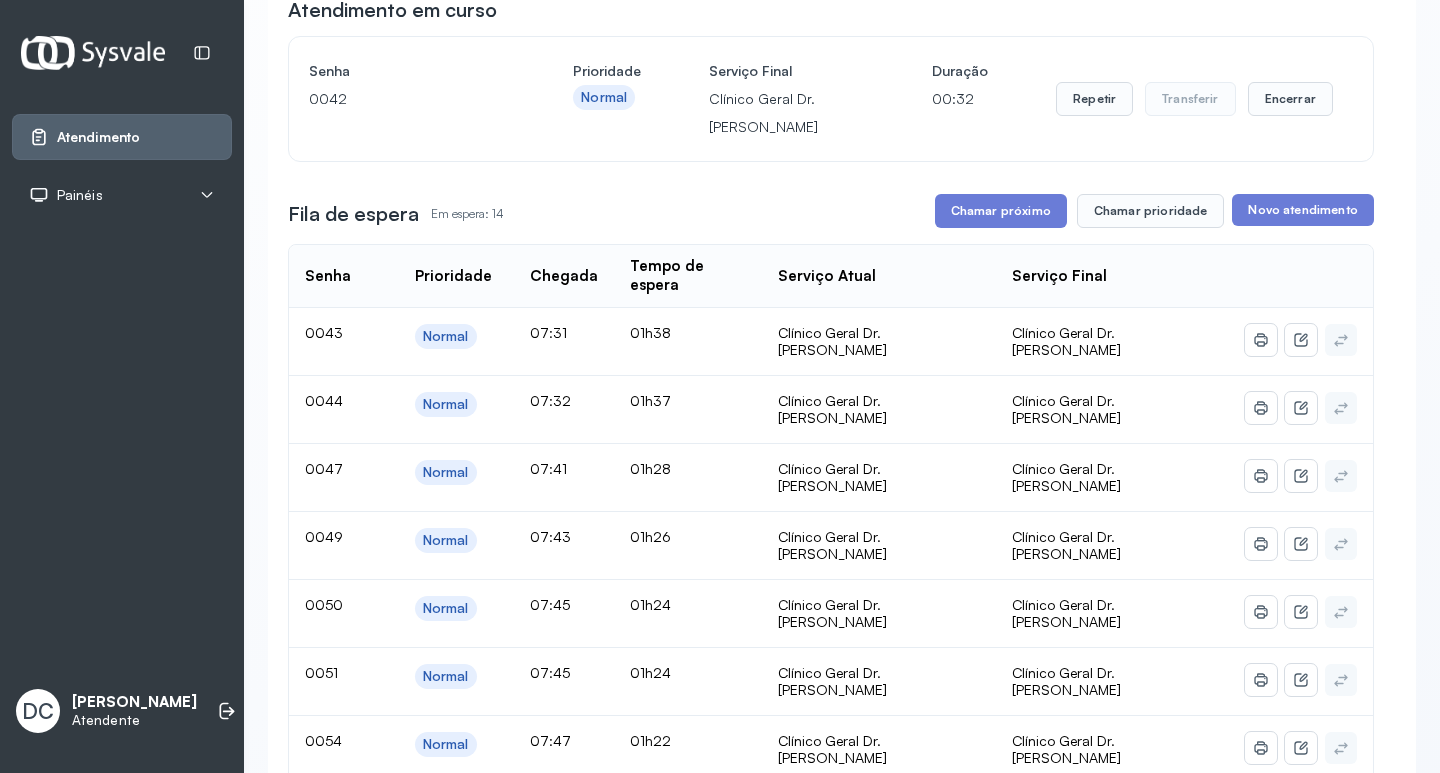 scroll, scrollTop: 200, scrollLeft: 0, axis: vertical 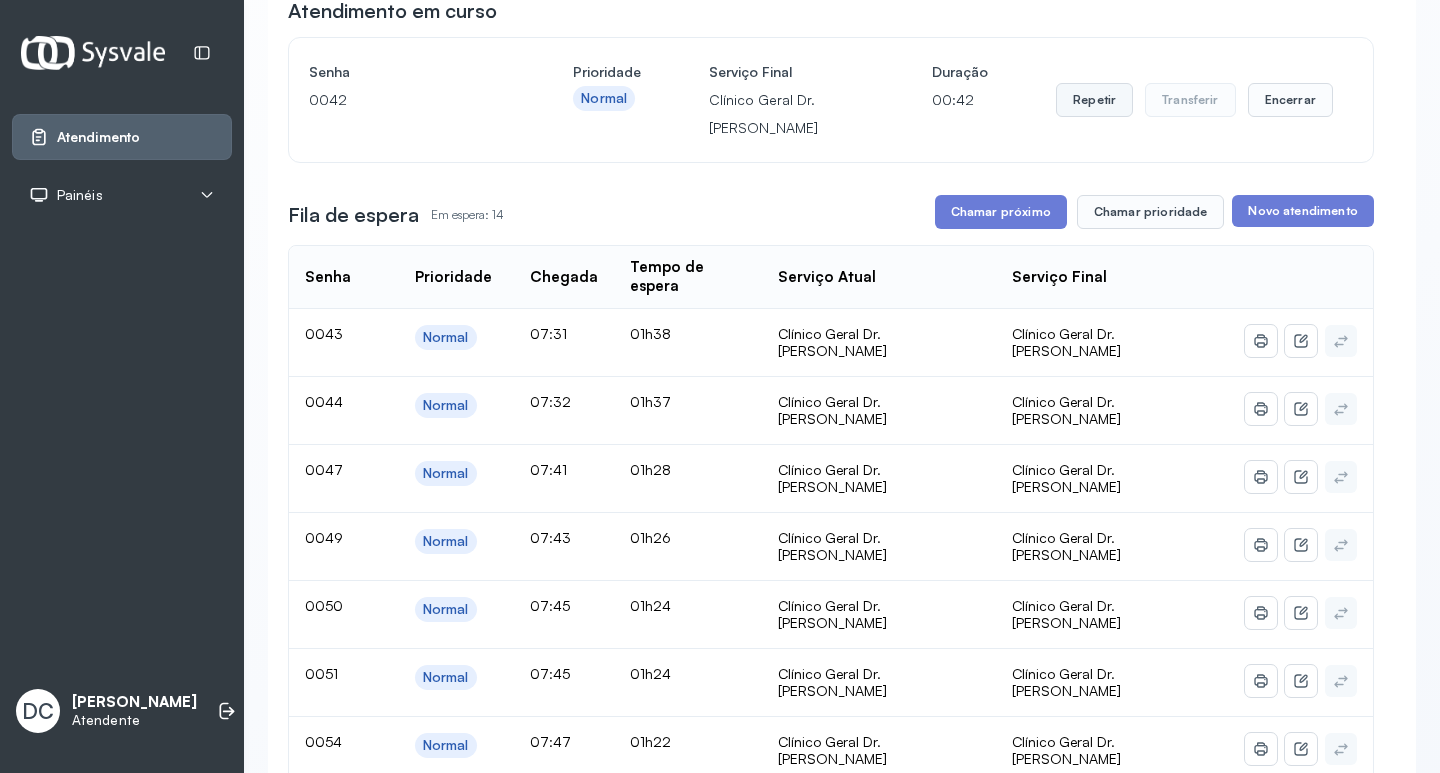click on "Repetir" at bounding box center [1094, 100] 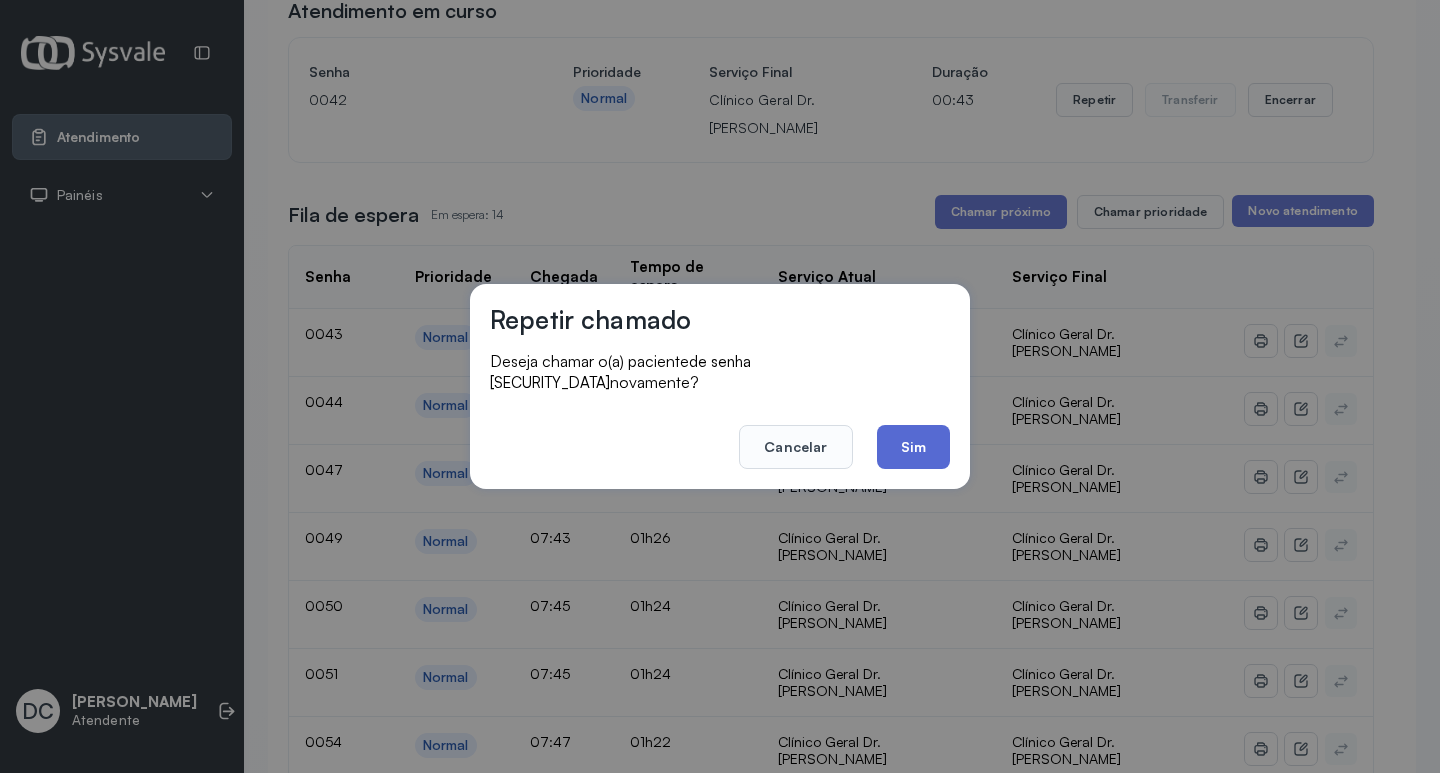 click on "Sim" 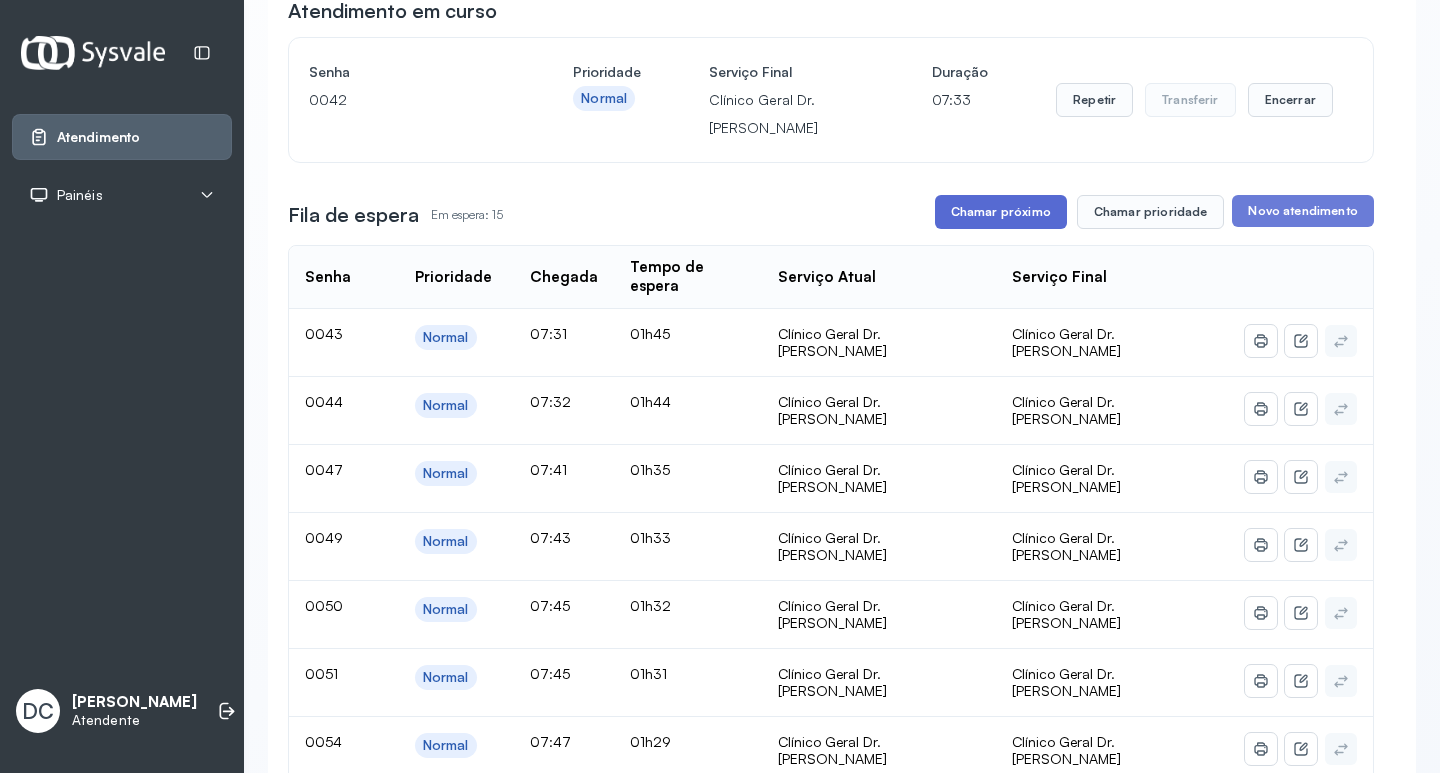 click on "Chamar próximo" at bounding box center (1001, 212) 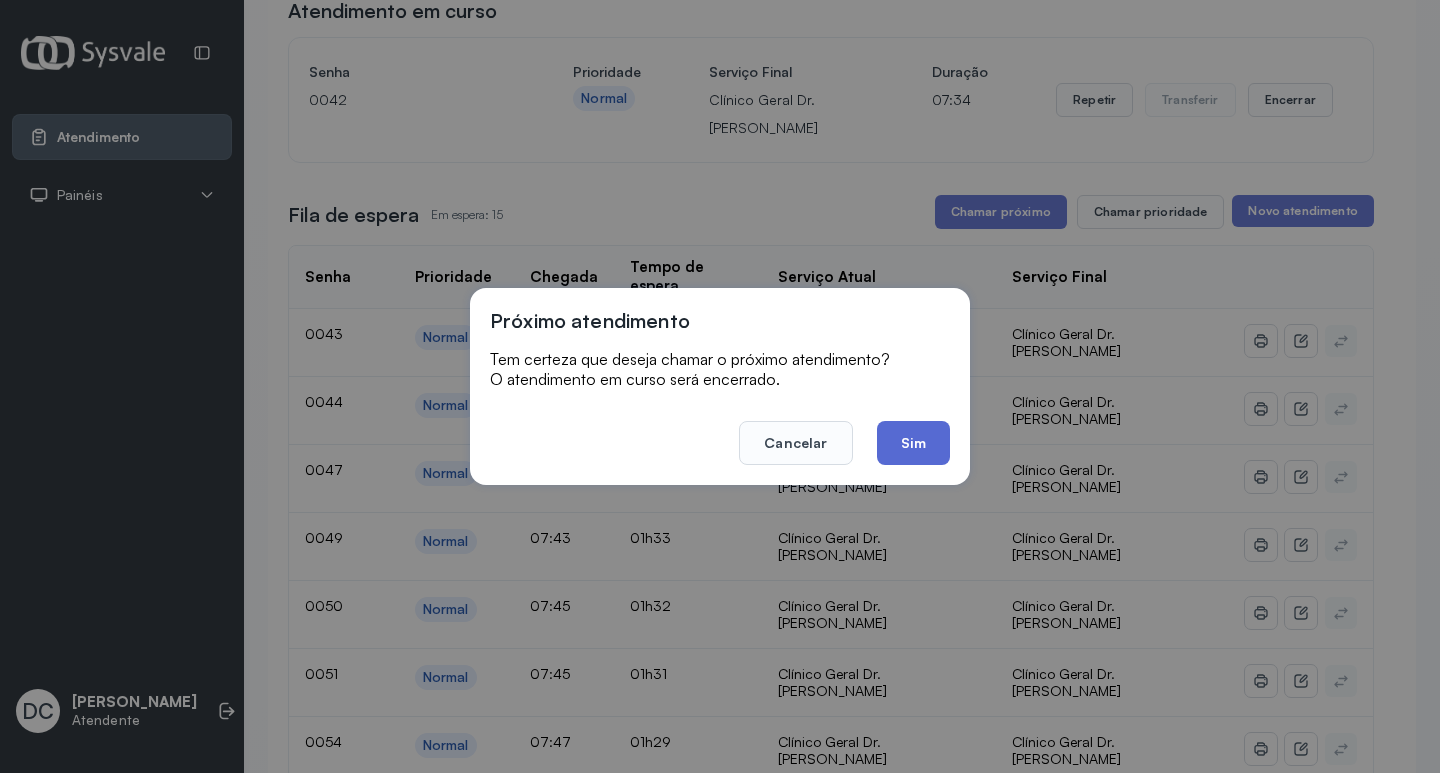 click on "Sim" 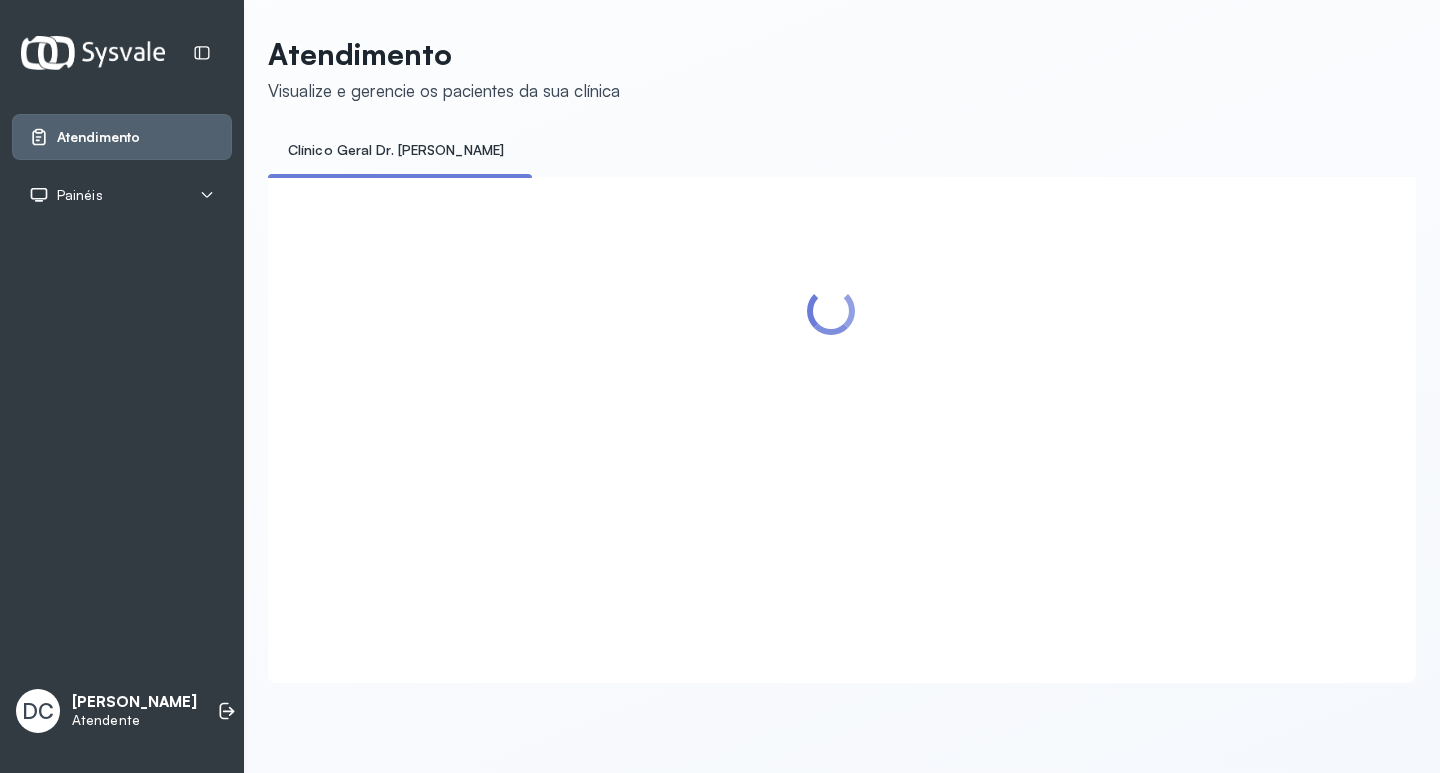 scroll, scrollTop: 0, scrollLeft: 0, axis: both 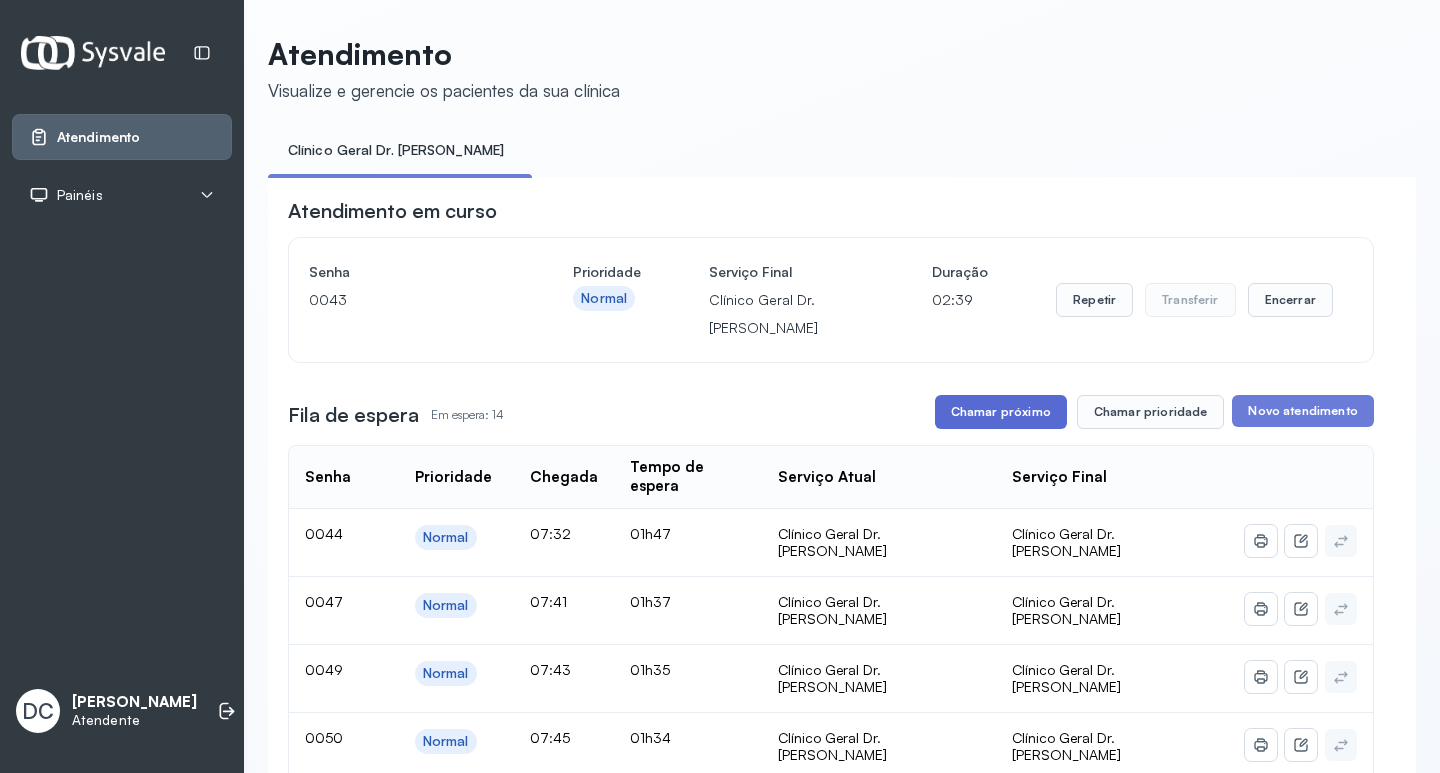 click on "Chamar próximo" at bounding box center [1001, 412] 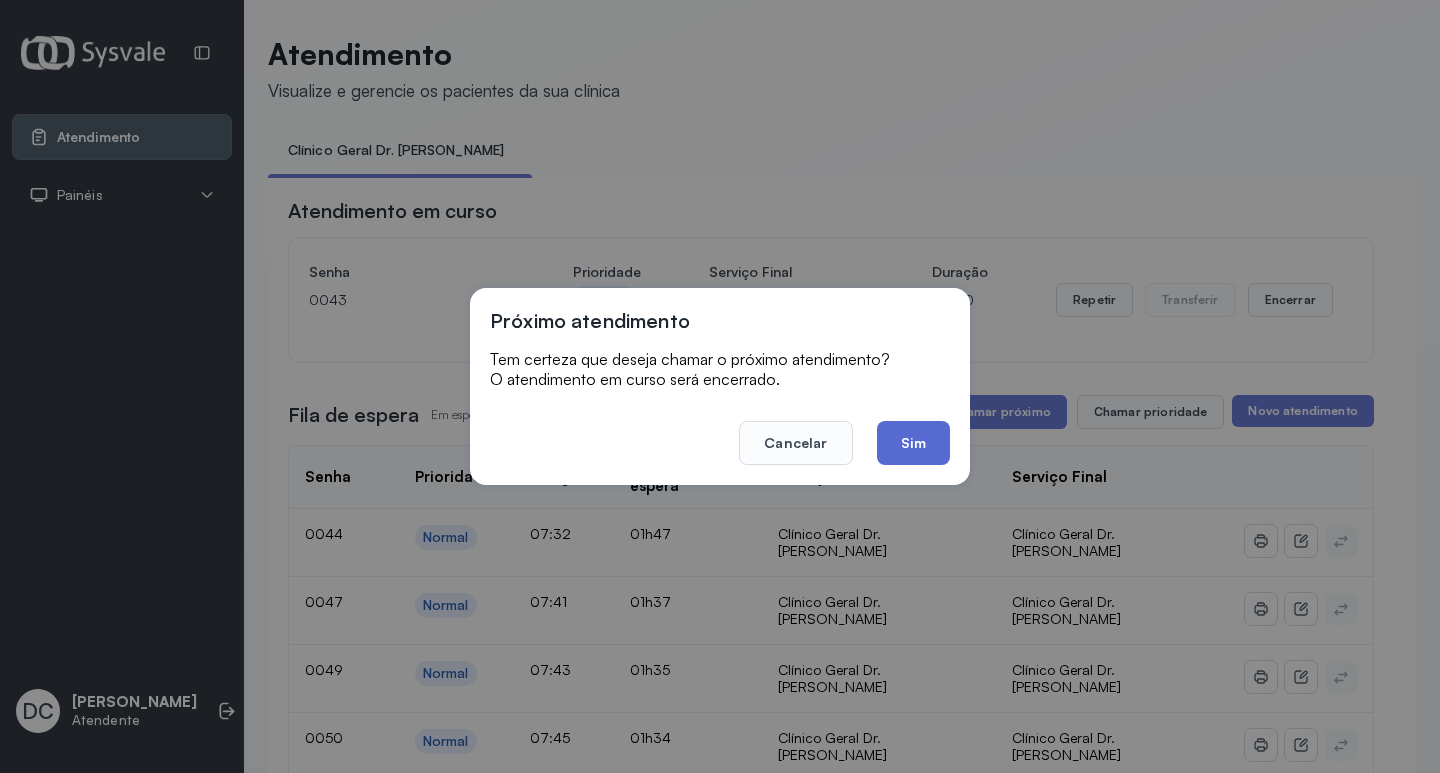 click on "Sim" 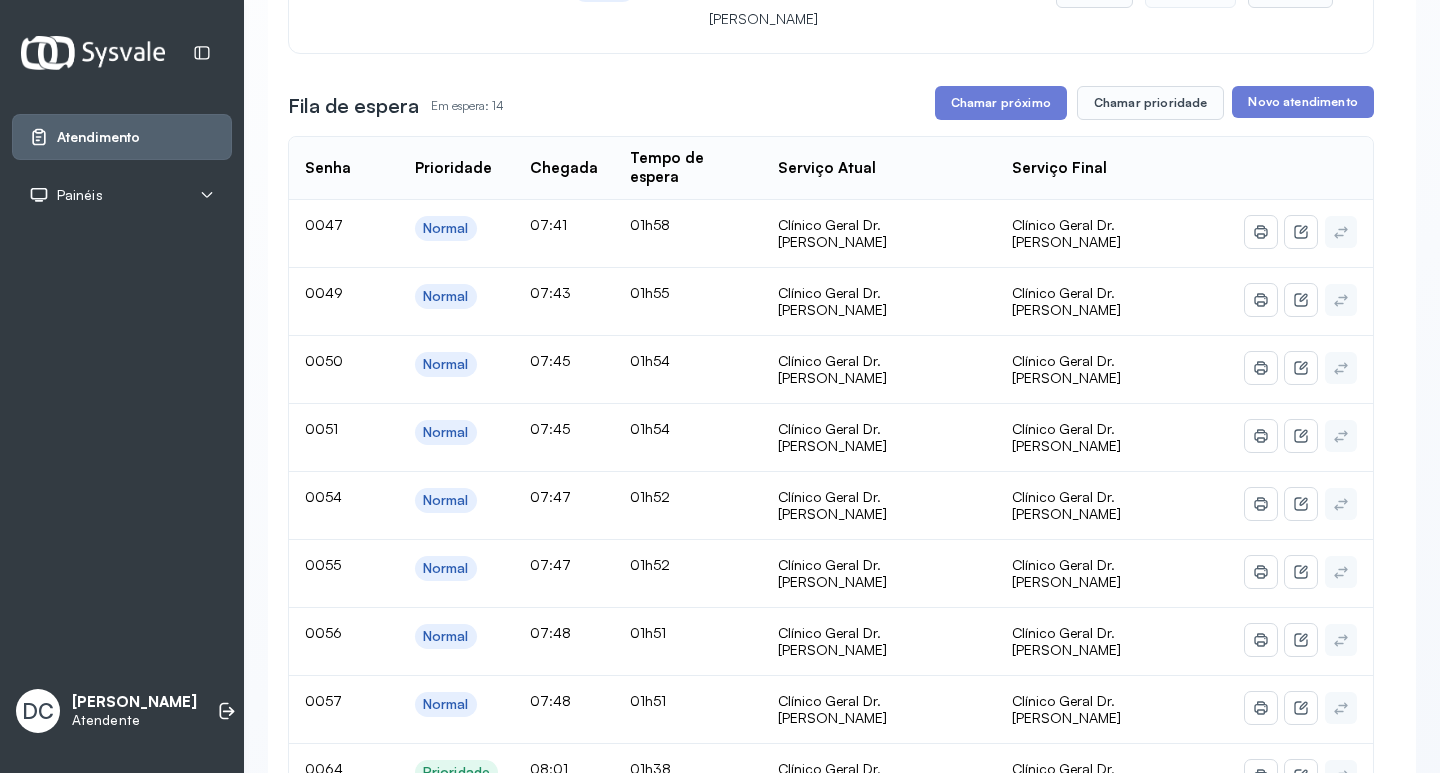 scroll, scrollTop: 200, scrollLeft: 0, axis: vertical 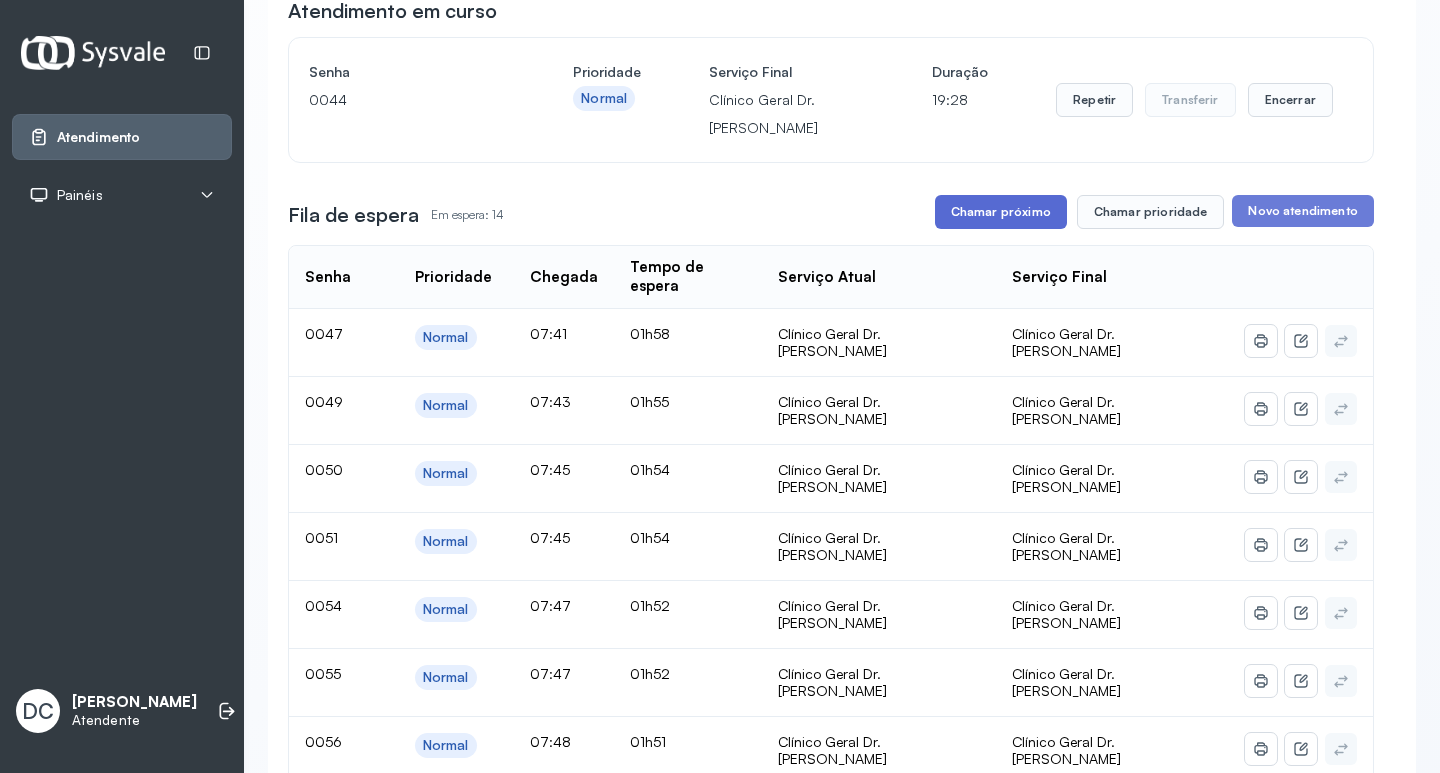 click on "Chamar próximo" at bounding box center [1001, 212] 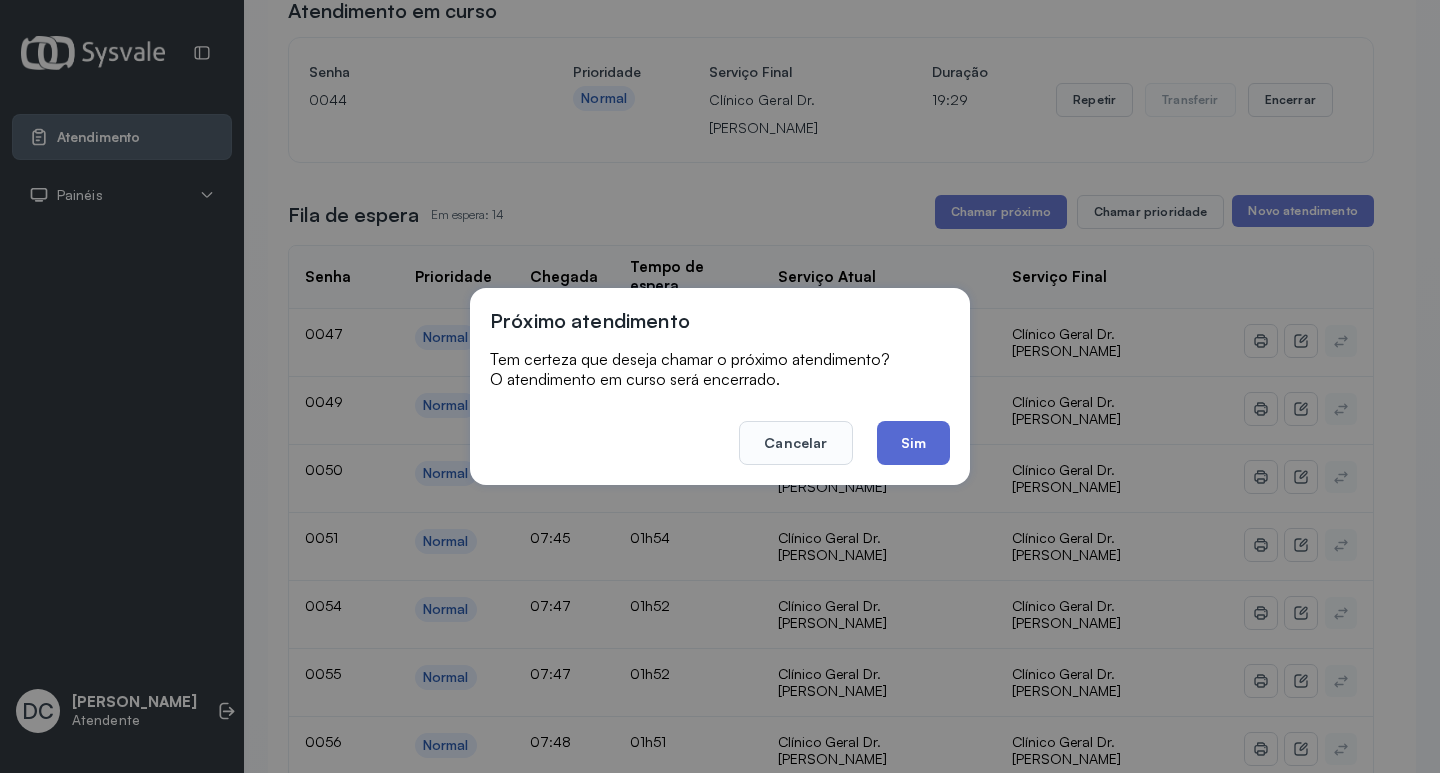 click on "Sim" 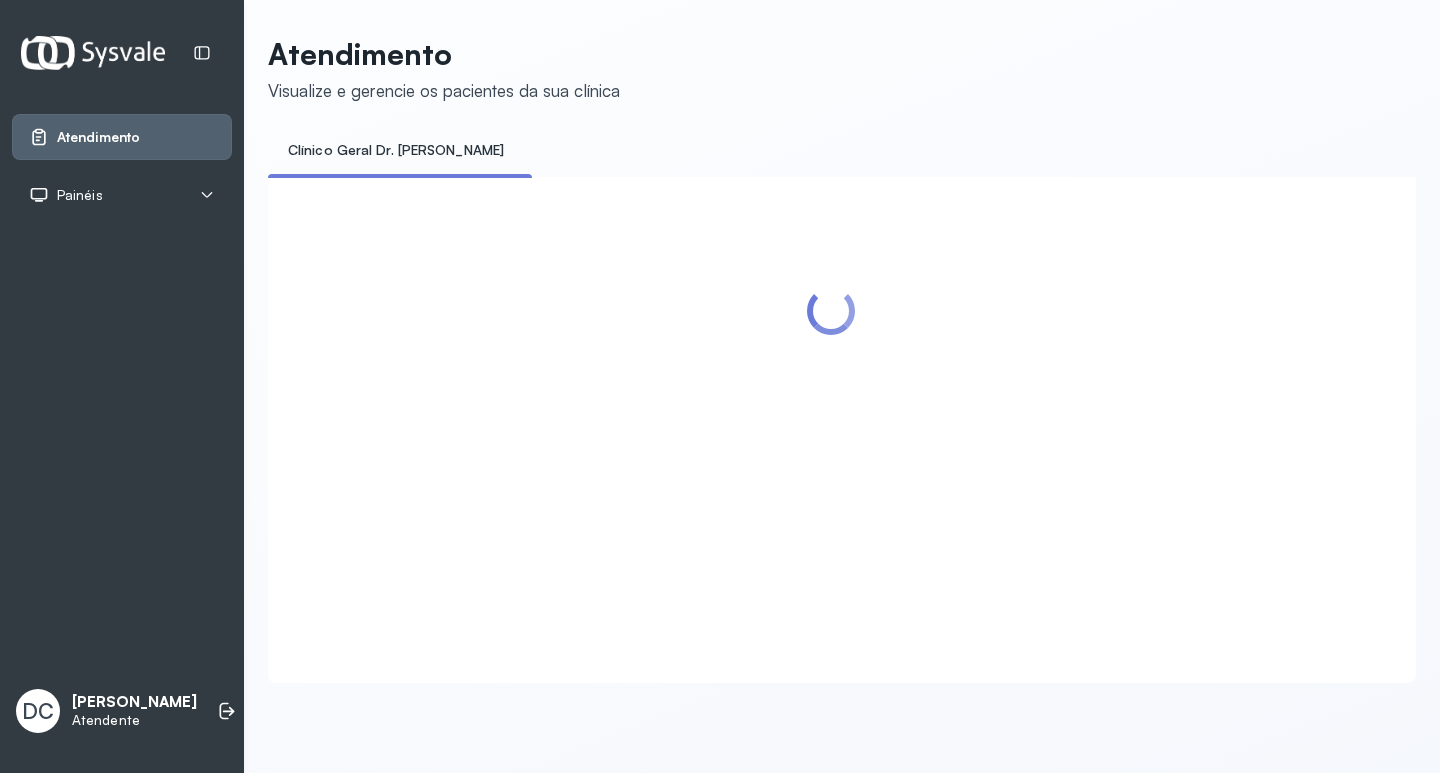 scroll, scrollTop: 0, scrollLeft: 0, axis: both 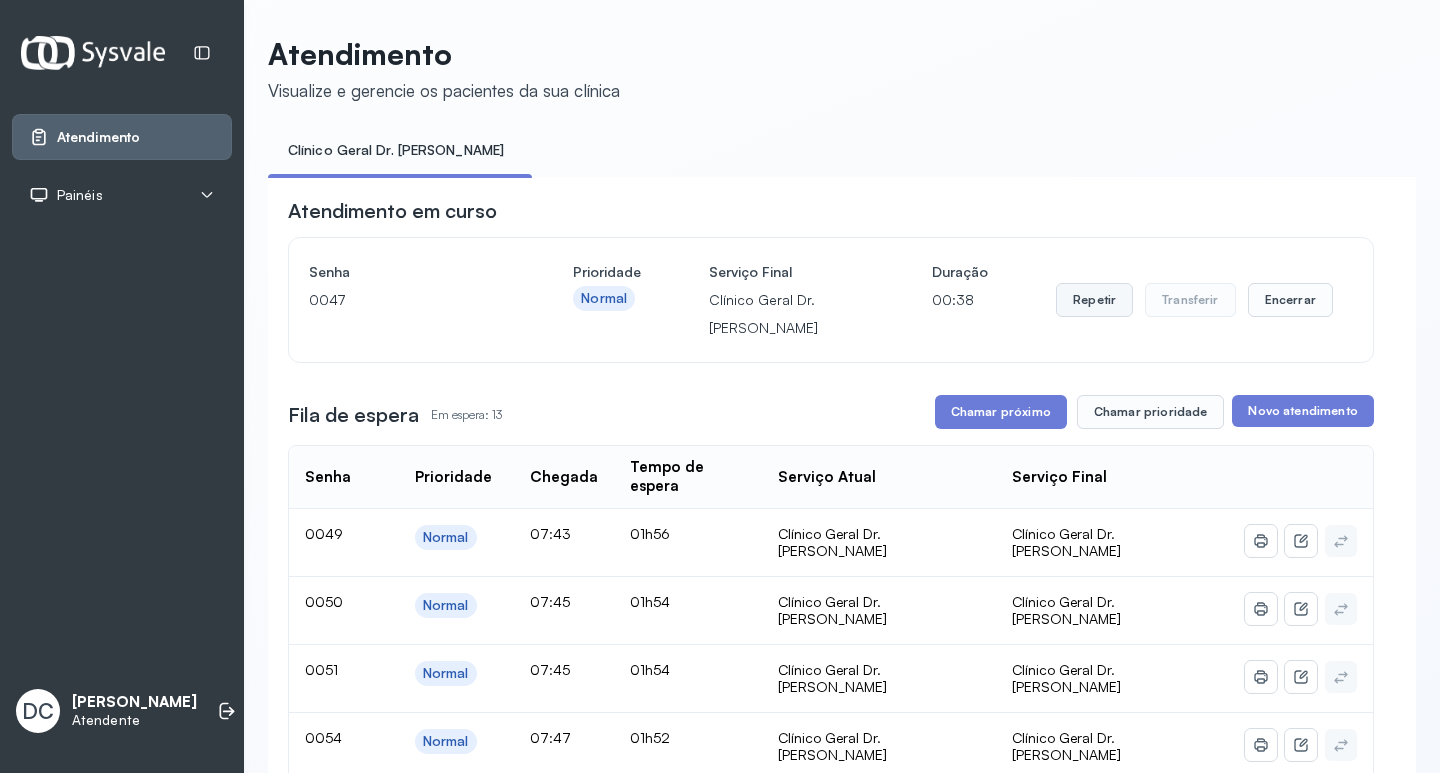 click on "Repetir" at bounding box center (1094, 300) 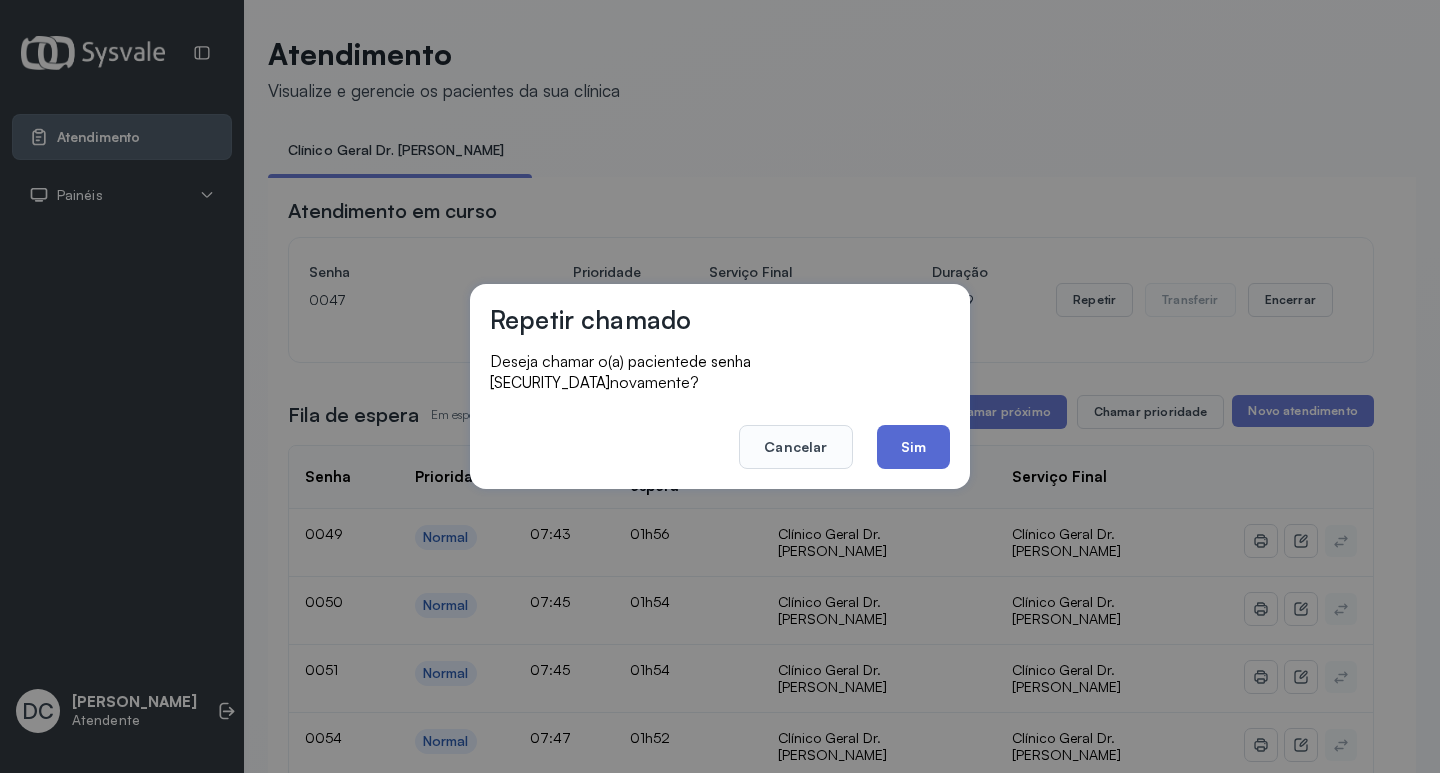 click on "Sim" 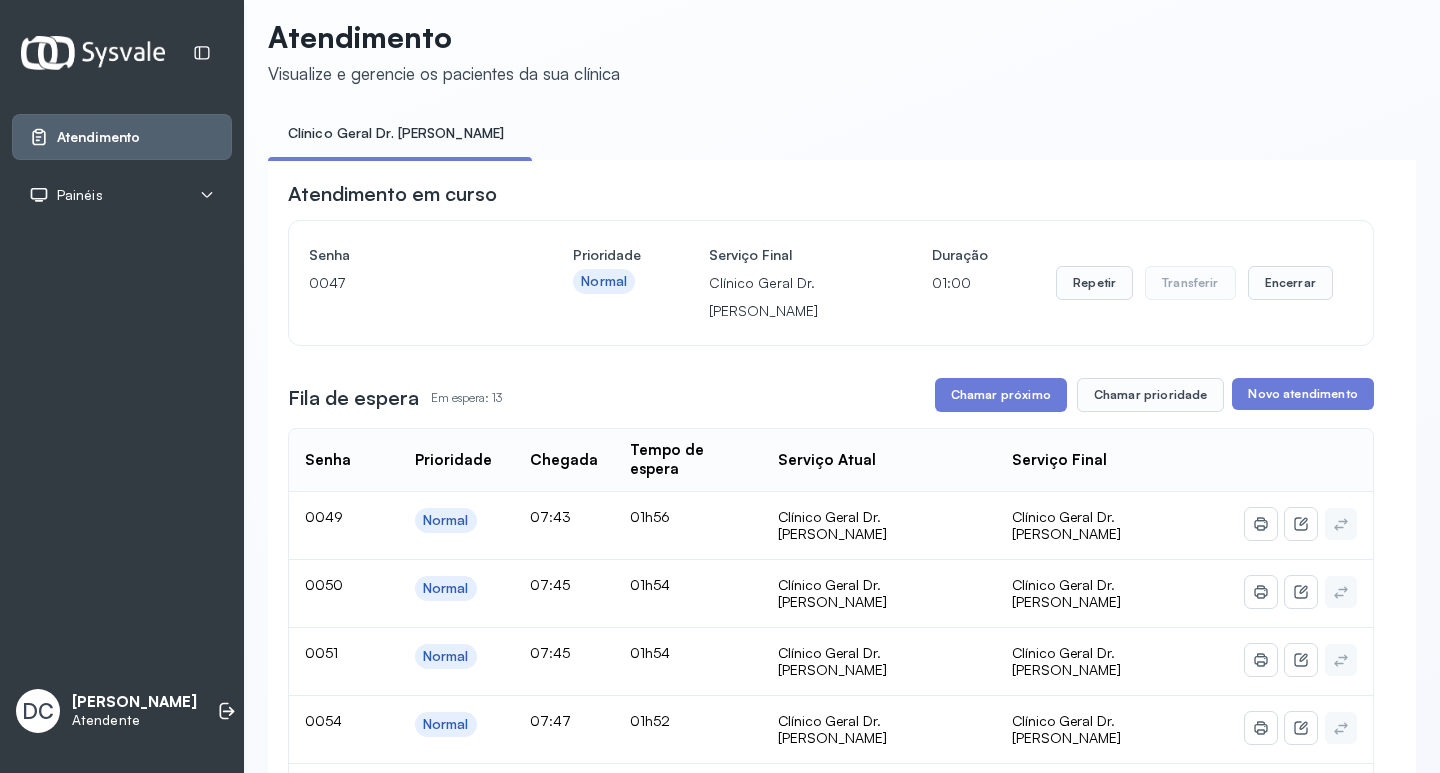 scroll, scrollTop: 0, scrollLeft: 0, axis: both 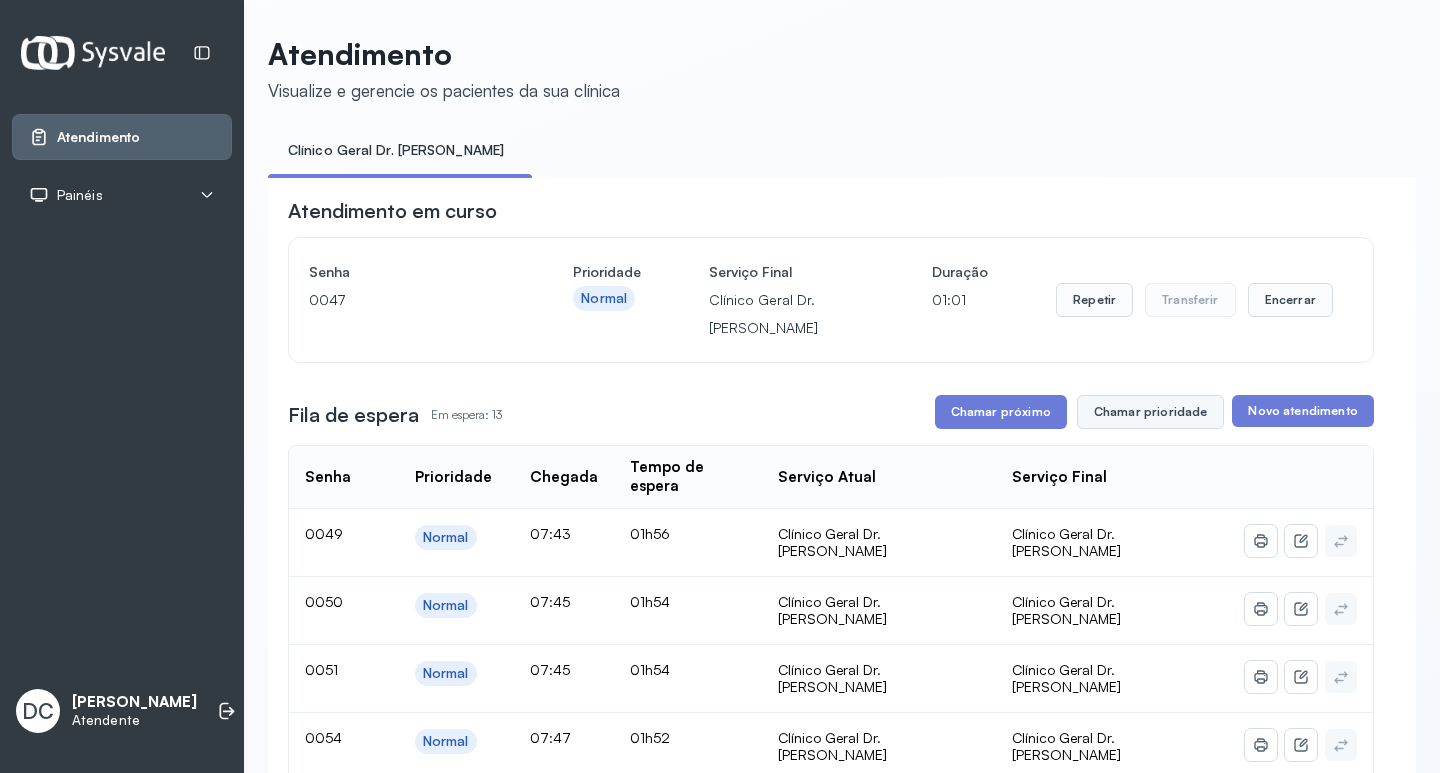 click on "Chamar prioridade" at bounding box center (1151, 412) 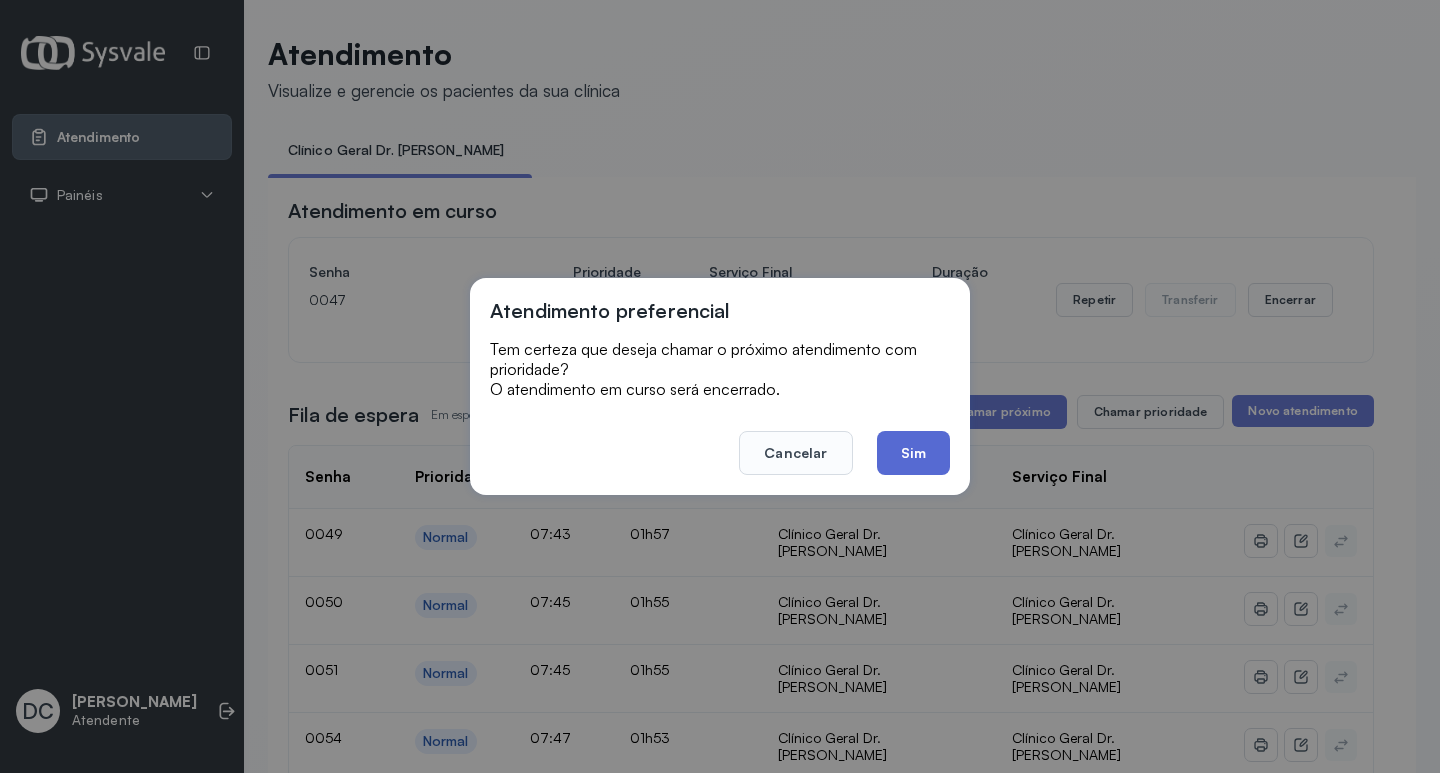 click on "Sim" 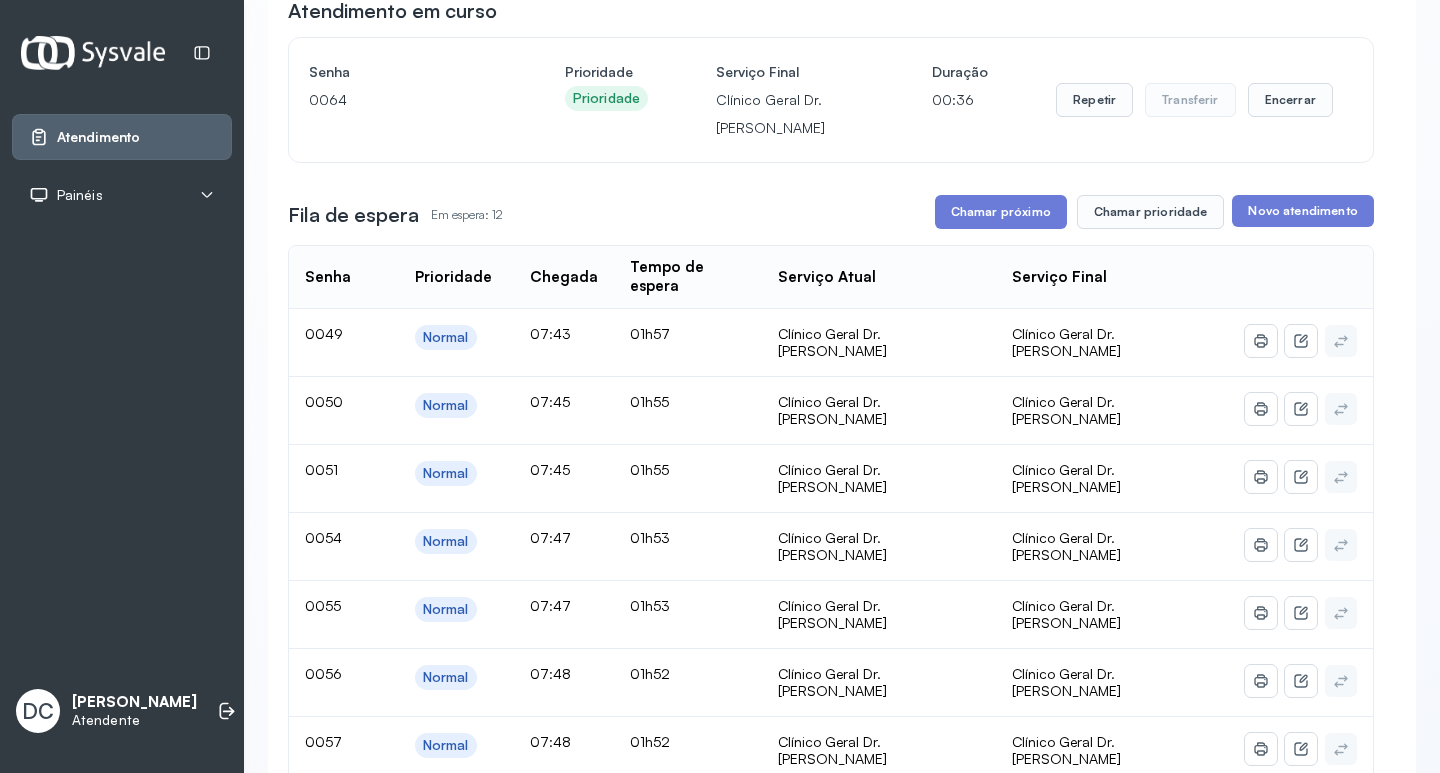 scroll, scrollTop: 0, scrollLeft: 0, axis: both 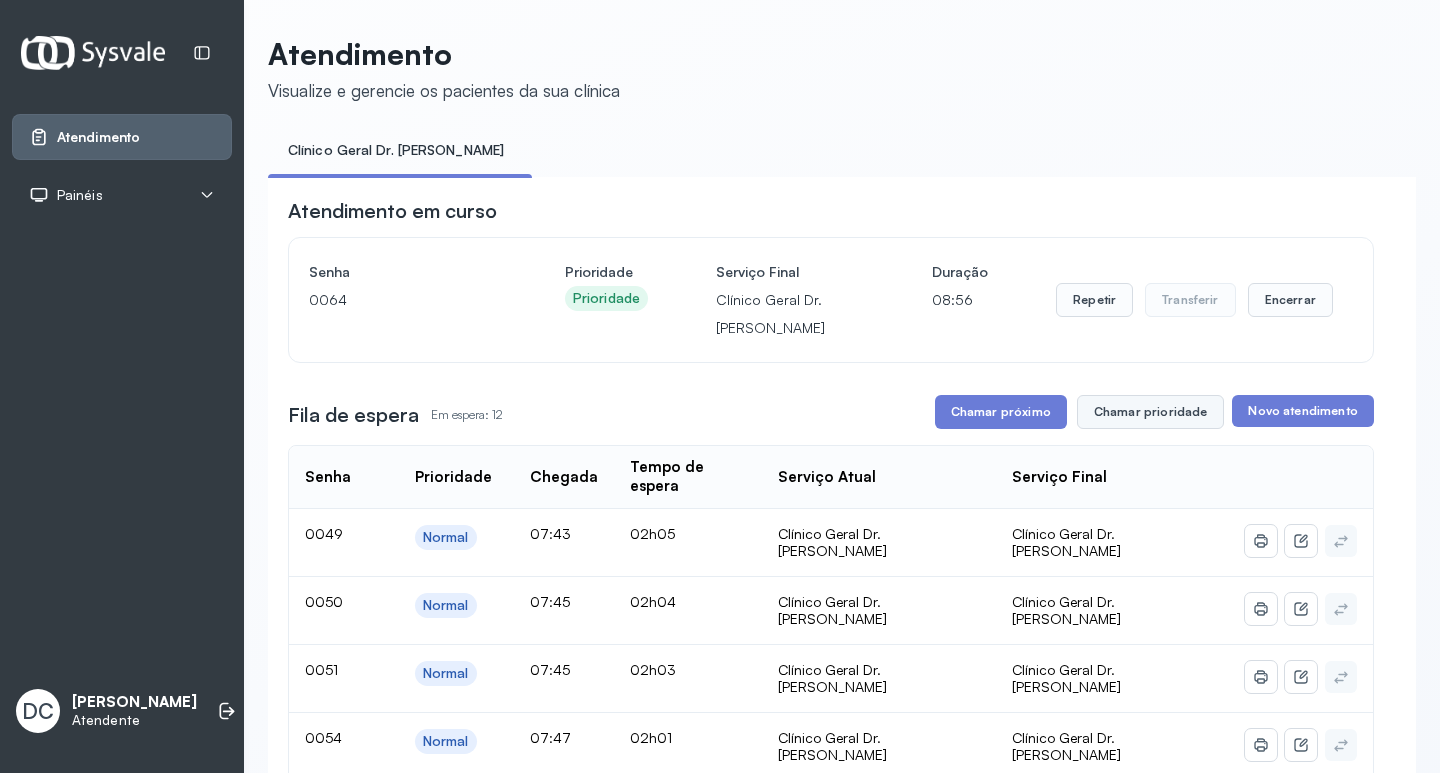 click on "Chamar prioridade" at bounding box center (1151, 412) 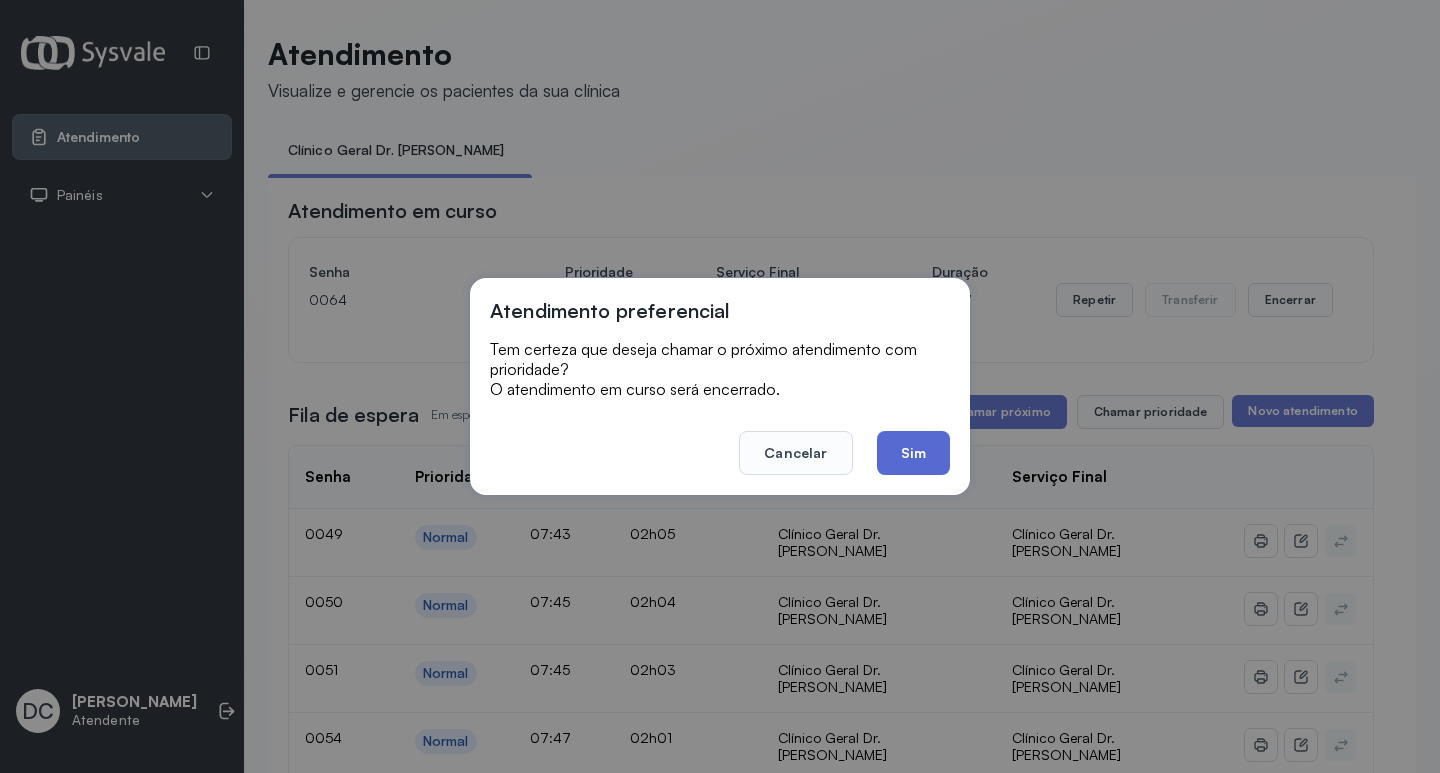 click on "Sim" 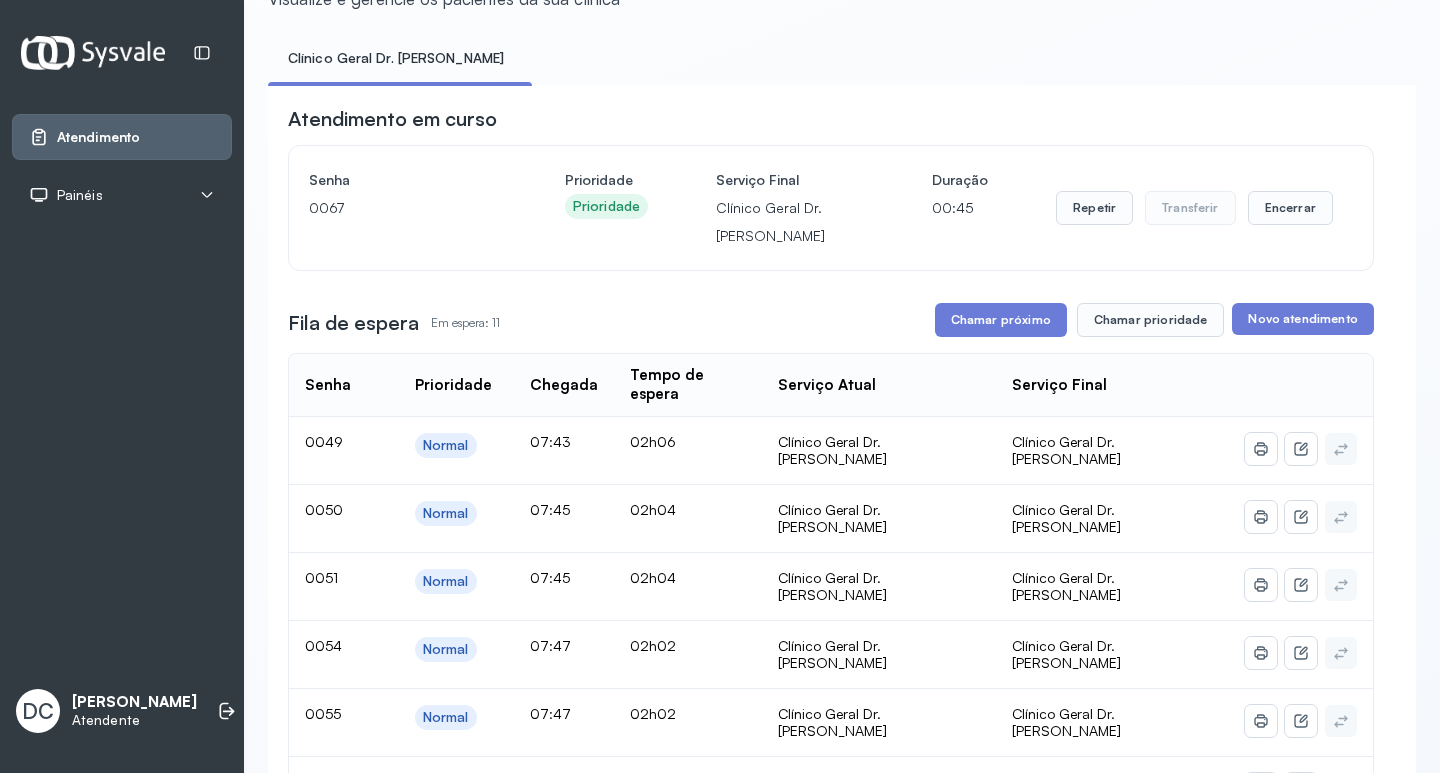 scroll, scrollTop: 0, scrollLeft: 0, axis: both 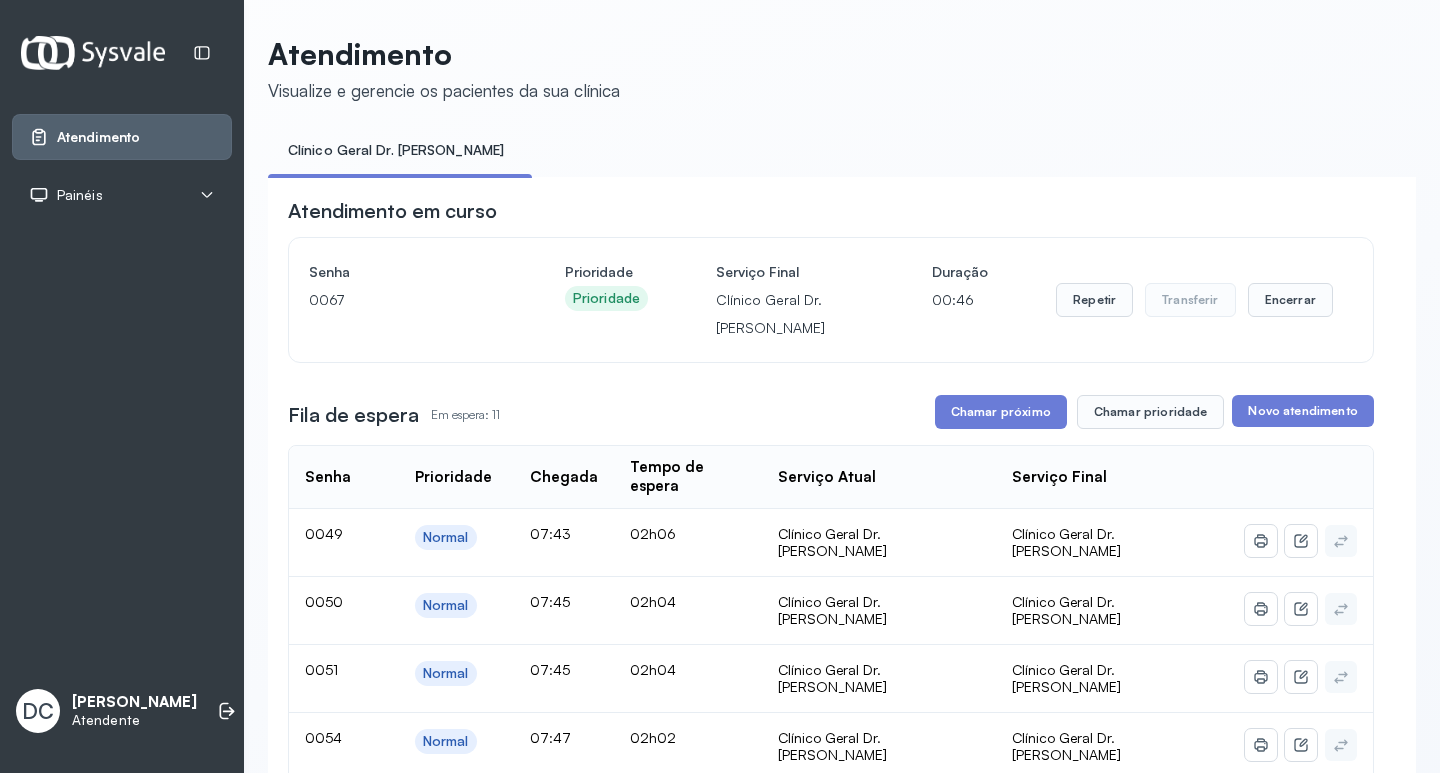 click on "Atendimento em curso Senha [SECURITY_DATA] Prioridade Prioridade Serviço Final Clínico Geral Dr. [PERSON_NAME] Duração 00:46 Repetir Transferir Encerrar Fila de espera  Em espera: 11 Chamar próximo Chamar prioridade Novo atendimento Senha    Prioridade  Chegada  Tempo de espera  Serviço Atual  Serviço Final    0049 Normal 07:43 02h06 Clínico Geral Dr. [PERSON_NAME] Clínico Geral Dr. [PERSON_NAME] 0050 Normal 07:45 02h04 Clínico Geral Dr. [PERSON_NAME] Clínico Geral Dr. [PERSON_NAME] 0051 Normal 07:45 02h04 Clínico Geral Dr. [PERSON_NAME] Clínico Geral Dr. [PERSON_NAME] 0054 Normal 07:47 02h02 Clínico Geral Dr. [PERSON_NAME] Clínico Geral Dr. [PERSON_NAME] 0055 Normal 07:47 02h02 Clínico Geral Dr. [PERSON_NAME] Clínico Geral Dr. [PERSON_NAME] 0056 Normal 07:48 02h01 Clínico Geral Dr. [PERSON_NAME] Clínico Geral Dr. [PERSON_NAME] 0057 Normal 07:48 02h01 Clínico Geral Dr. [PERSON_NAME] Clínico Geral Dr. [PERSON_NAME] 0069 Normal 08:09 01h40 Clínico Geral Dr. [PERSON_NAME] Clínico Geral Dr. [PERSON_NAME] 0077 Normal |" at bounding box center [831, 1139] 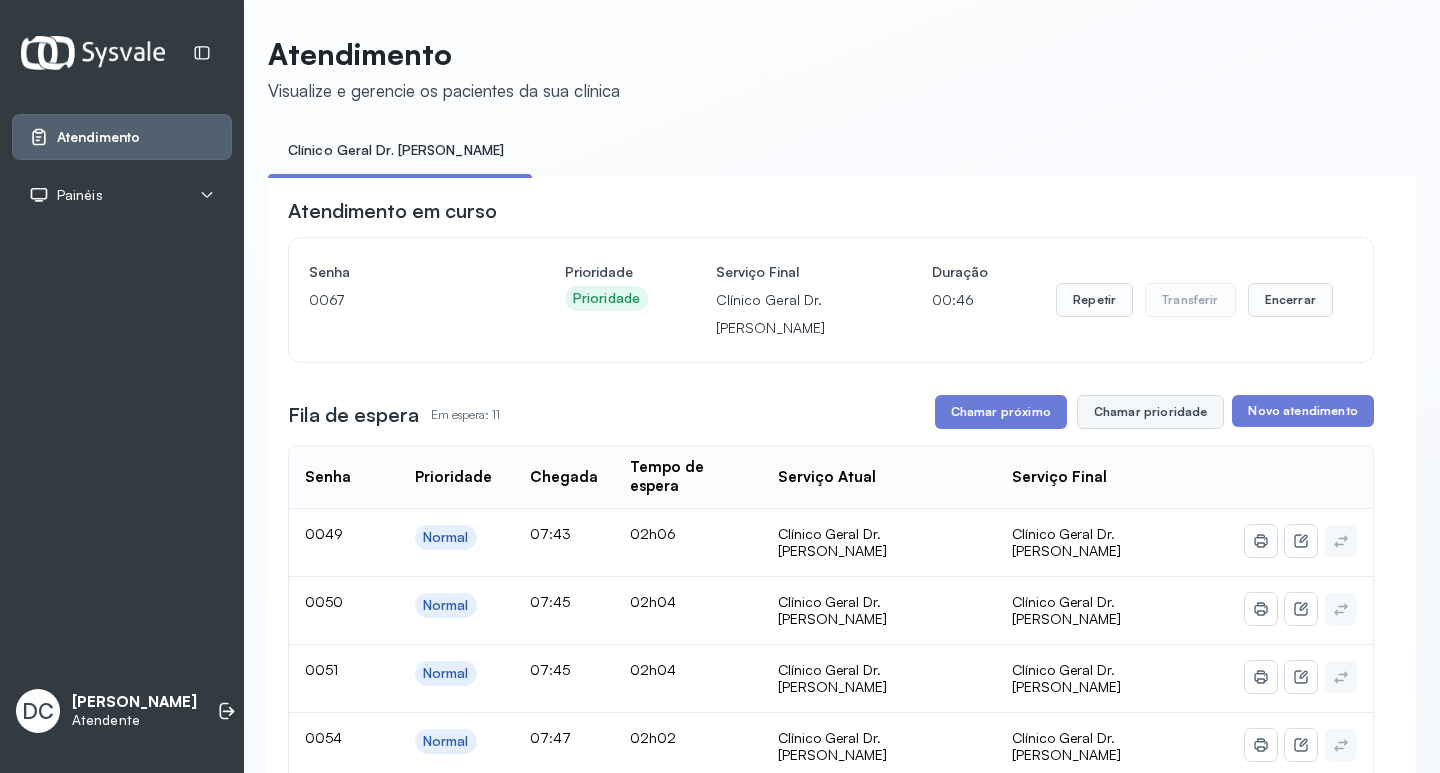 click on "Chamar prioridade" at bounding box center (1151, 412) 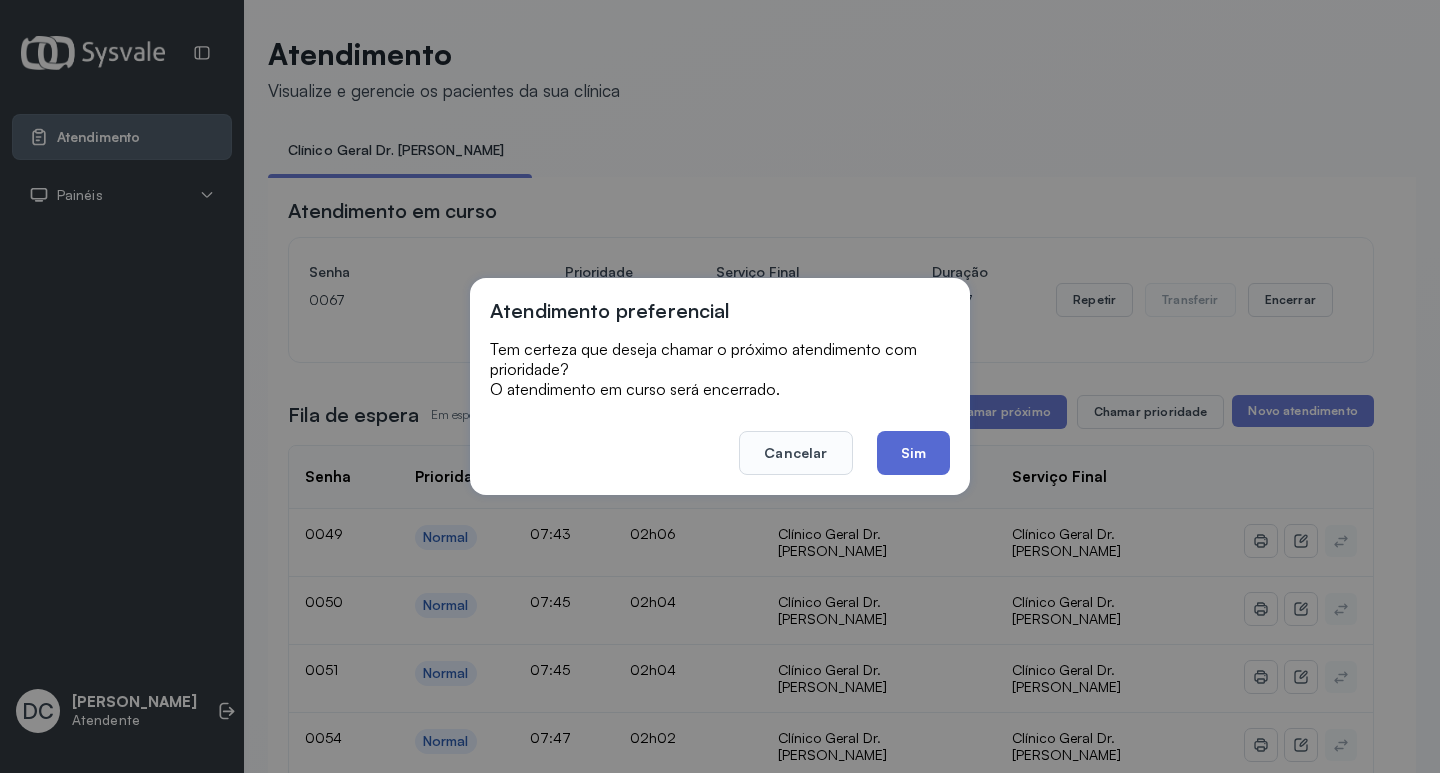click on "Sim" 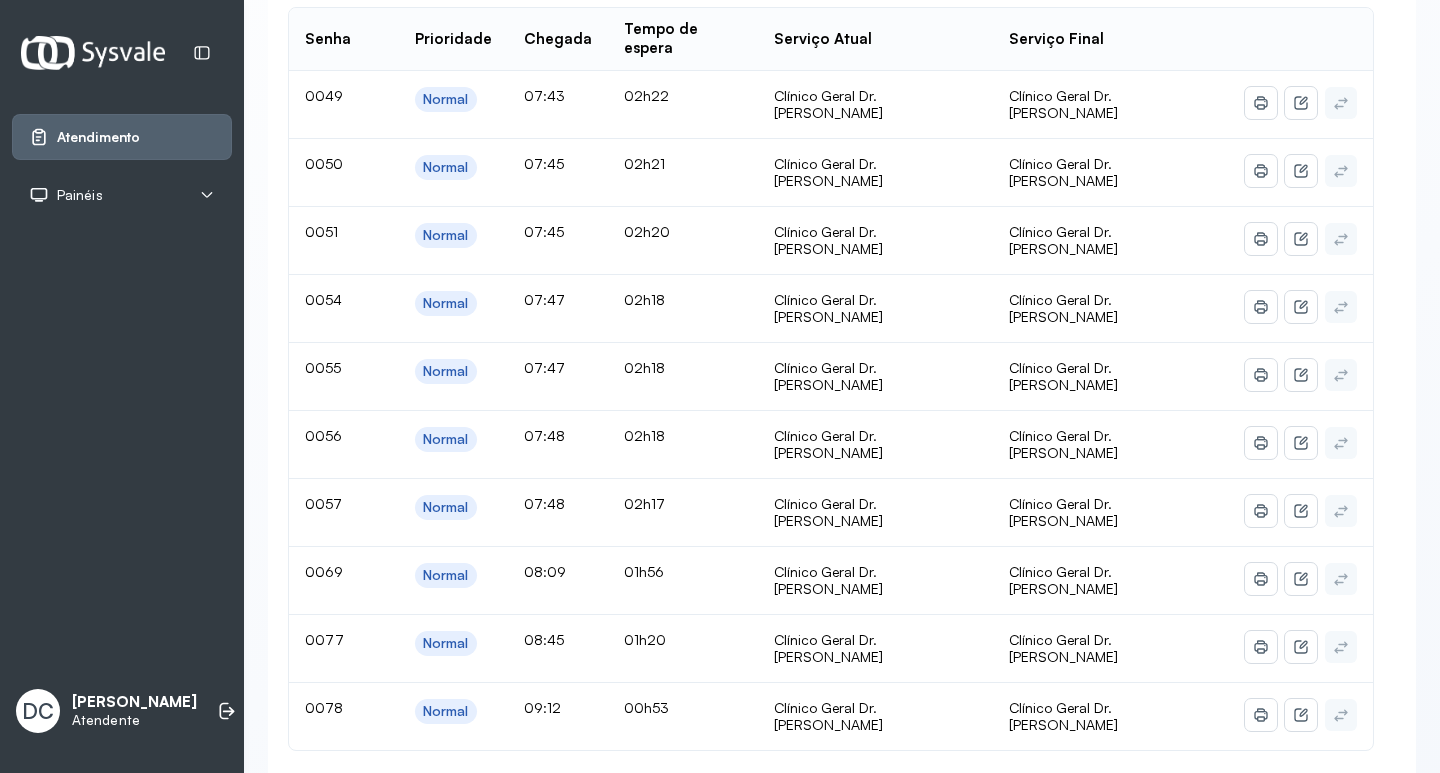 scroll, scrollTop: 400, scrollLeft: 0, axis: vertical 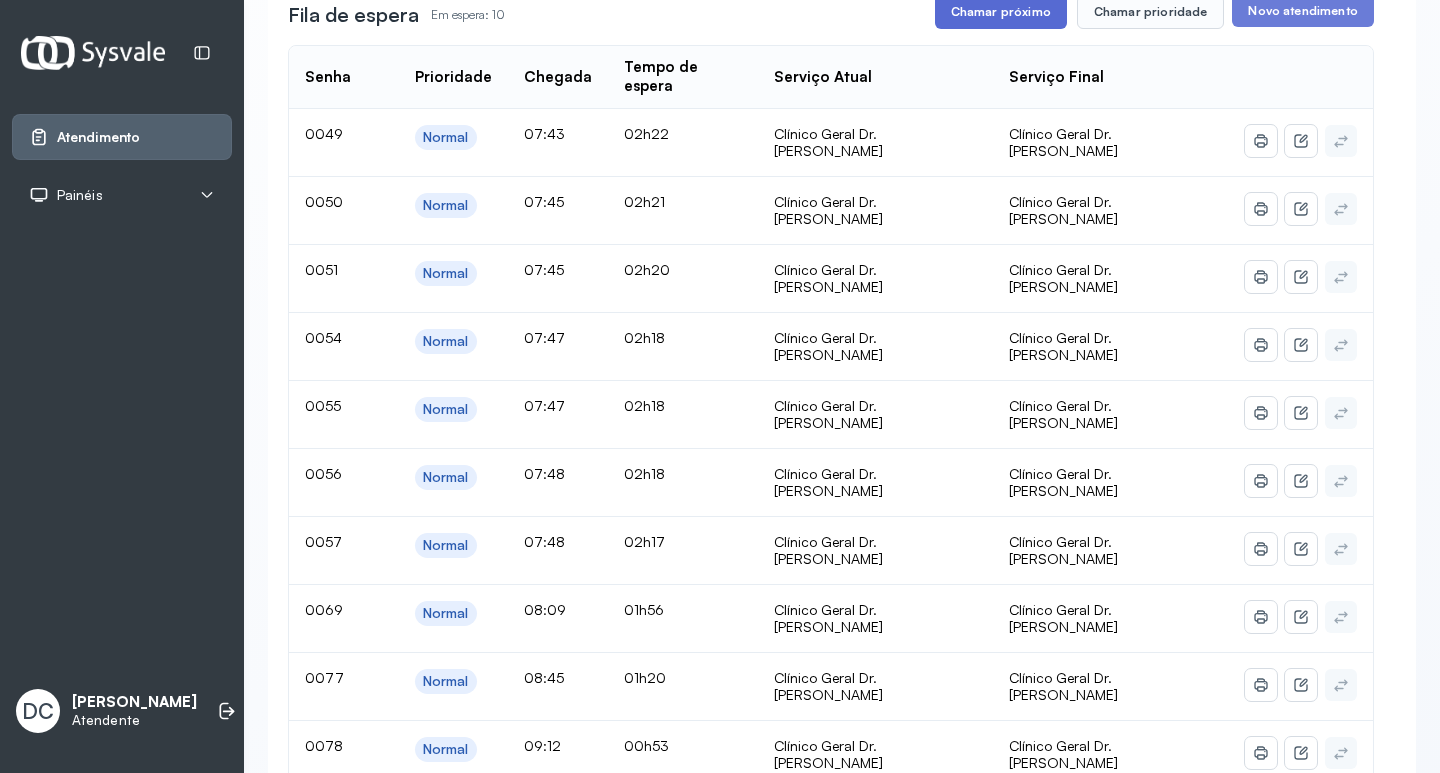 click on "Chamar próximo" at bounding box center (1001, 12) 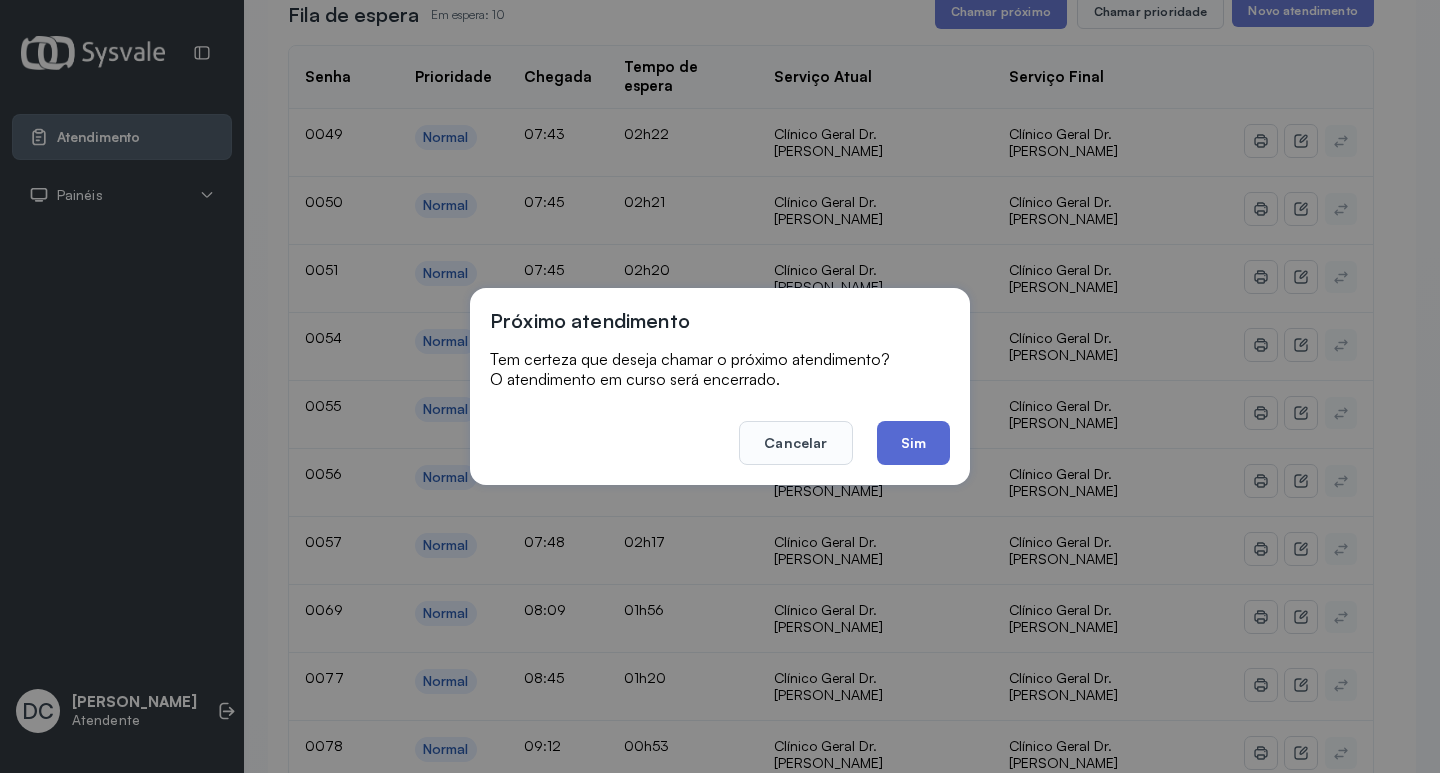 click on "Sim" 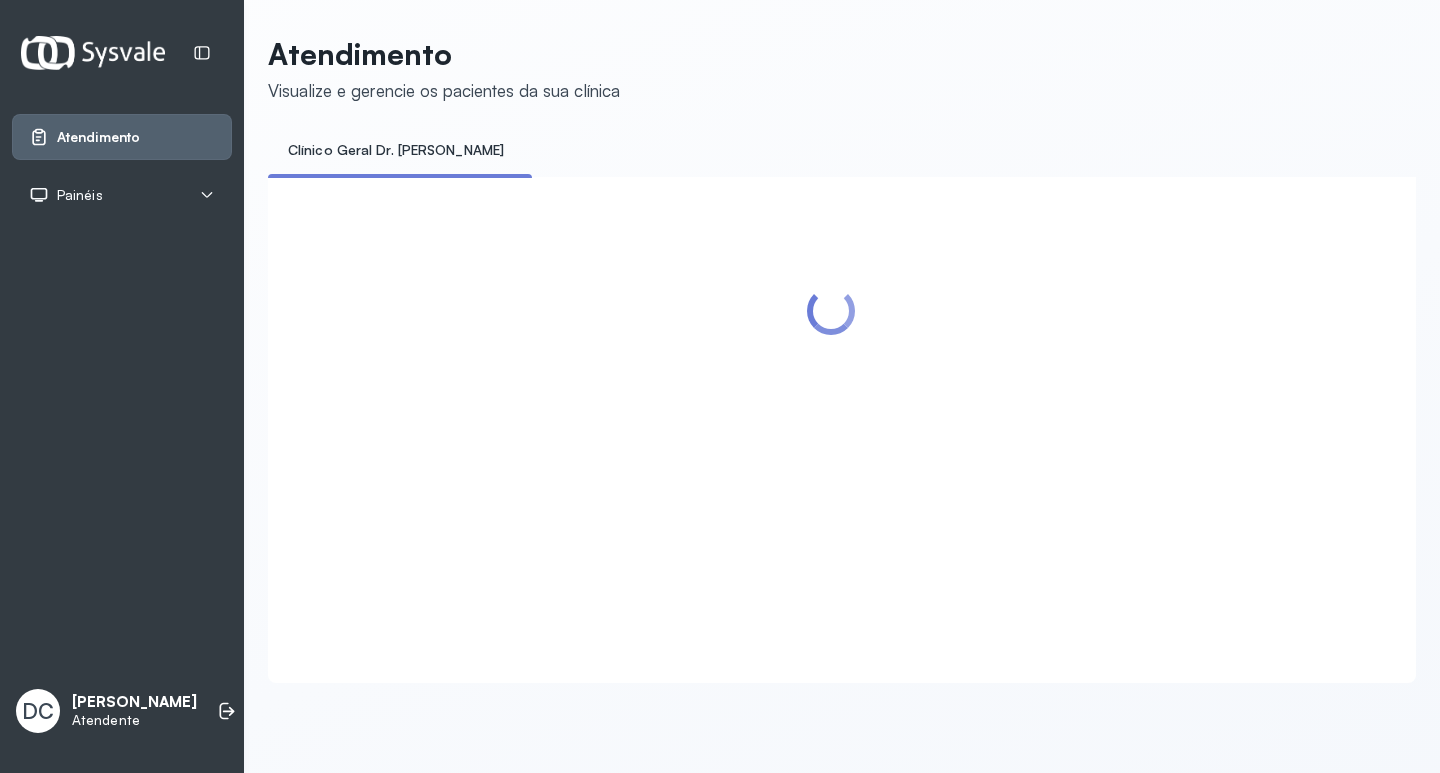 scroll, scrollTop: 0, scrollLeft: 0, axis: both 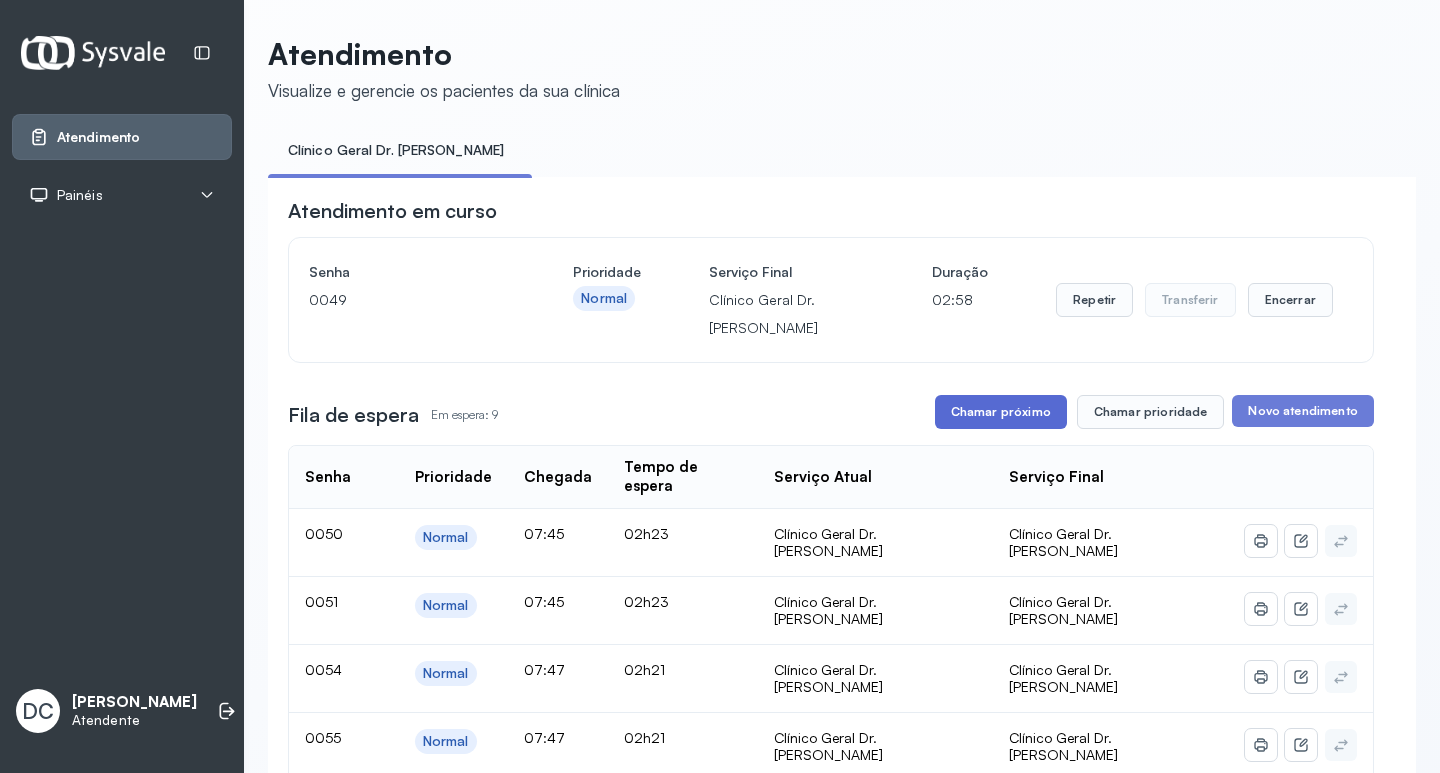 click on "Chamar próximo" at bounding box center (1001, 412) 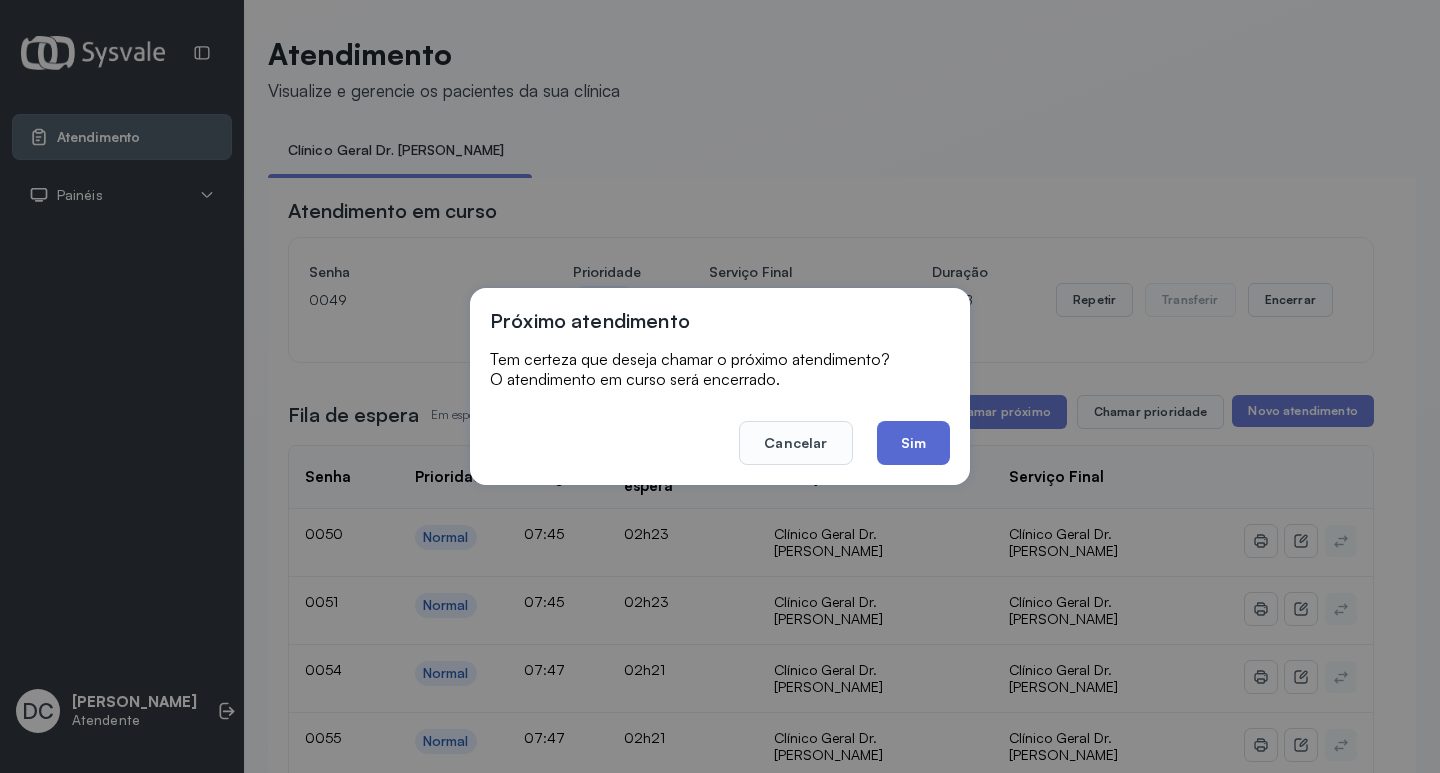 click on "Sim" 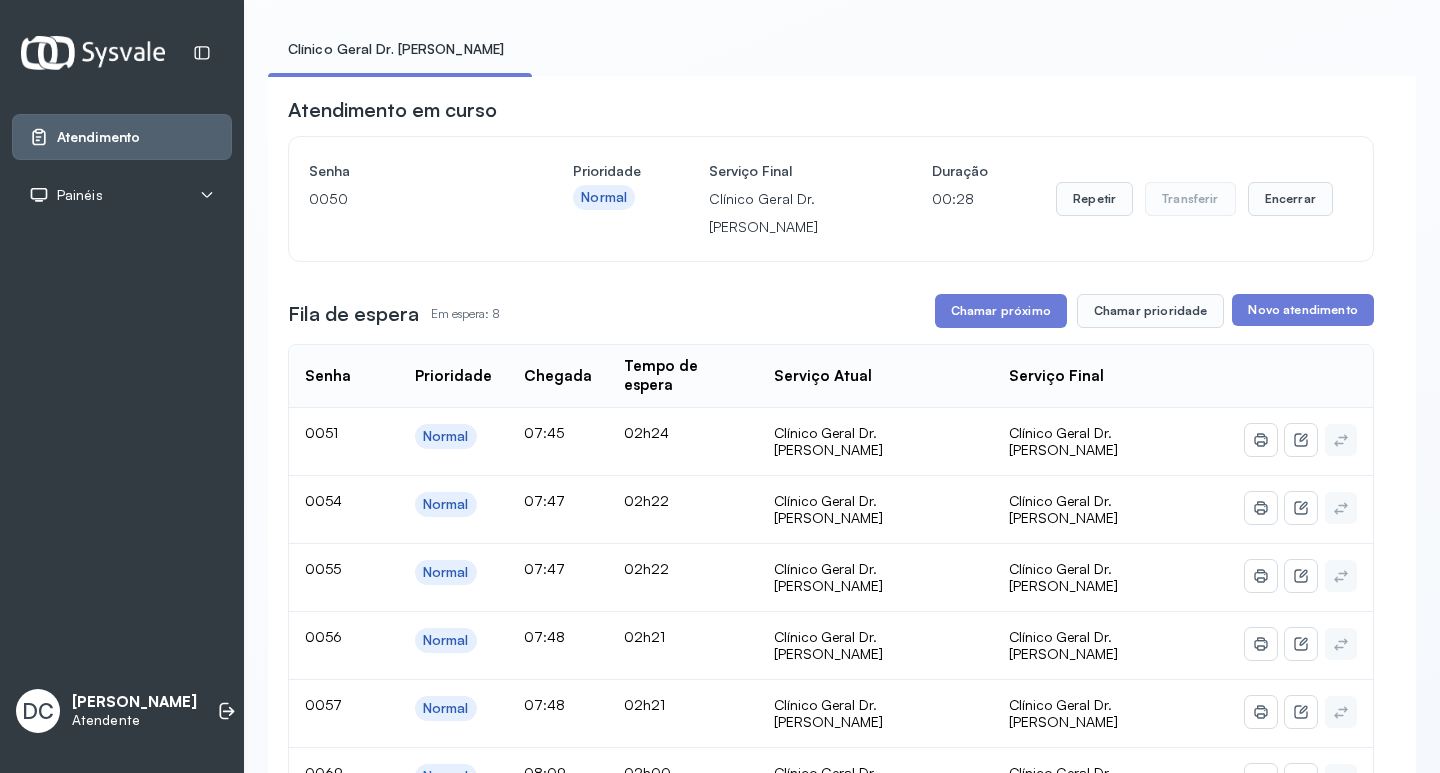 scroll, scrollTop: 100, scrollLeft: 0, axis: vertical 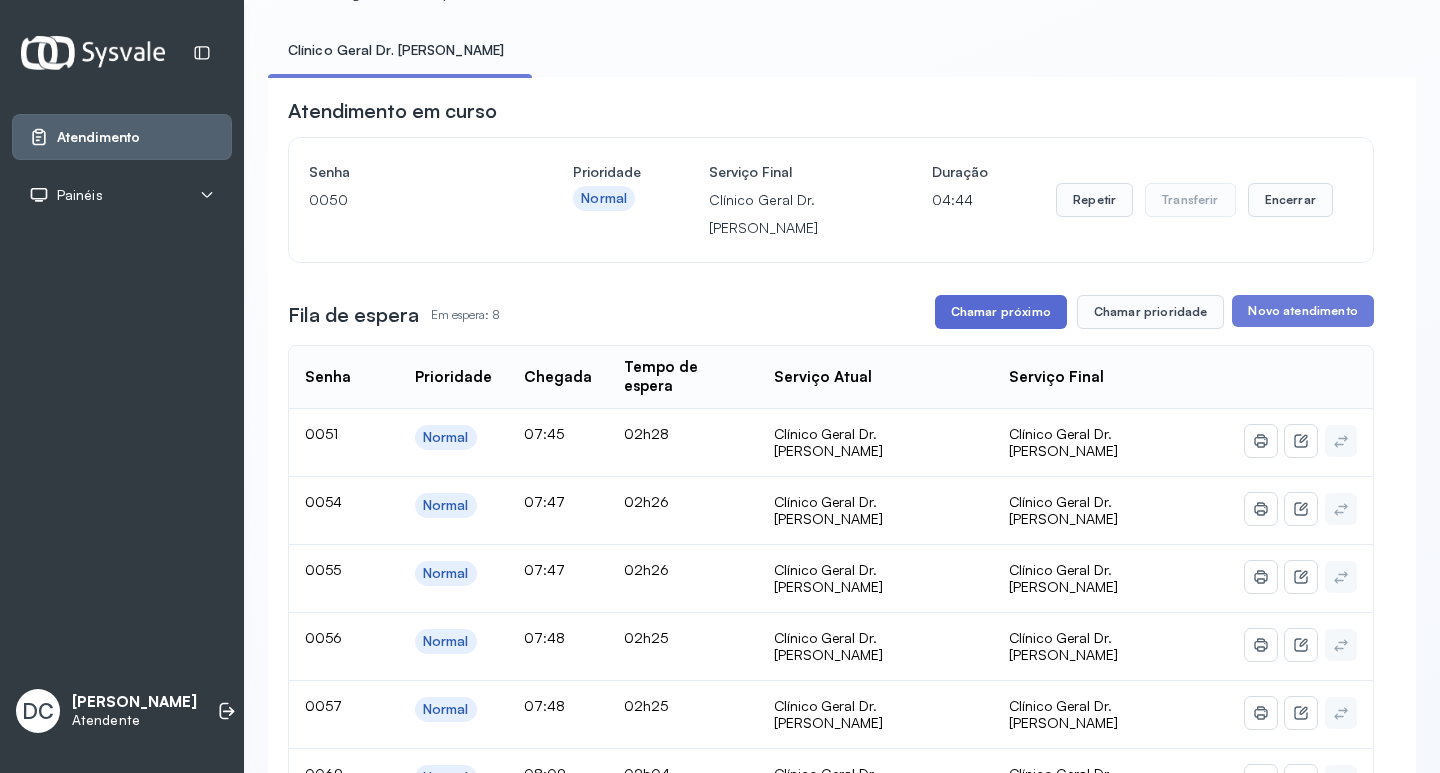 click on "Chamar próximo" at bounding box center [1001, 312] 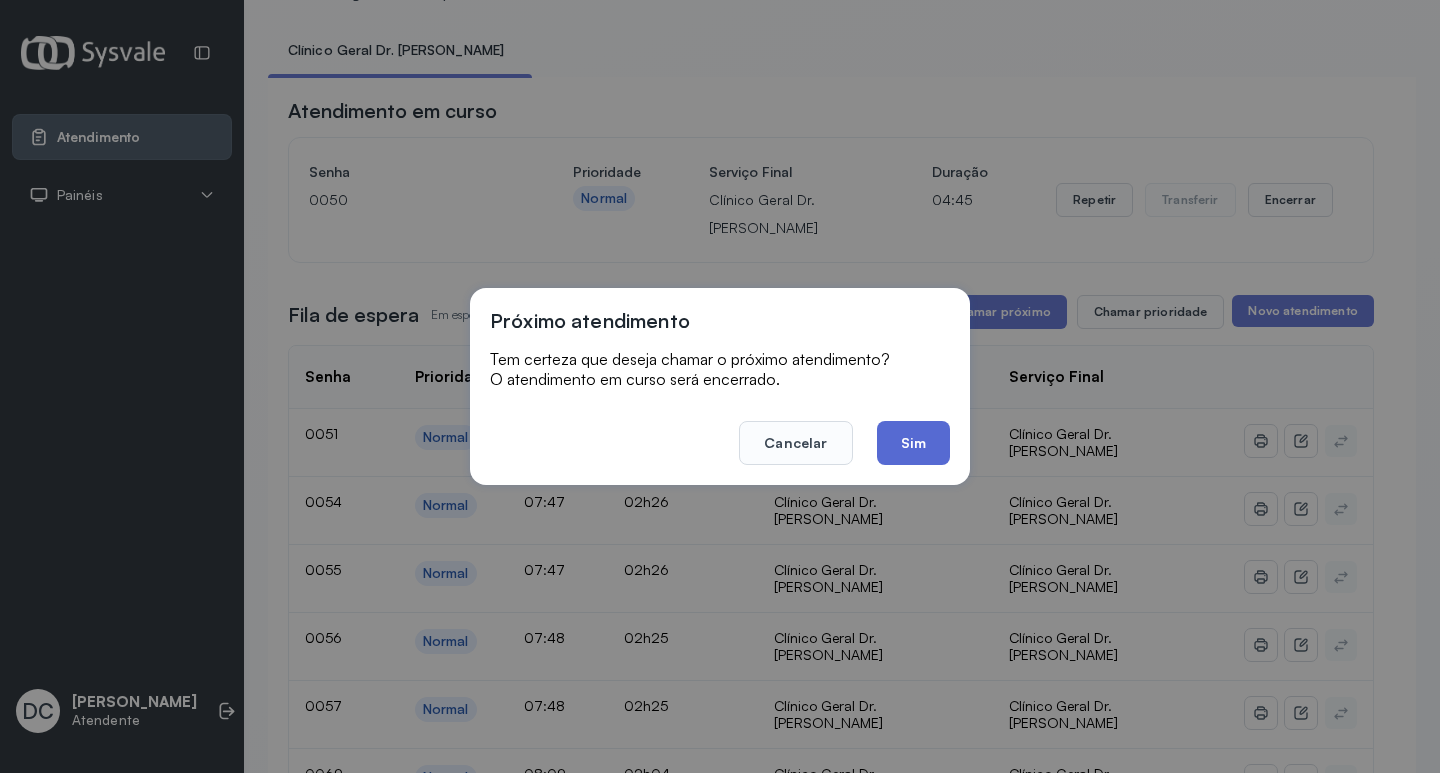 click on "Sim" 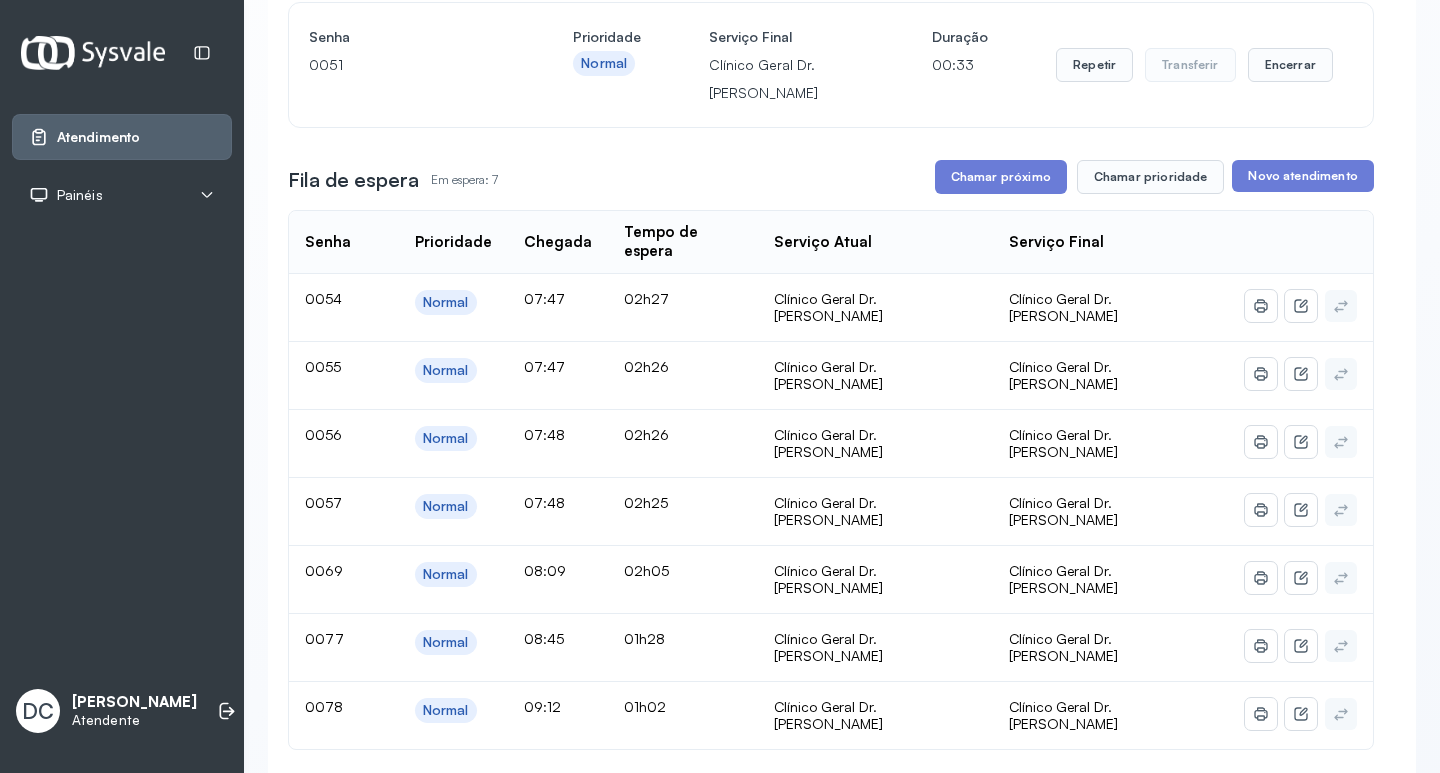 scroll, scrollTop: 200, scrollLeft: 0, axis: vertical 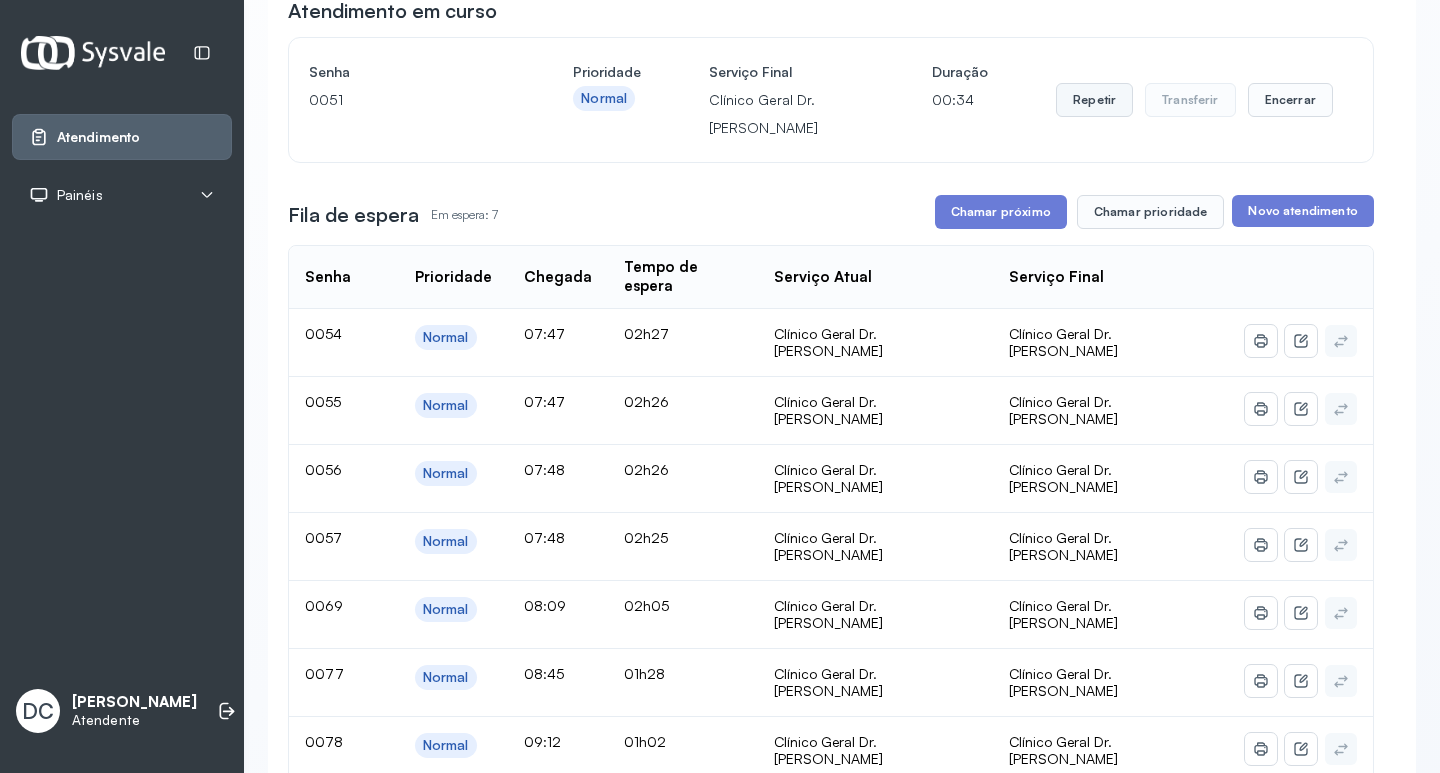 click on "Repetir" at bounding box center (1094, 100) 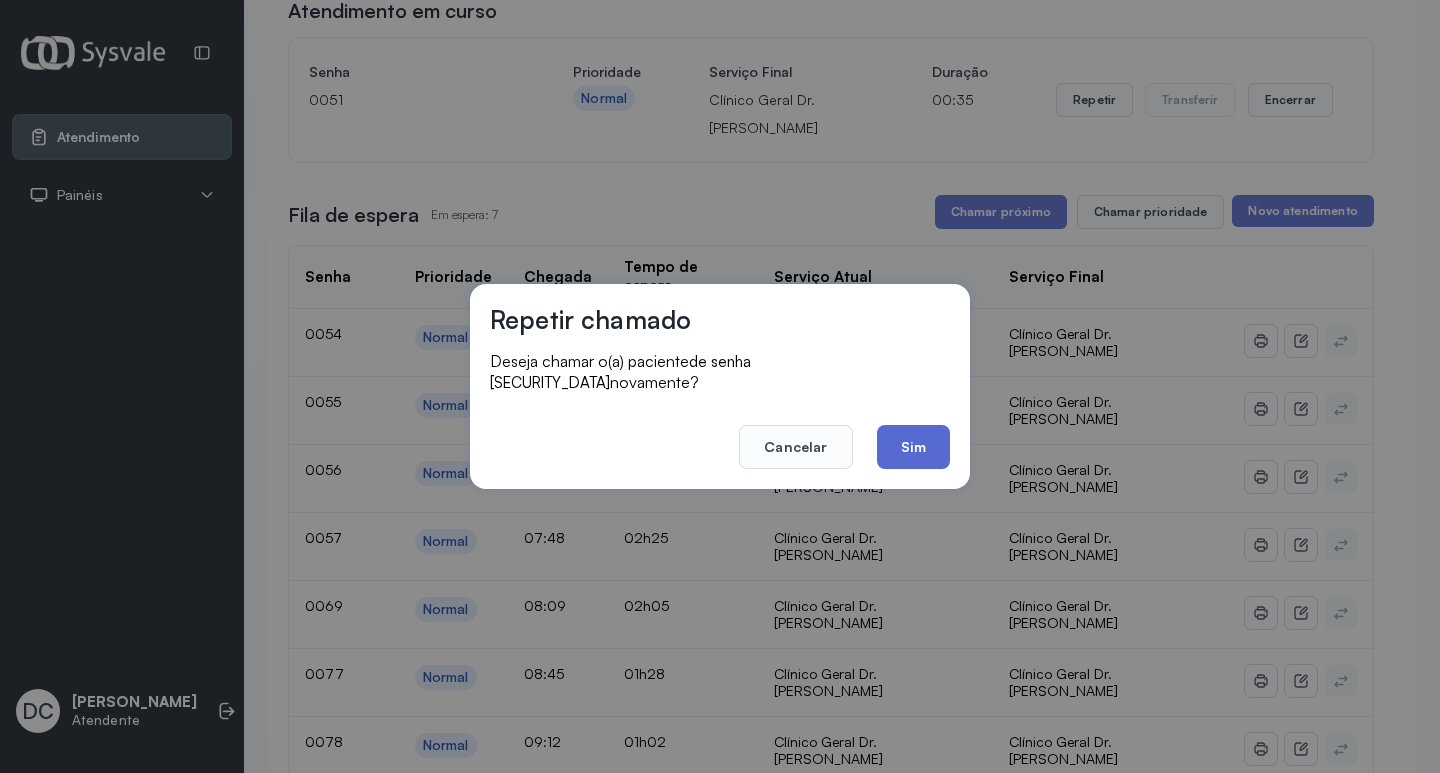 click on "Sim" 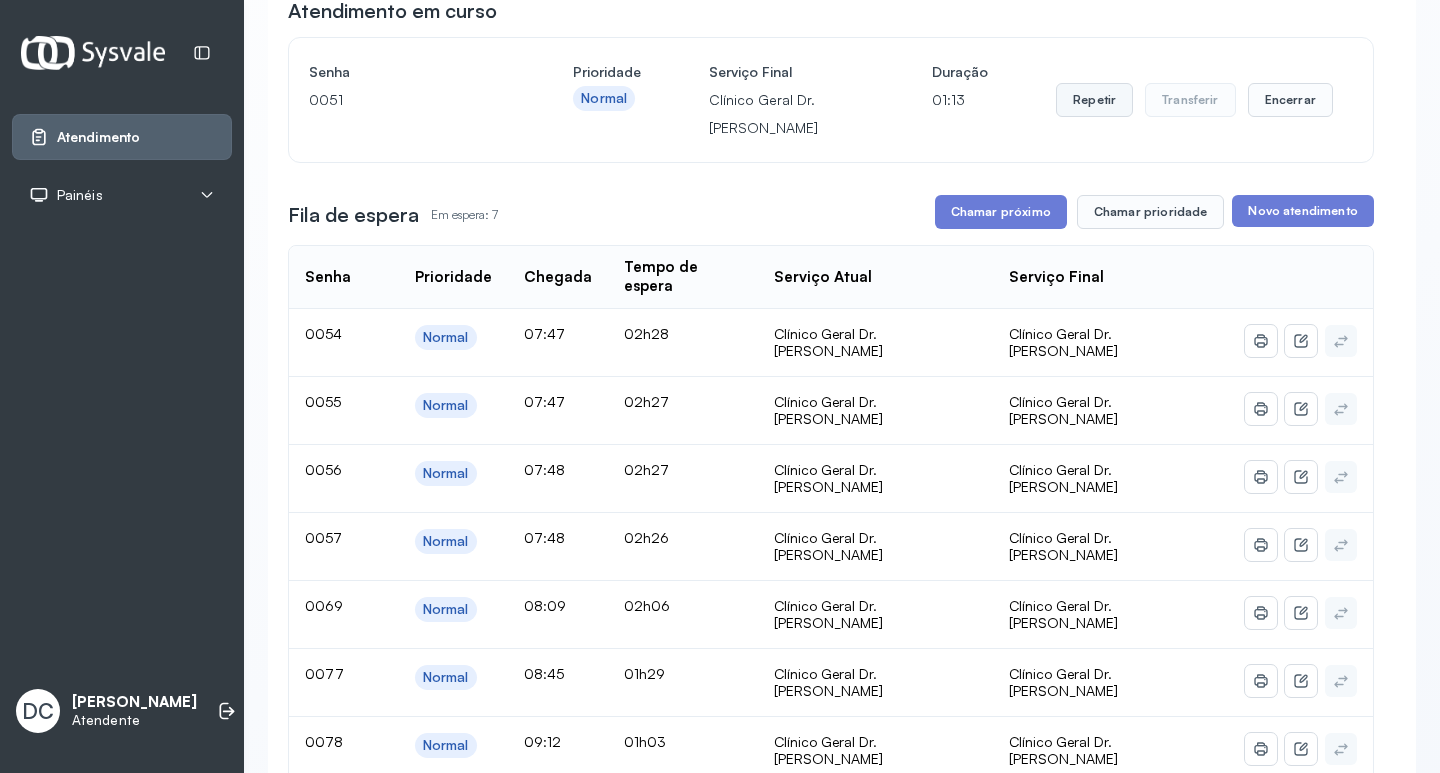 click on "Repetir" at bounding box center (1094, 100) 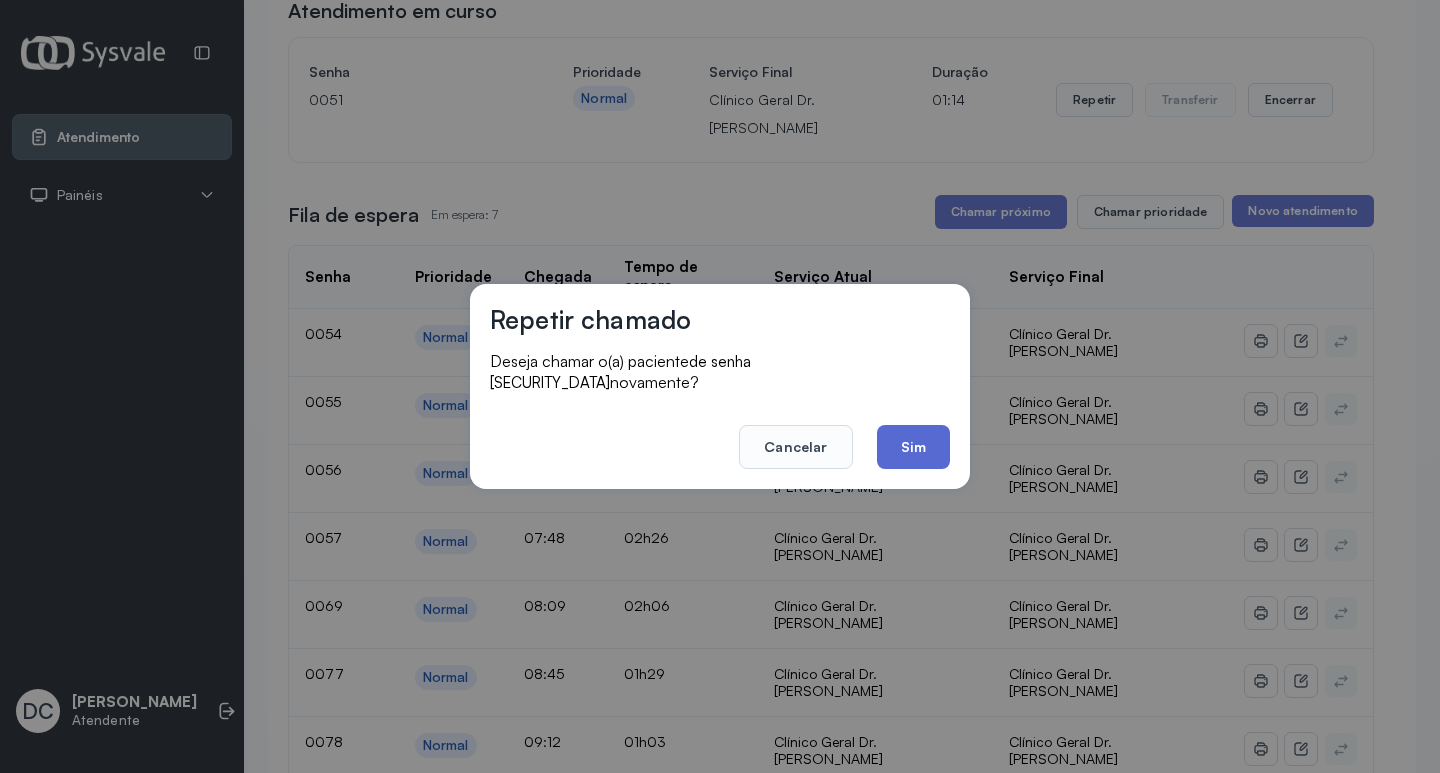 click on "Sim" 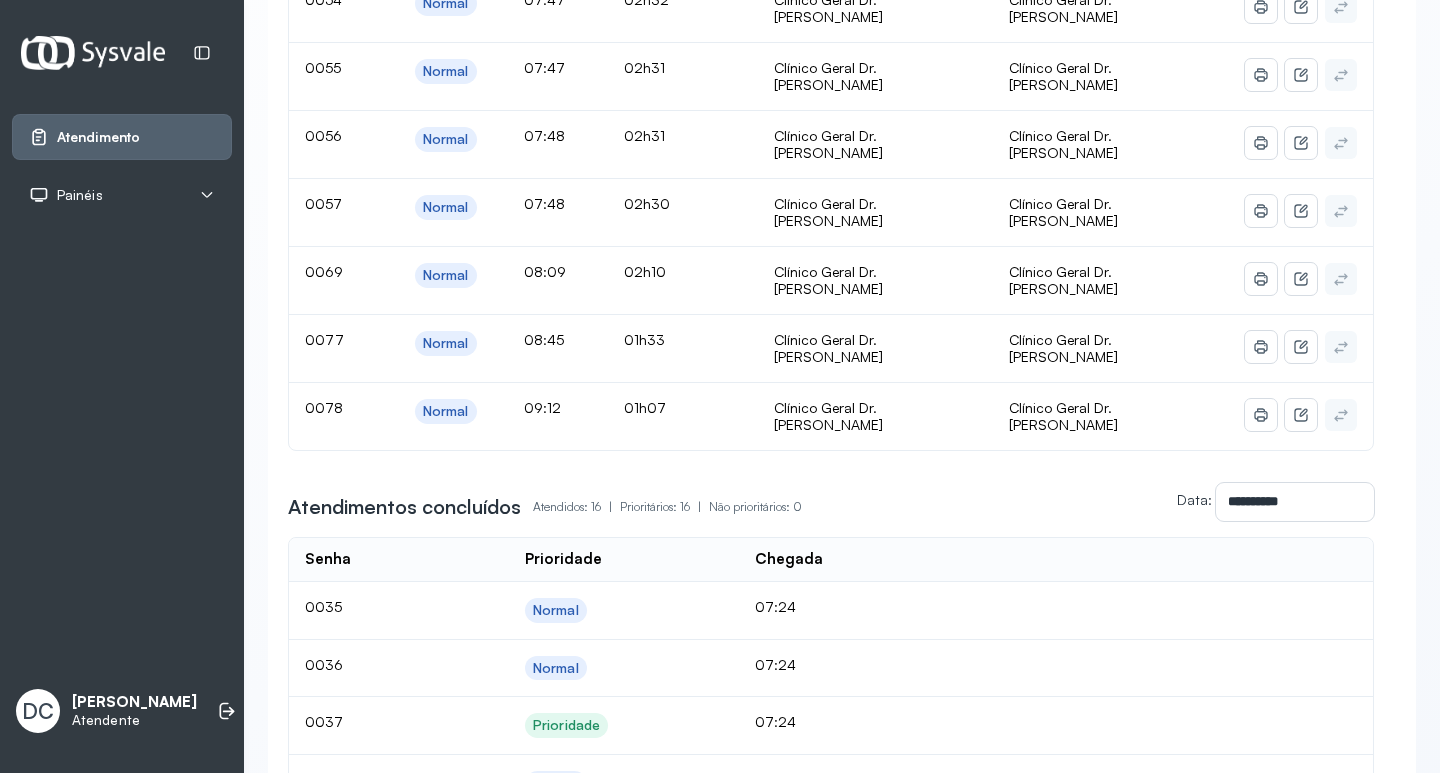 scroll, scrollTop: 34, scrollLeft: 0, axis: vertical 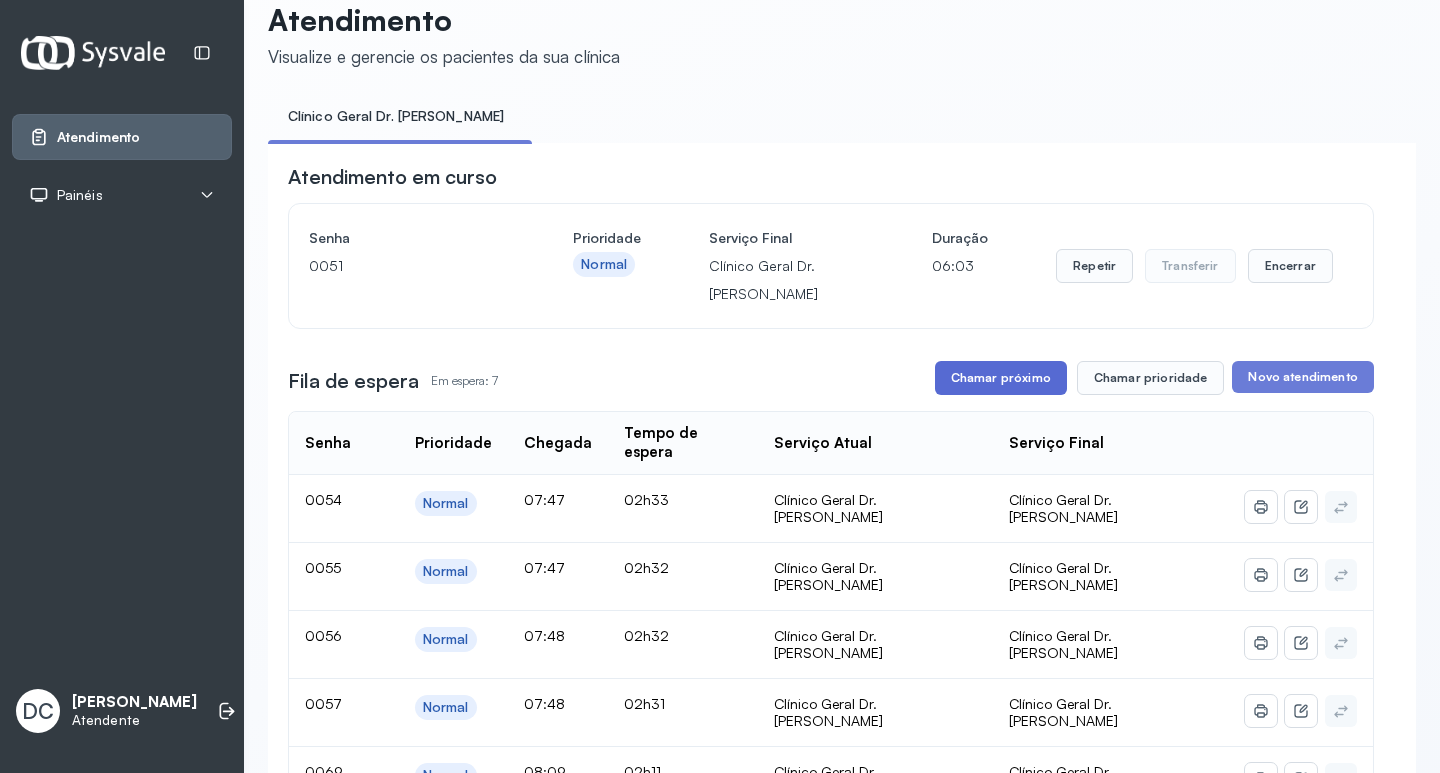 click on "Chamar próximo" at bounding box center (1001, 378) 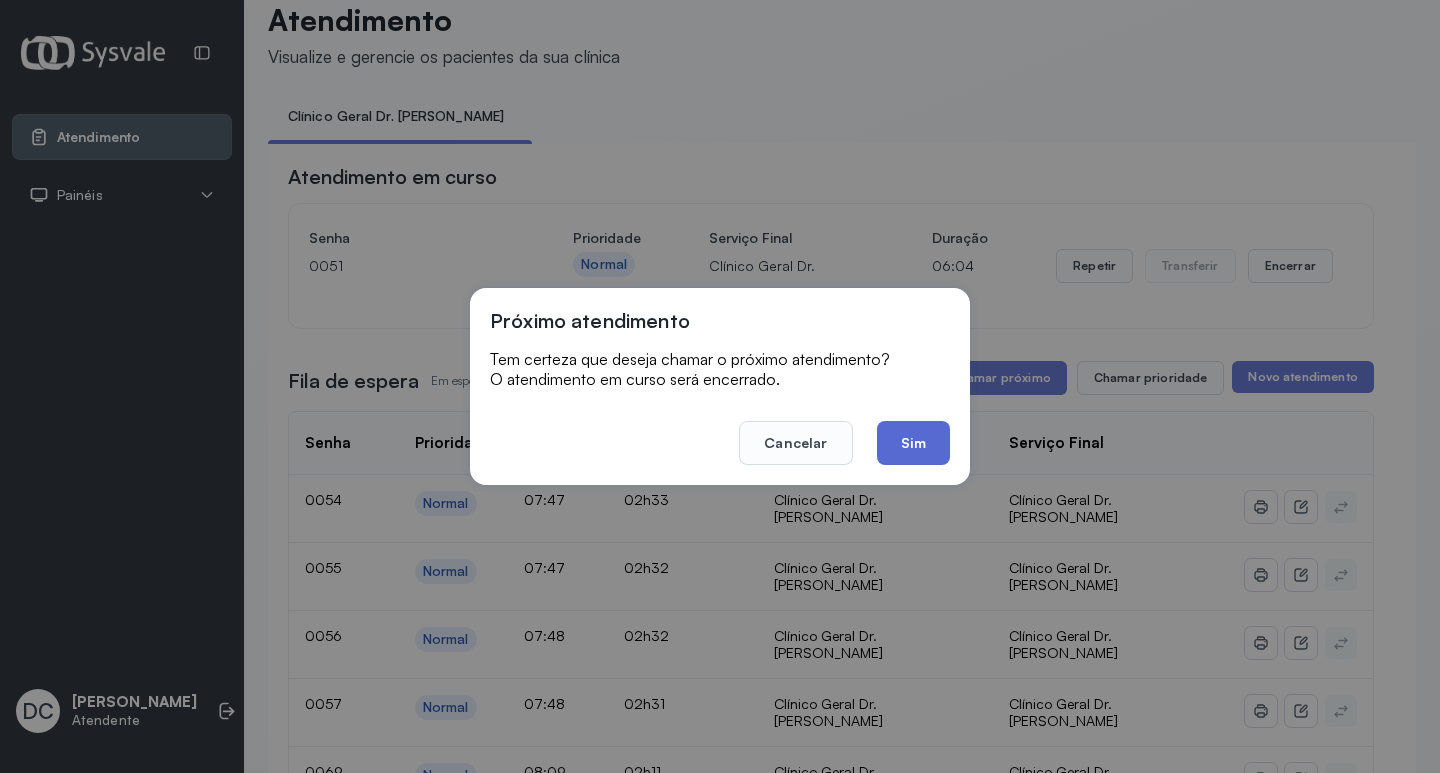 click on "Sim" 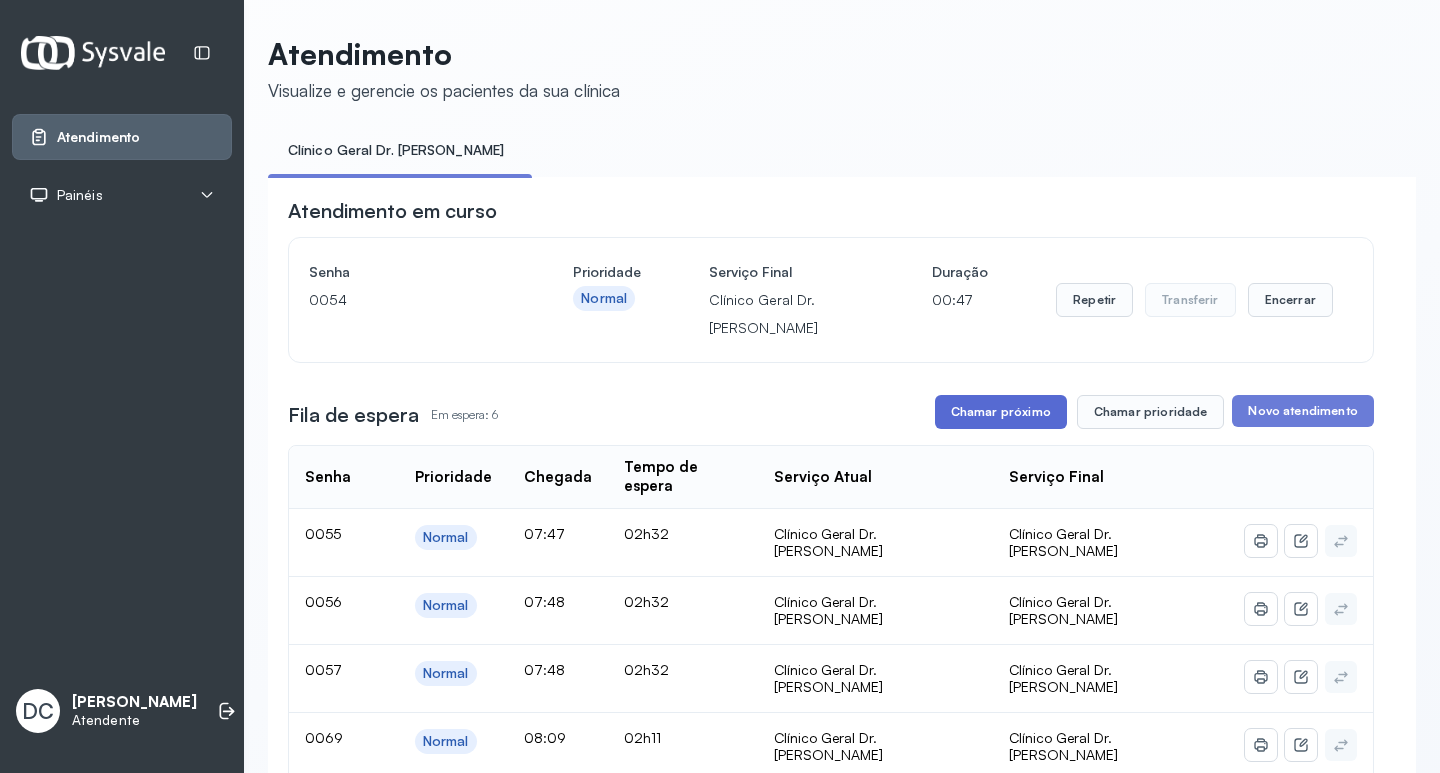 click on "Chamar próximo" at bounding box center [1001, 412] 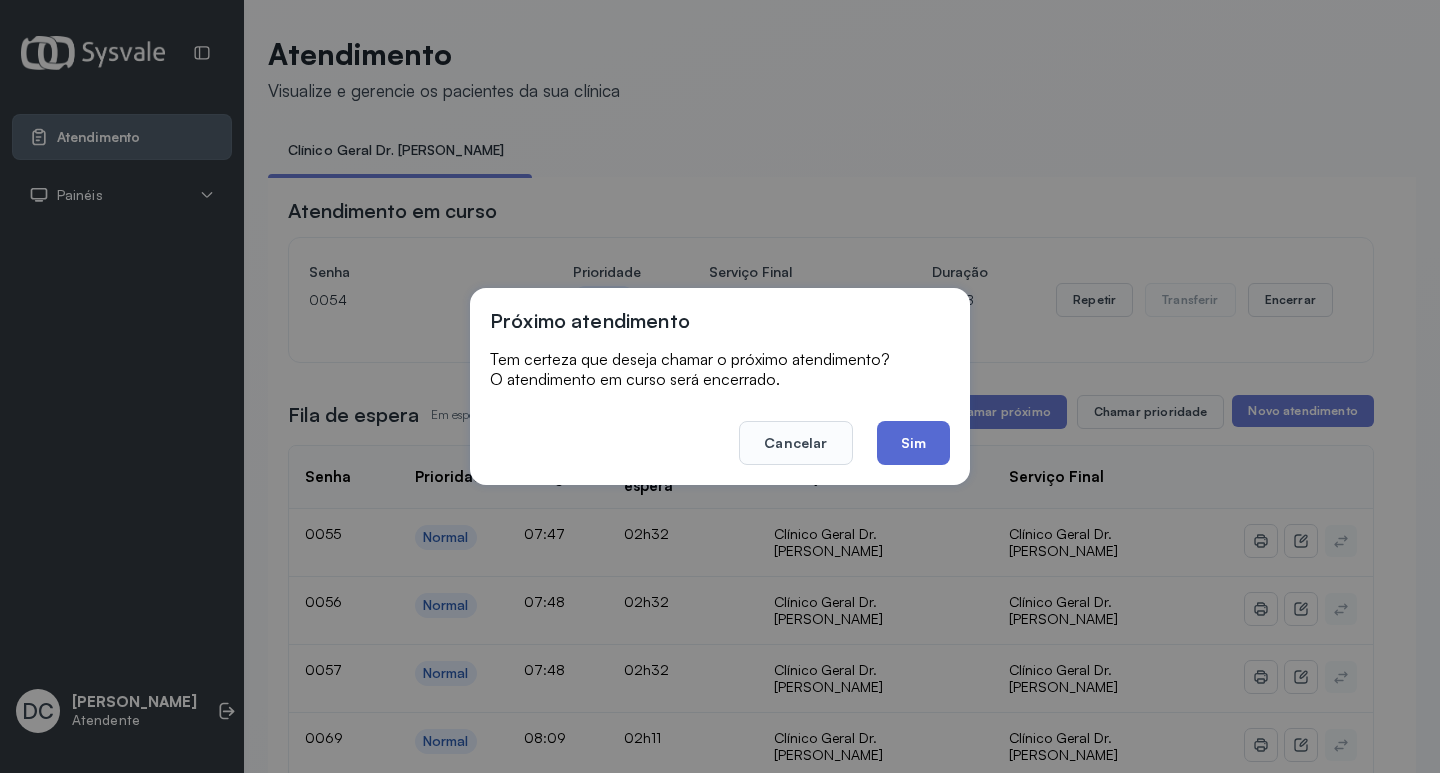 click on "Sim" 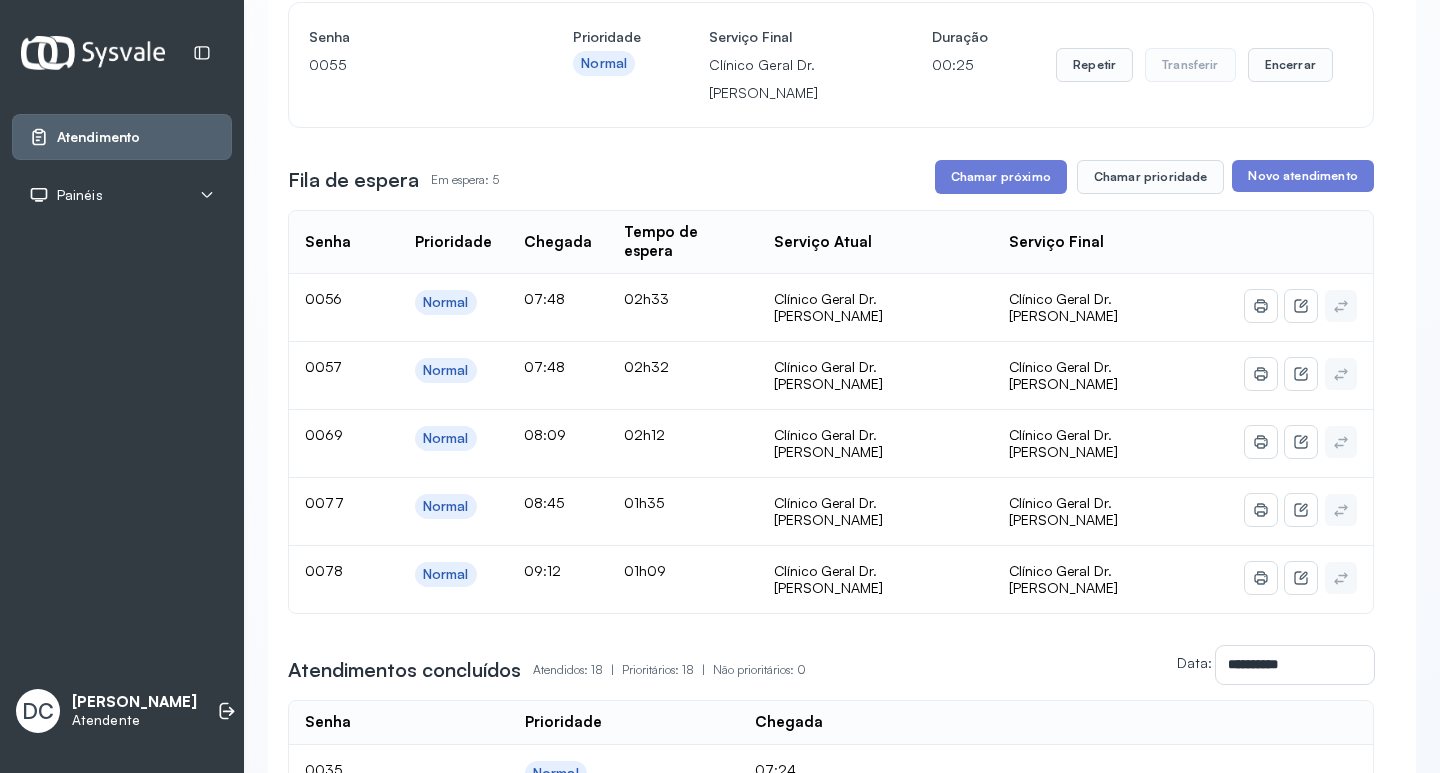 scroll, scrollTop: 200, scrollLeft: 0, axis: vertical 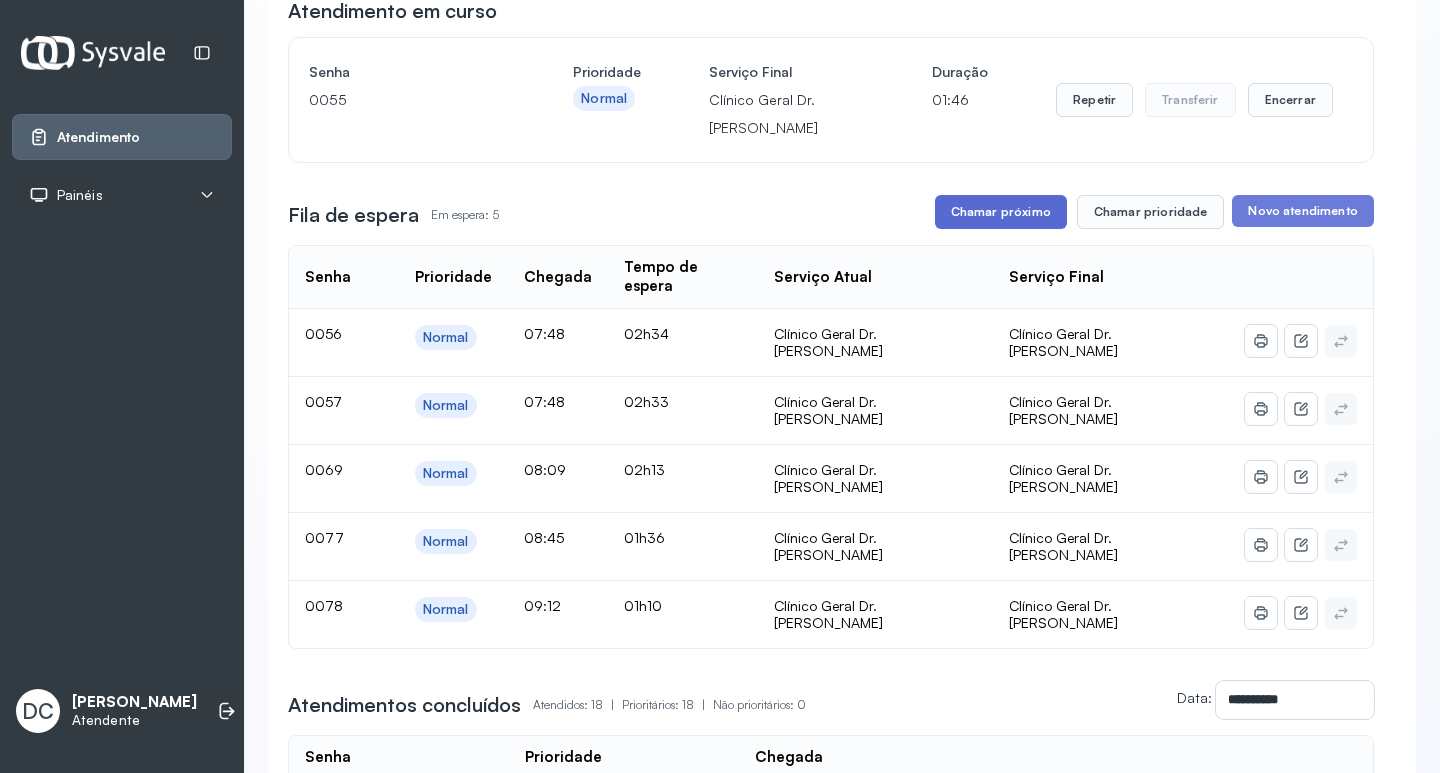 click on "Chamar próximo" at bounding box center [1001, 212] 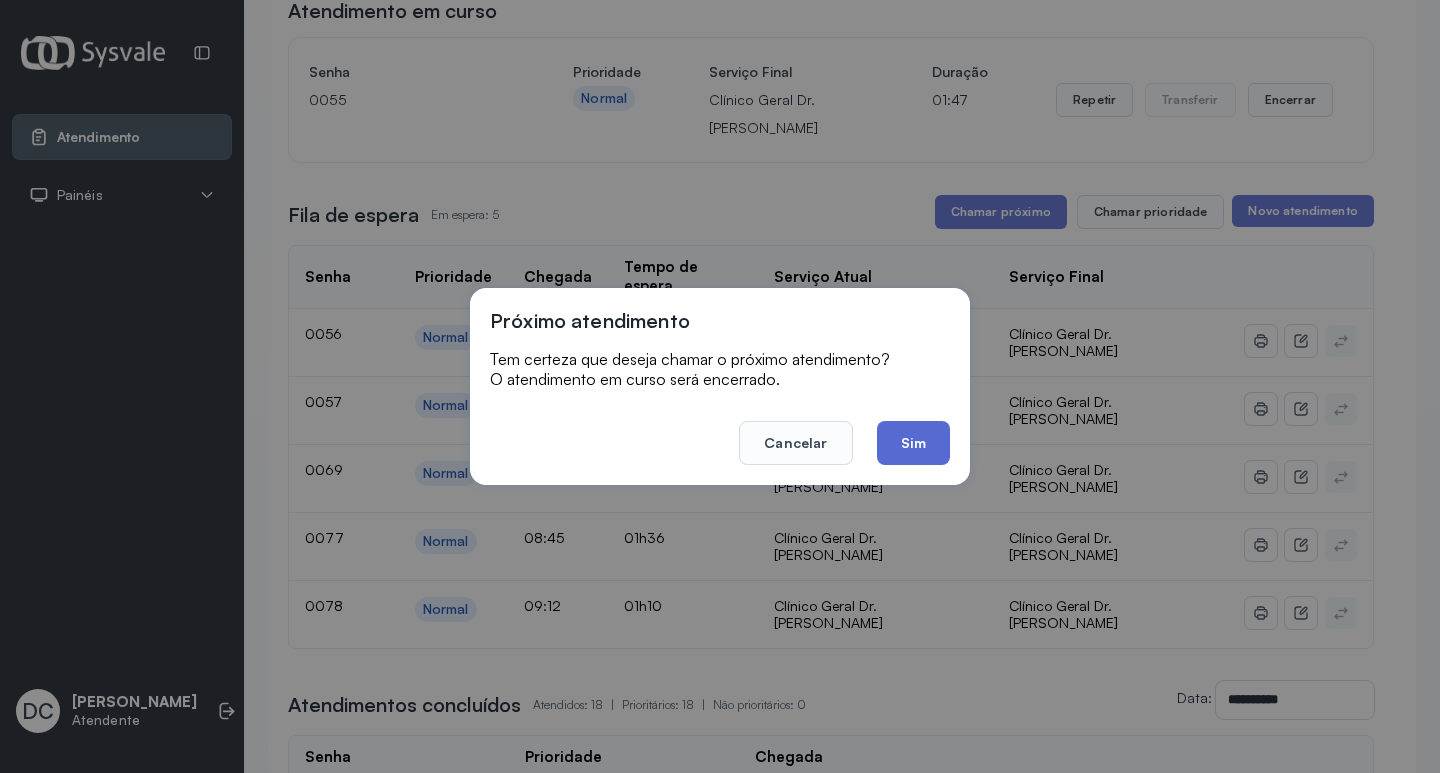 click on "Sim" 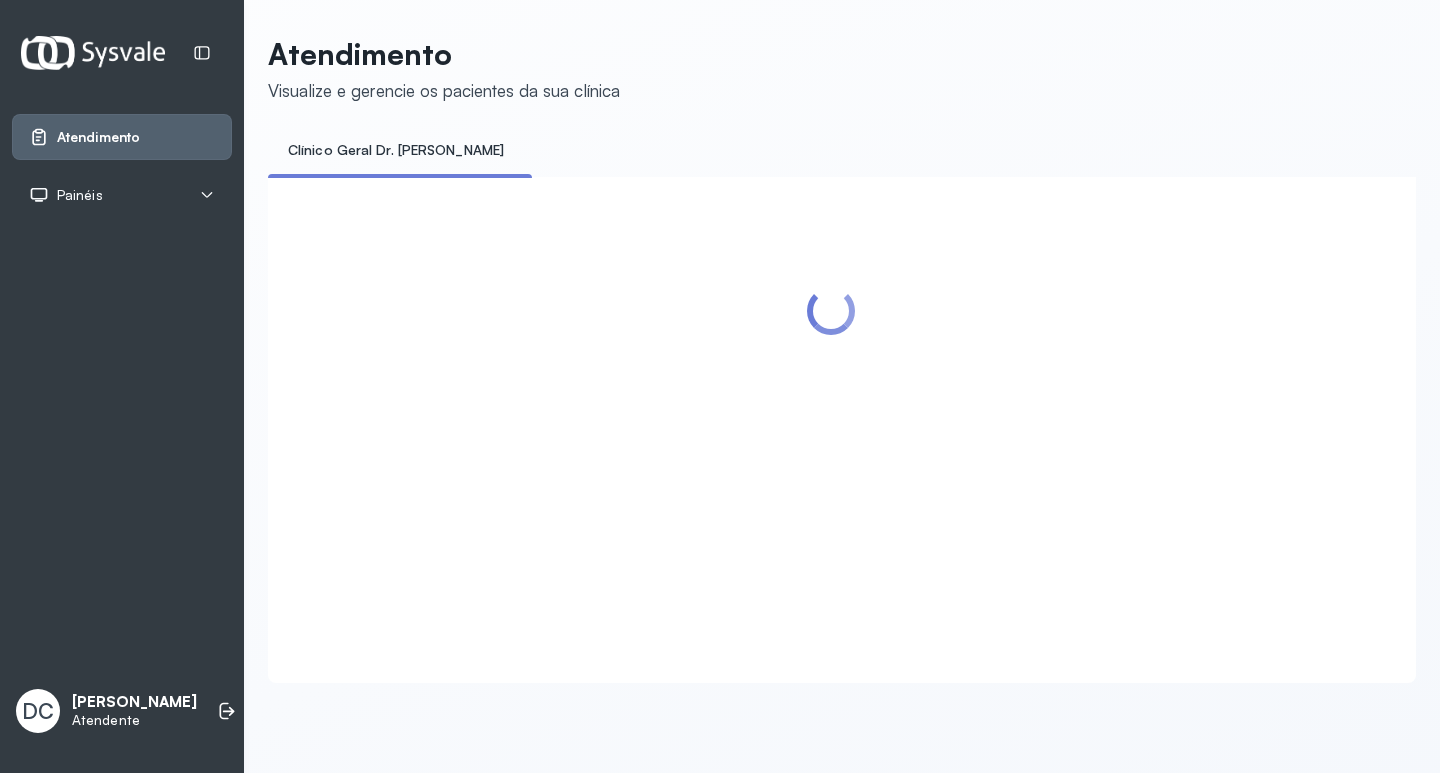 scroll, scrollTop: 0, scrollLeft: 0, axis: both 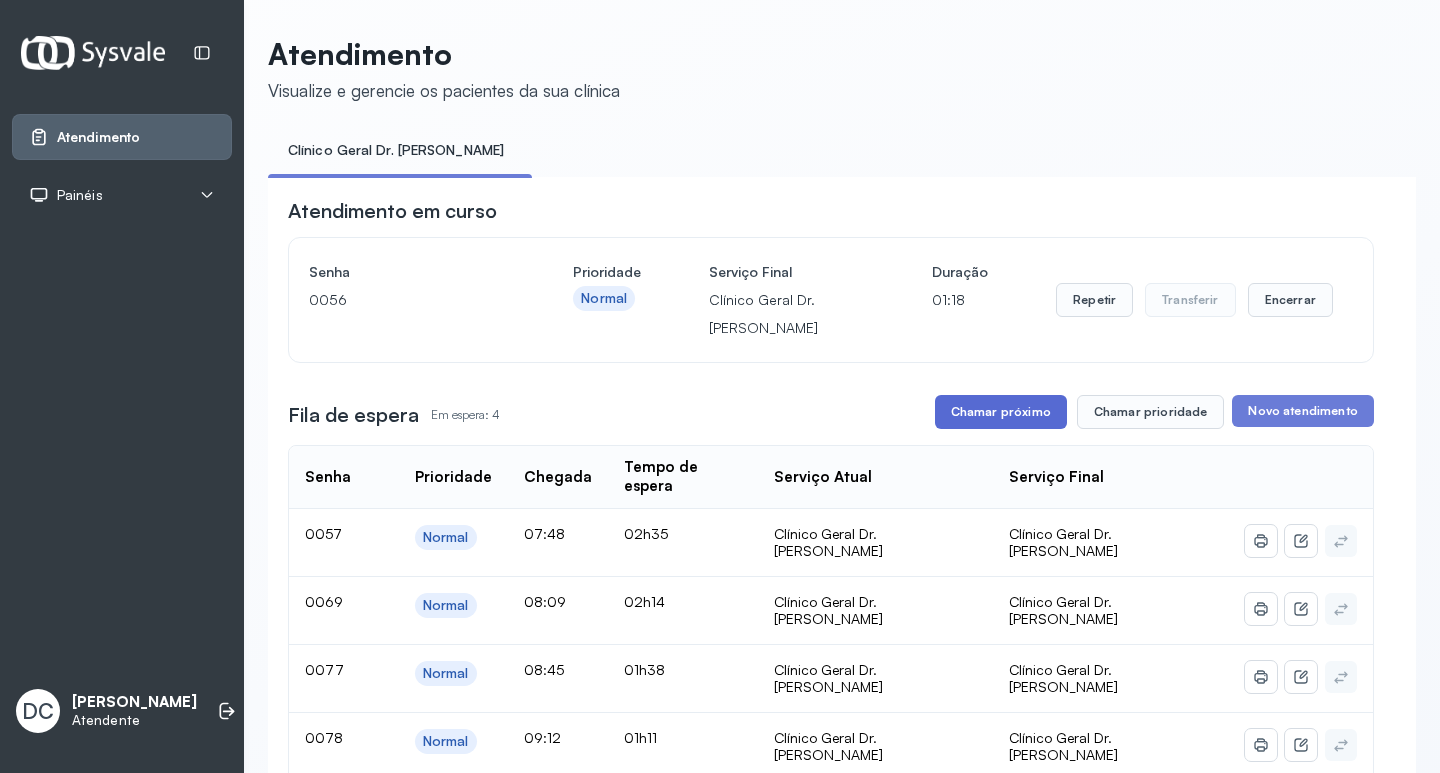click on "Chamar próximo" at bounding box center (1001, 412) 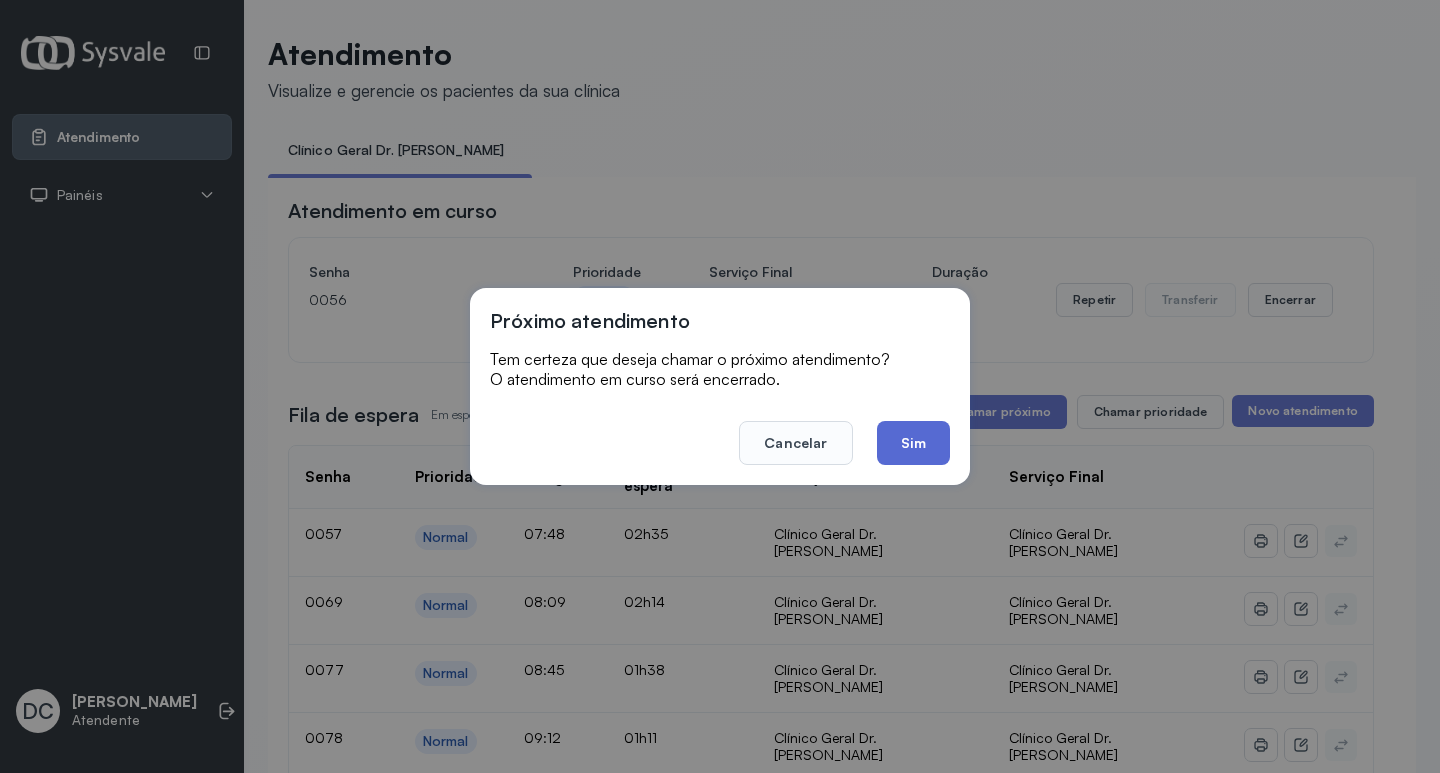 click on "Sim" 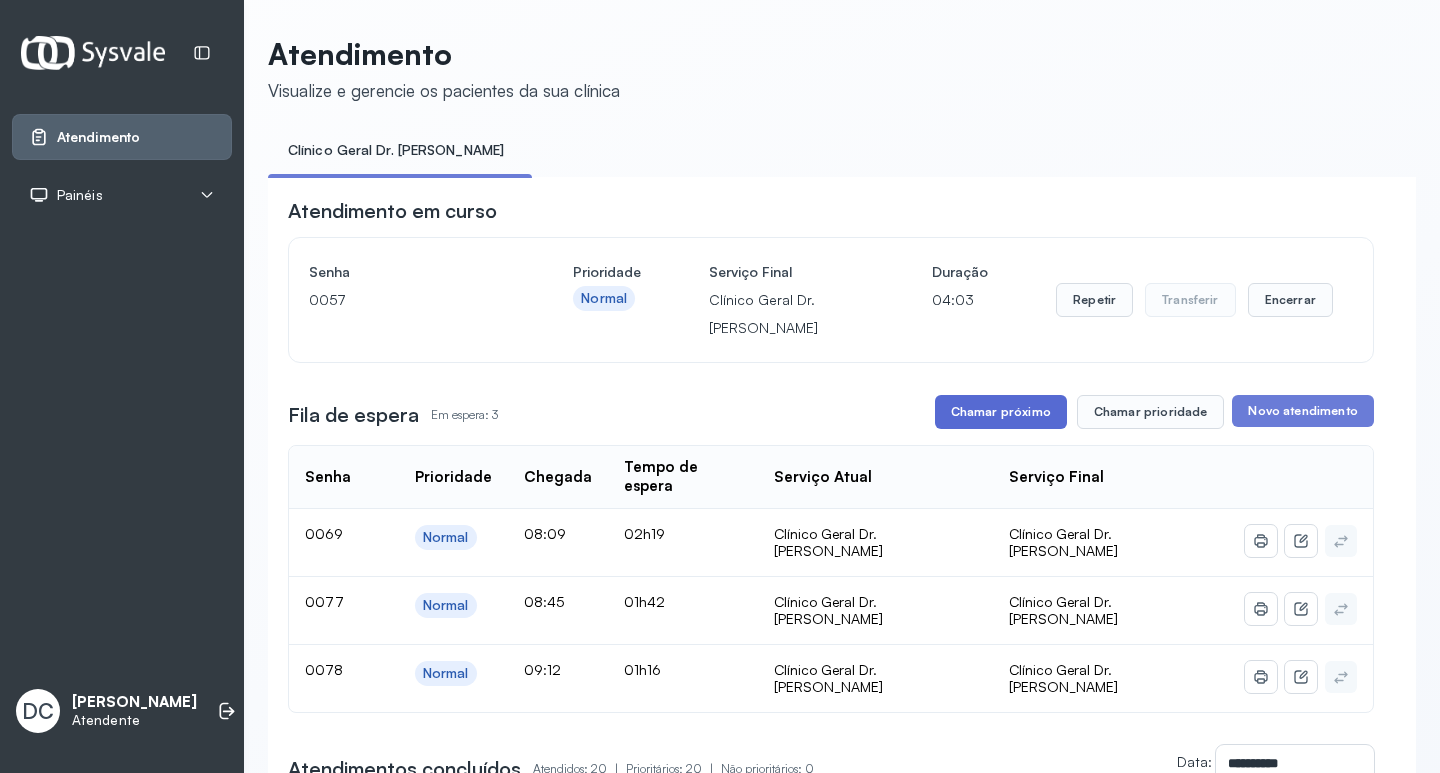click on "Chamar próximo" at bounding box center [1001, 412] 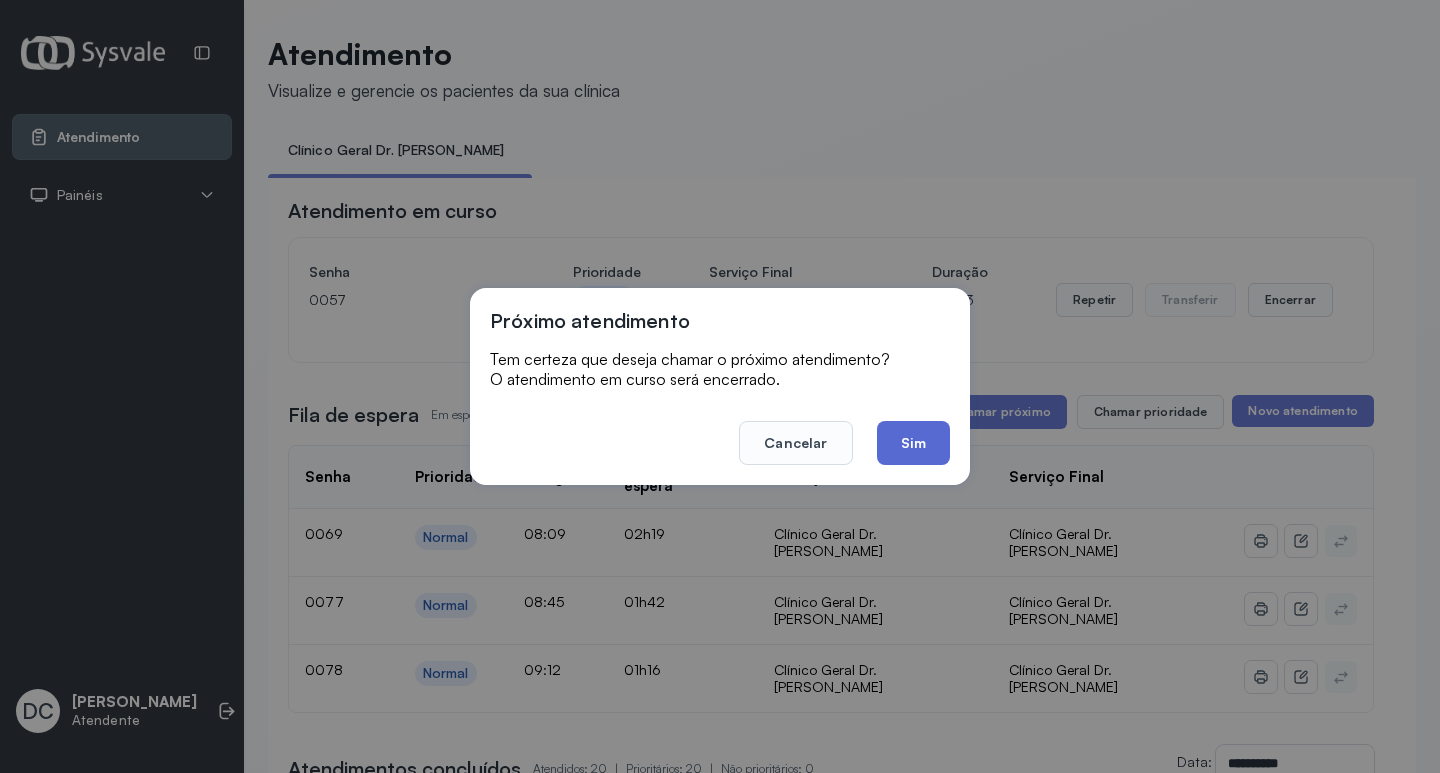 click on "Sim" 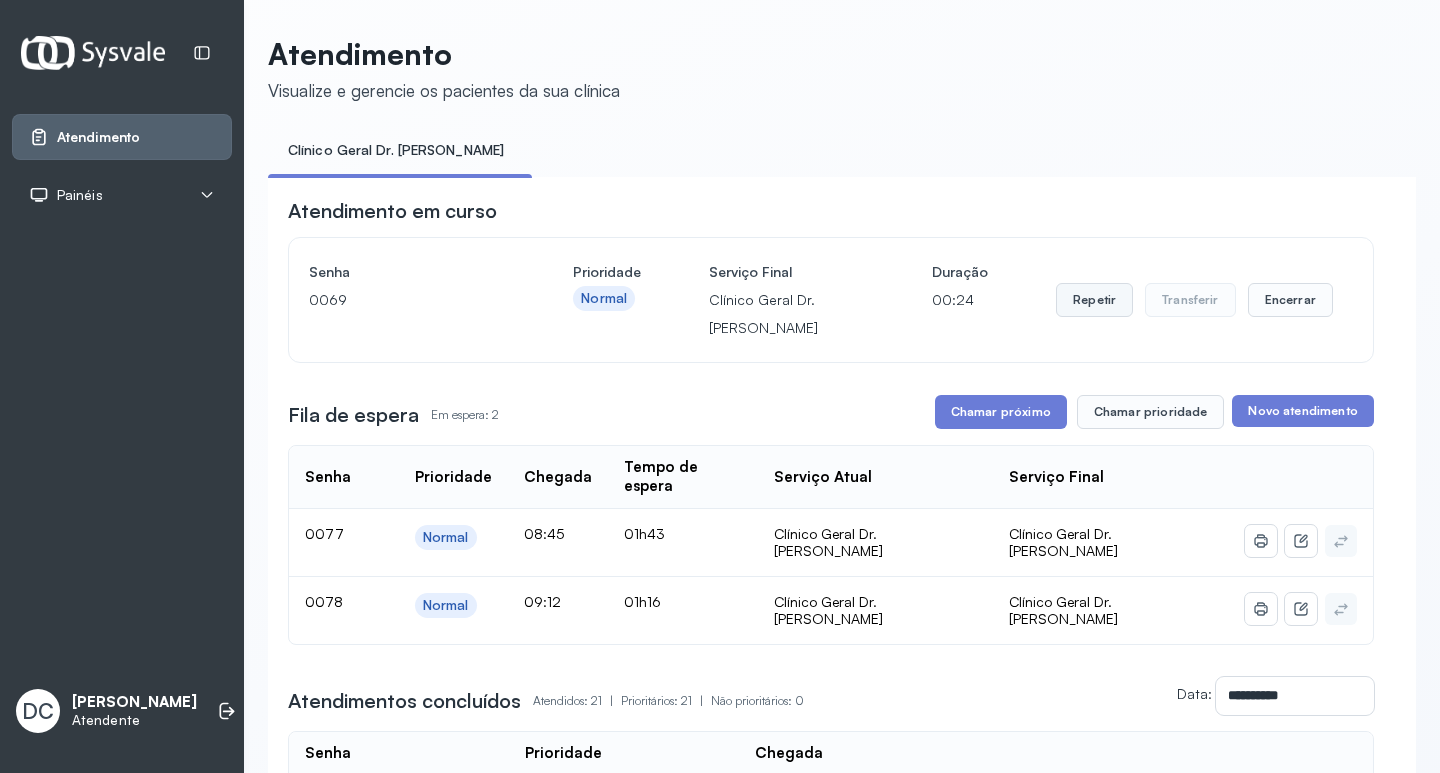 click on "Repetir" at bounding box center [1094, 300] 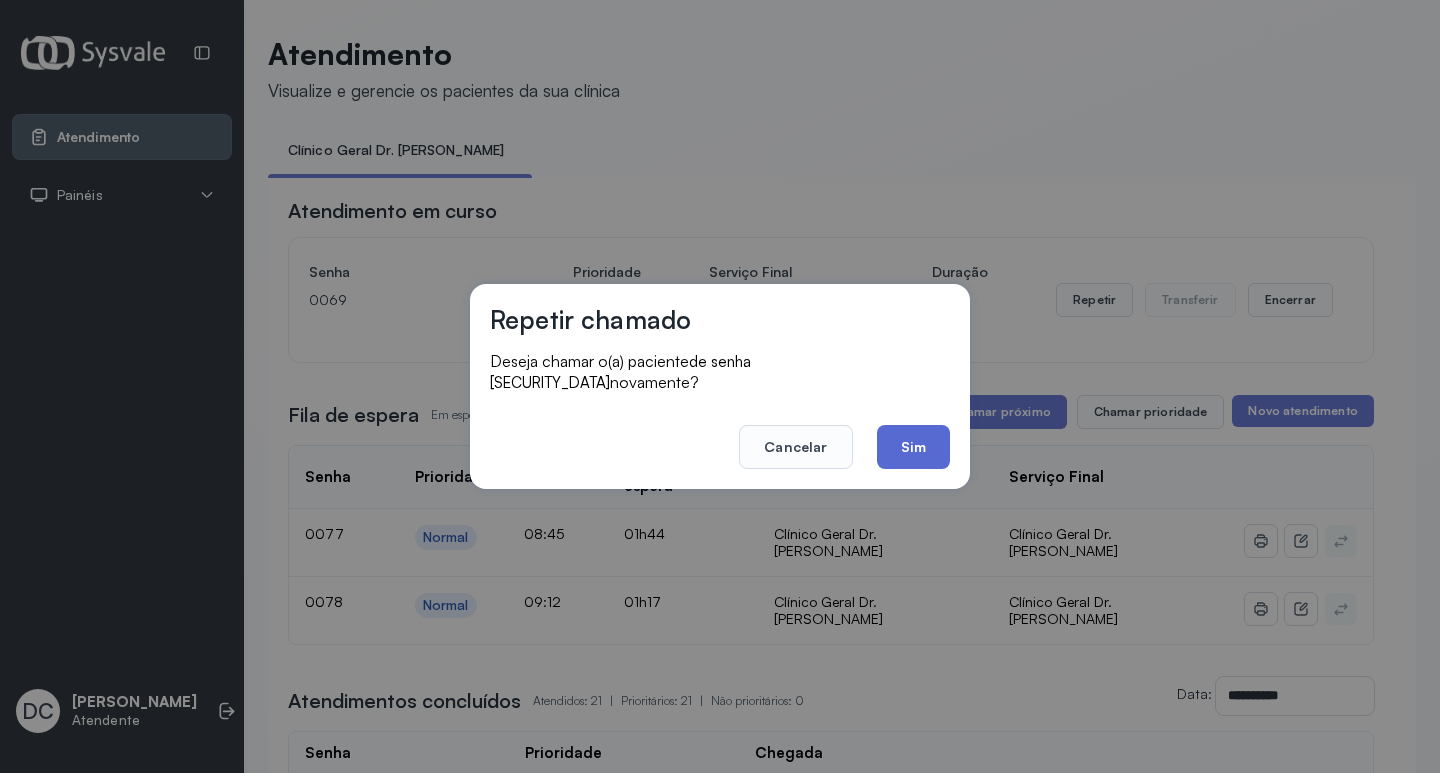 click on "Sim" 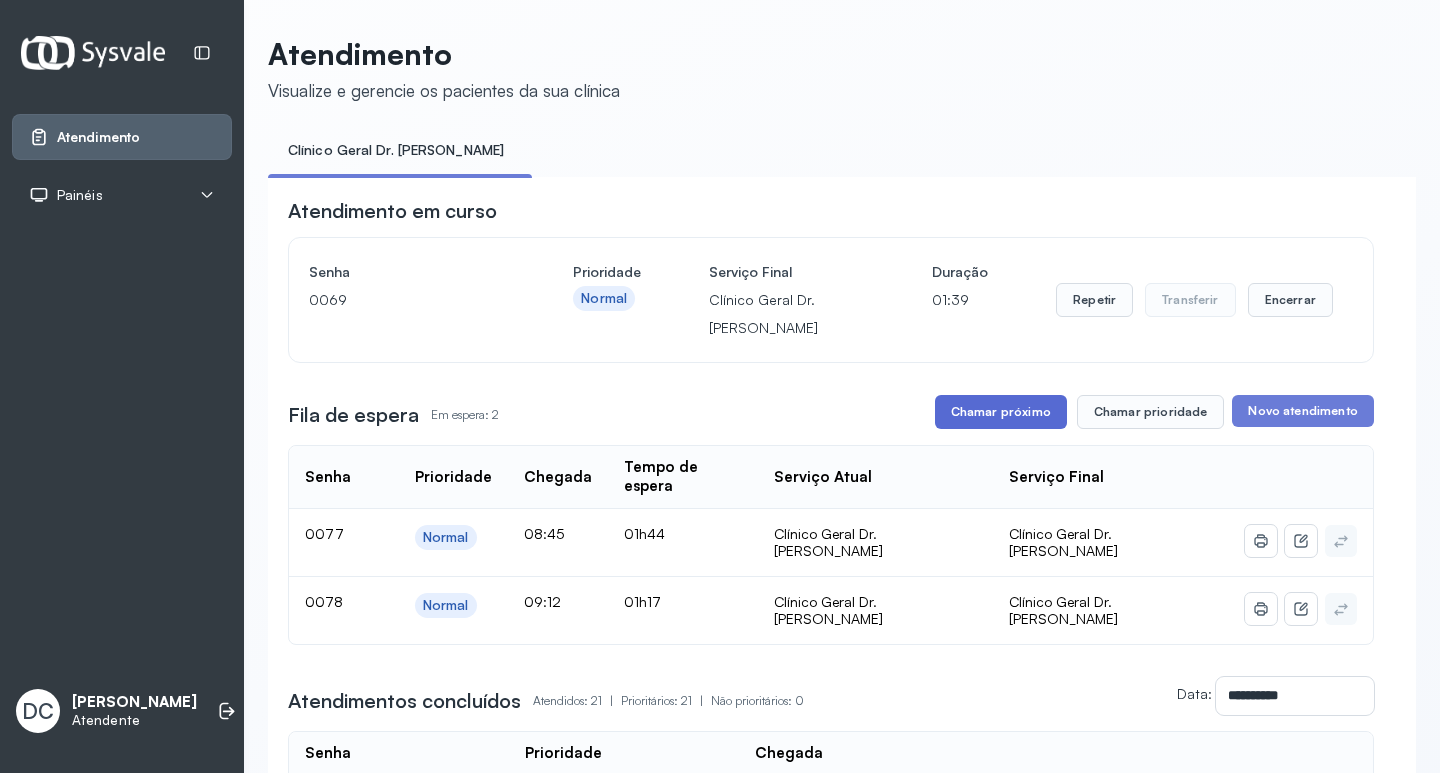 click on "Chamar próximo" at bounding box center (1001, 412) 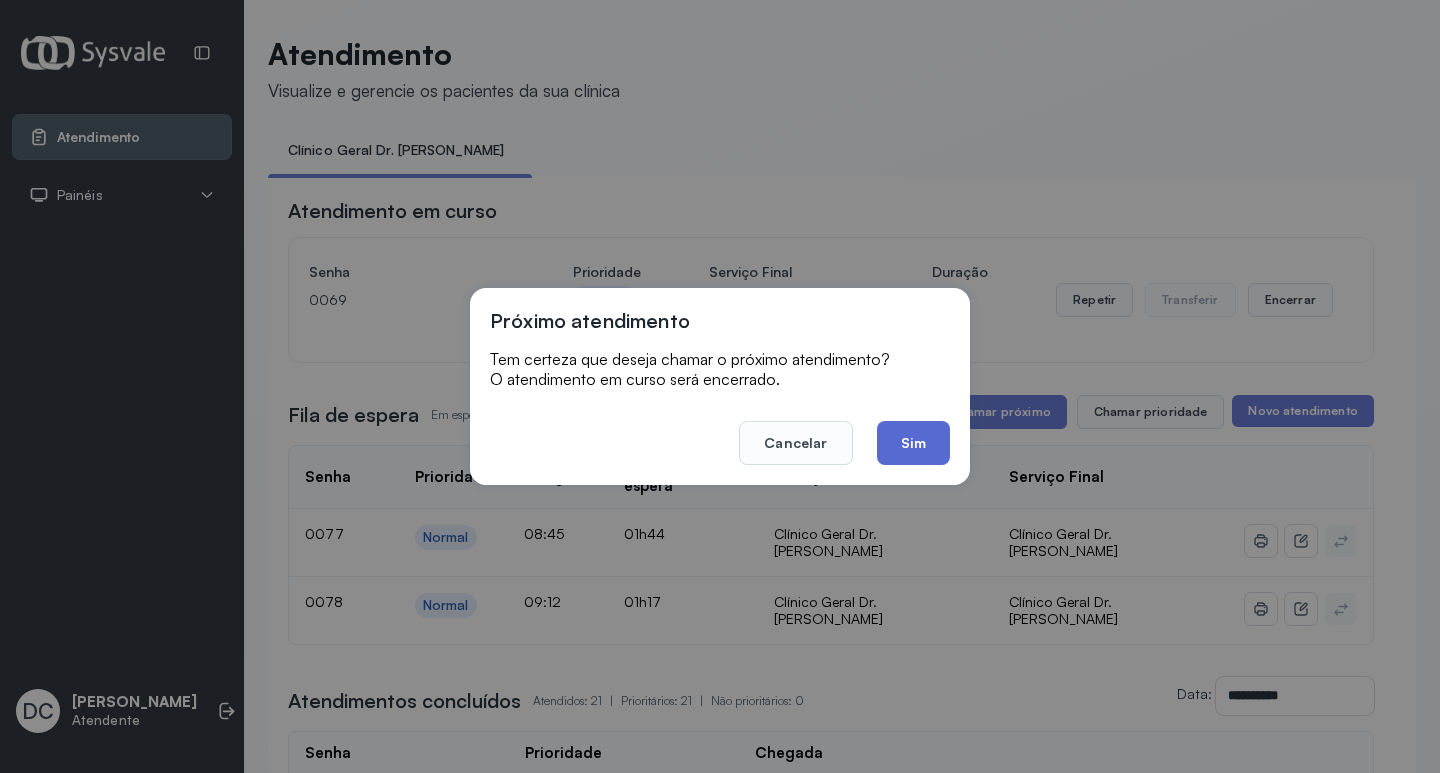 click on "Sim" 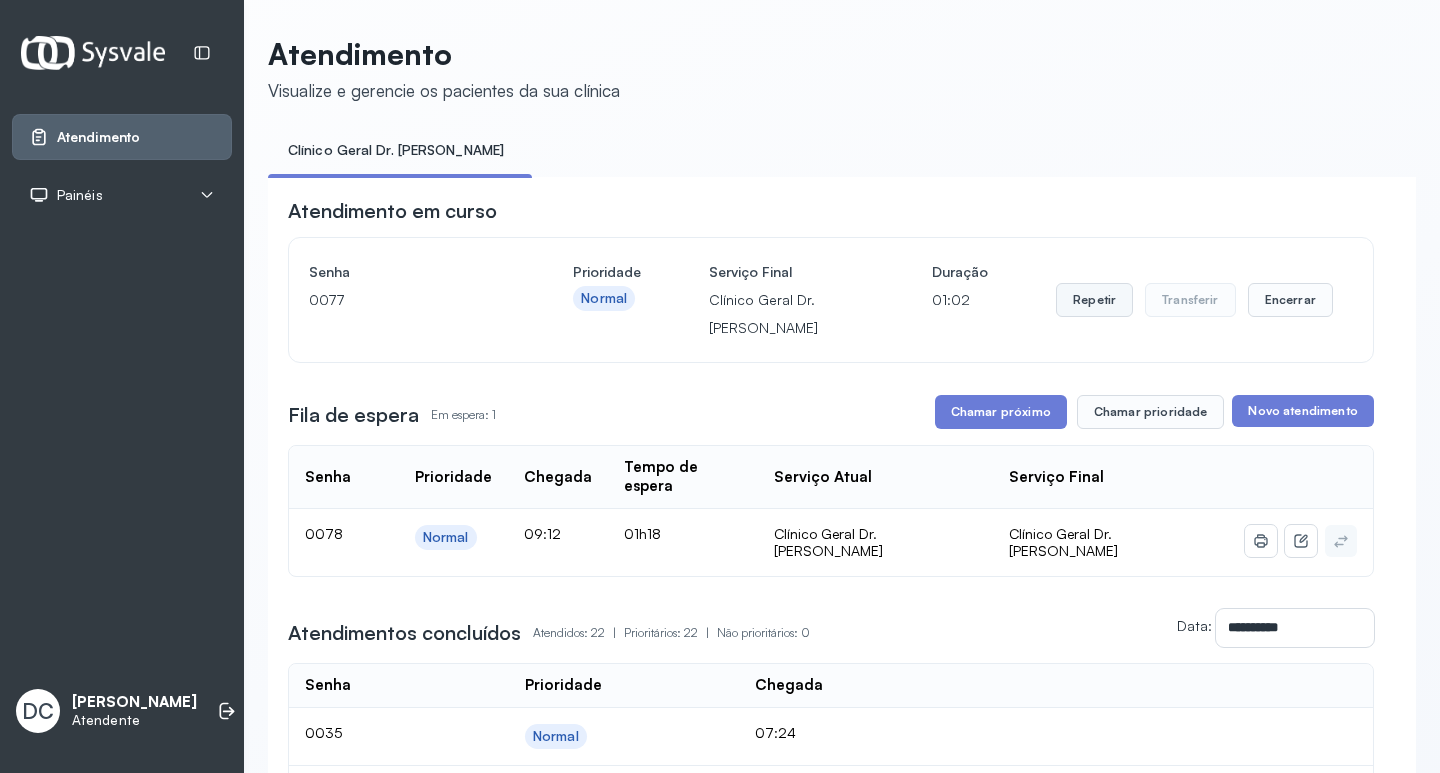 click on "Repetir" at bounding box center (1094, 300) 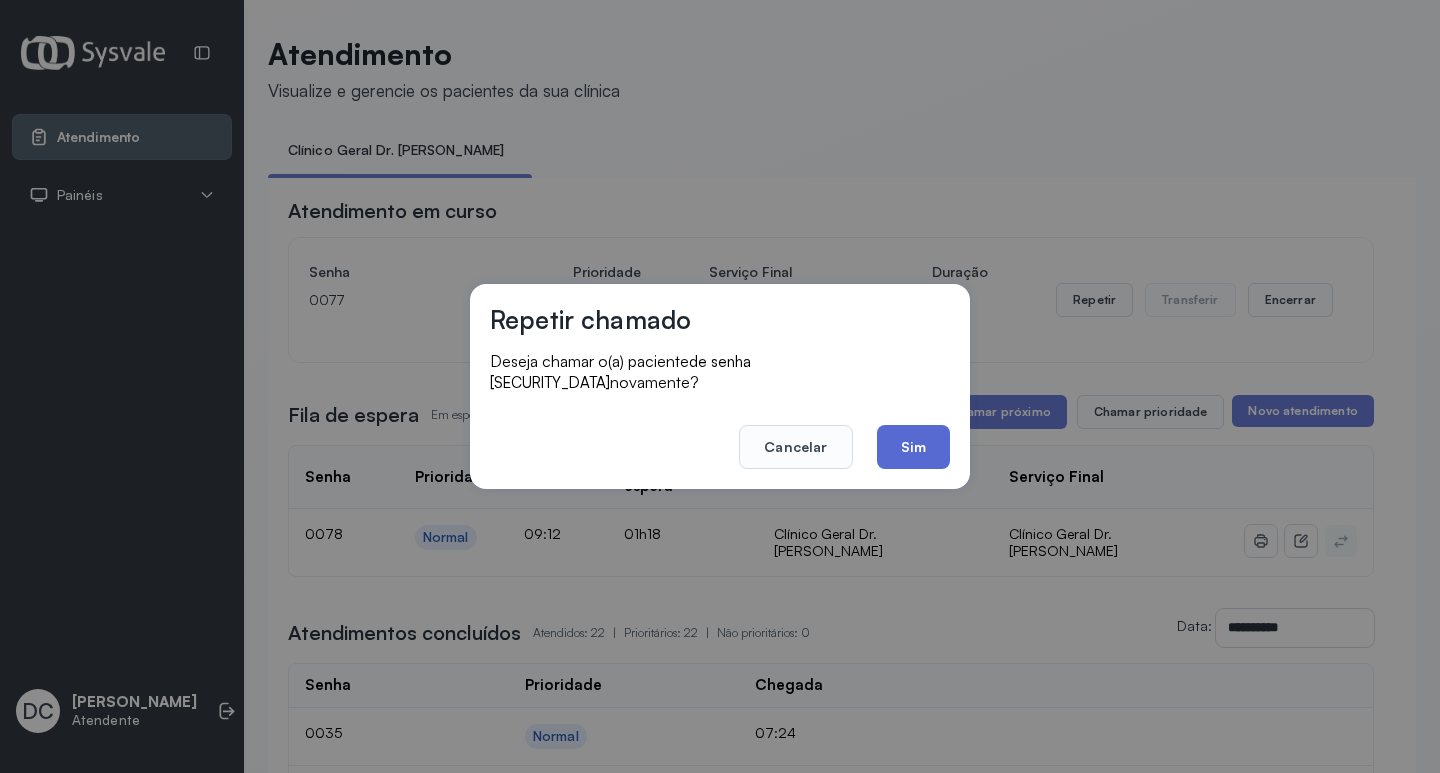 click on "Sim" 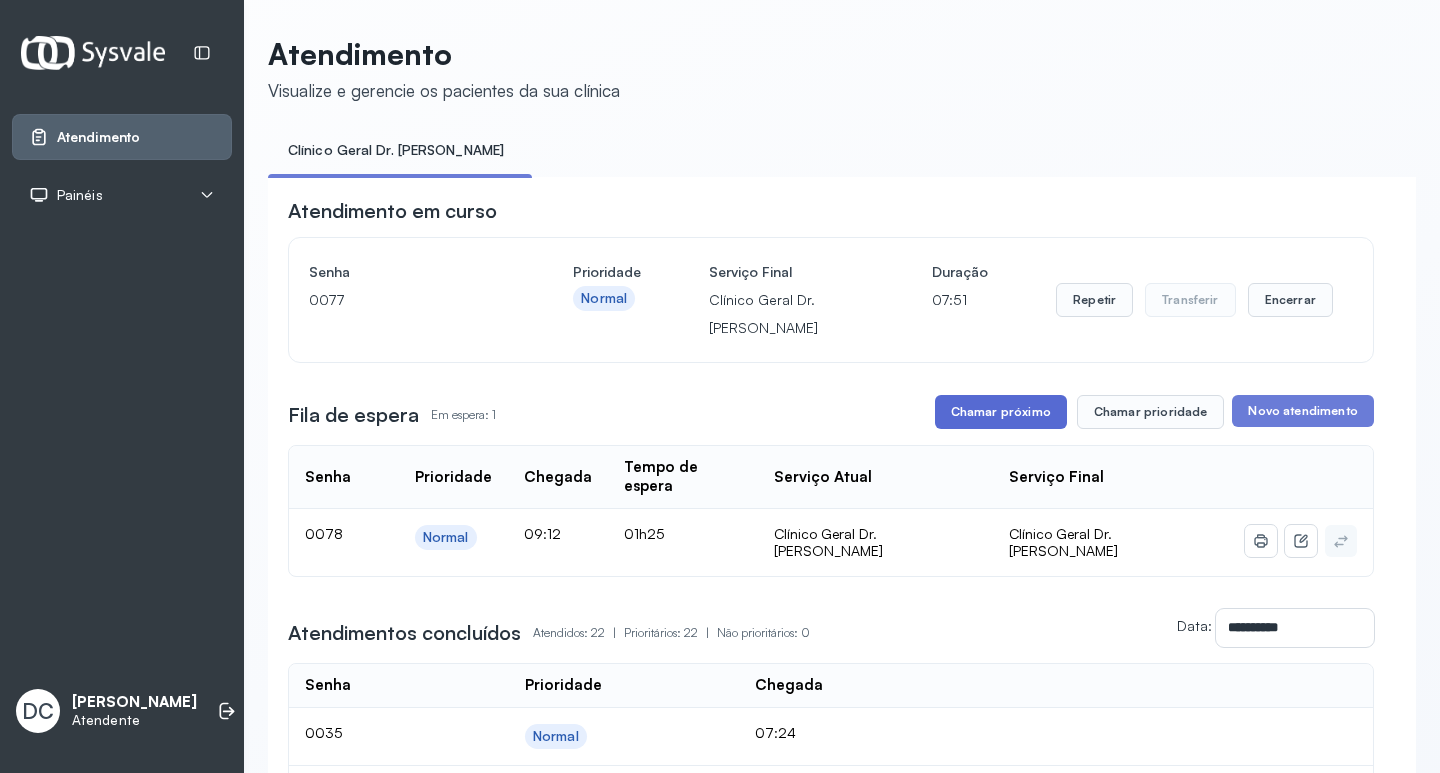 click on "Chamar próximo" at bounding box center [1001, 412] 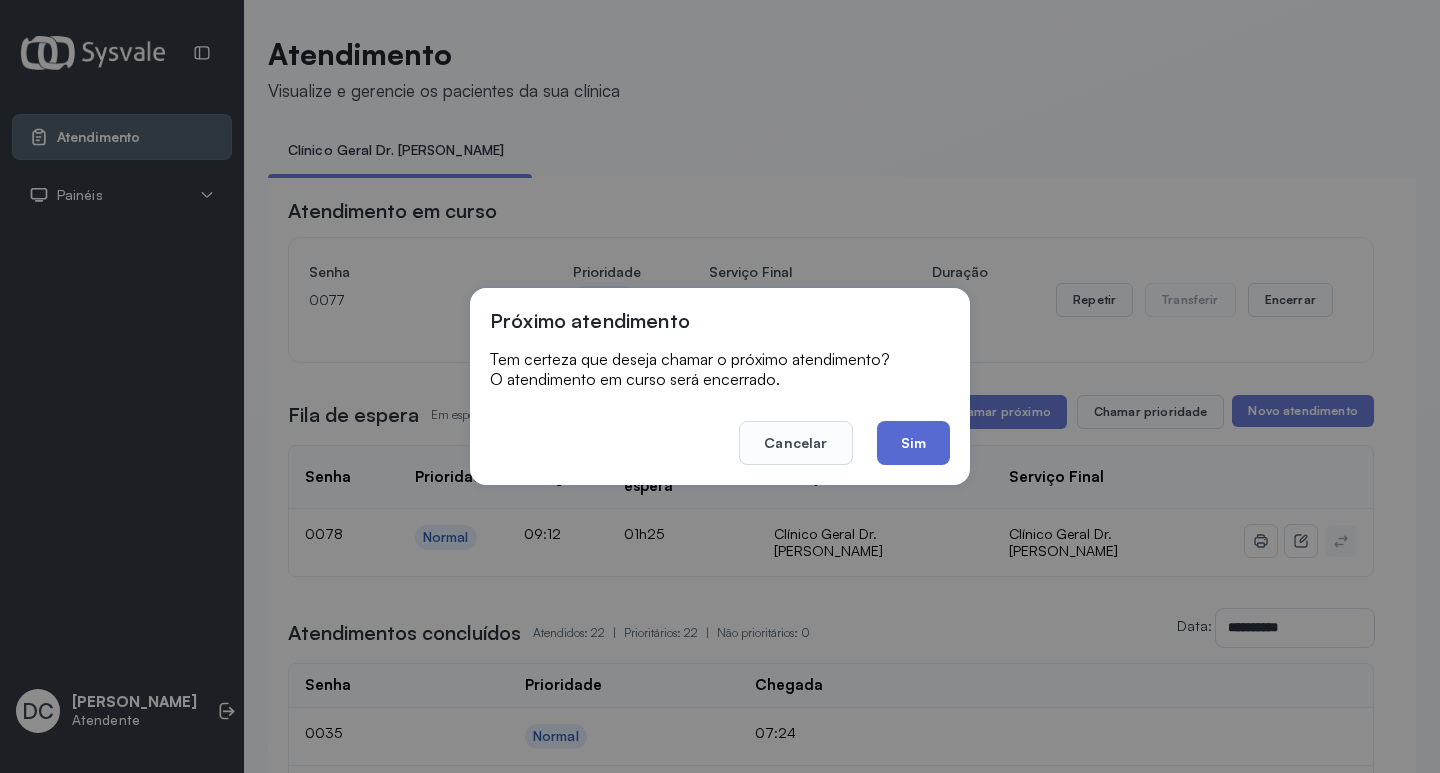 click on "Sim" 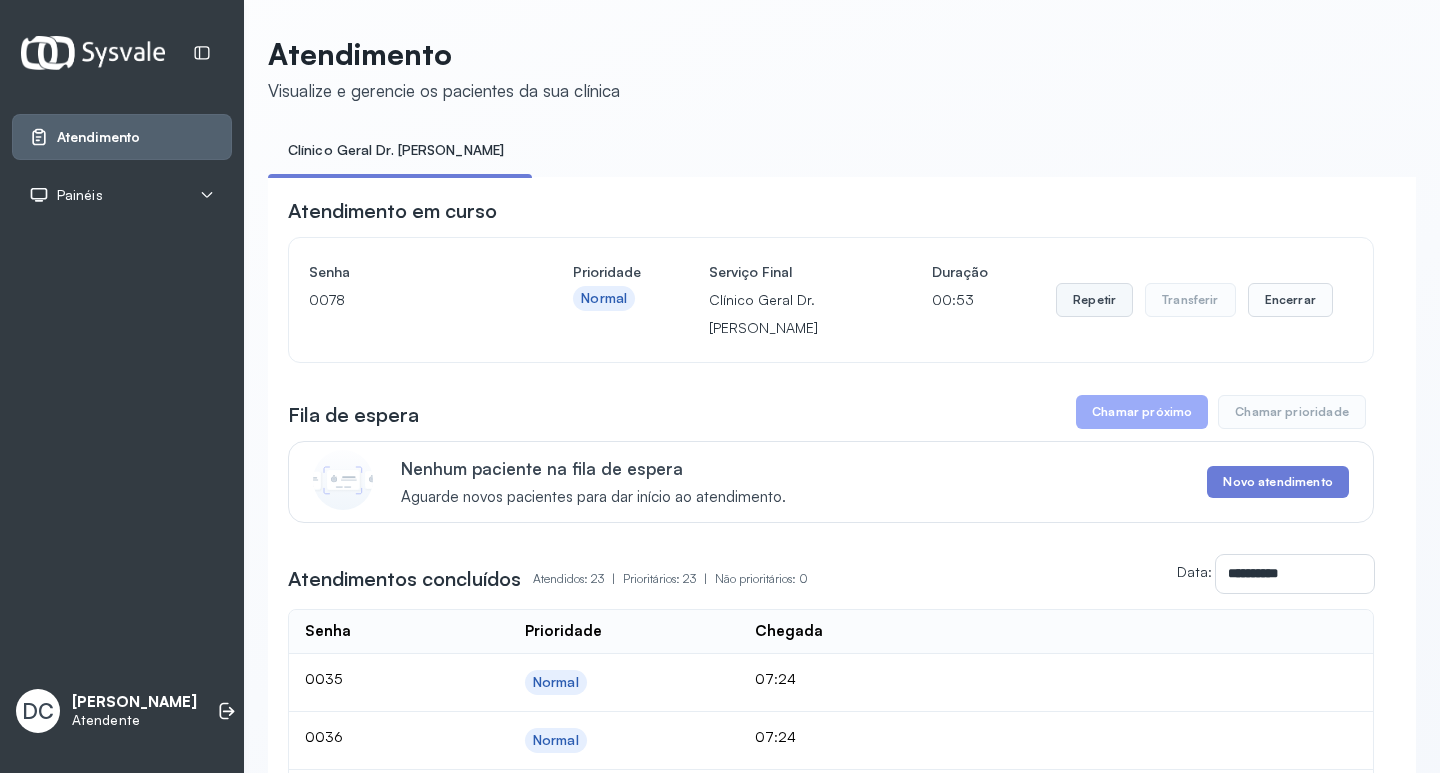 click on "Repetir" at bounding box center (1094, 300) 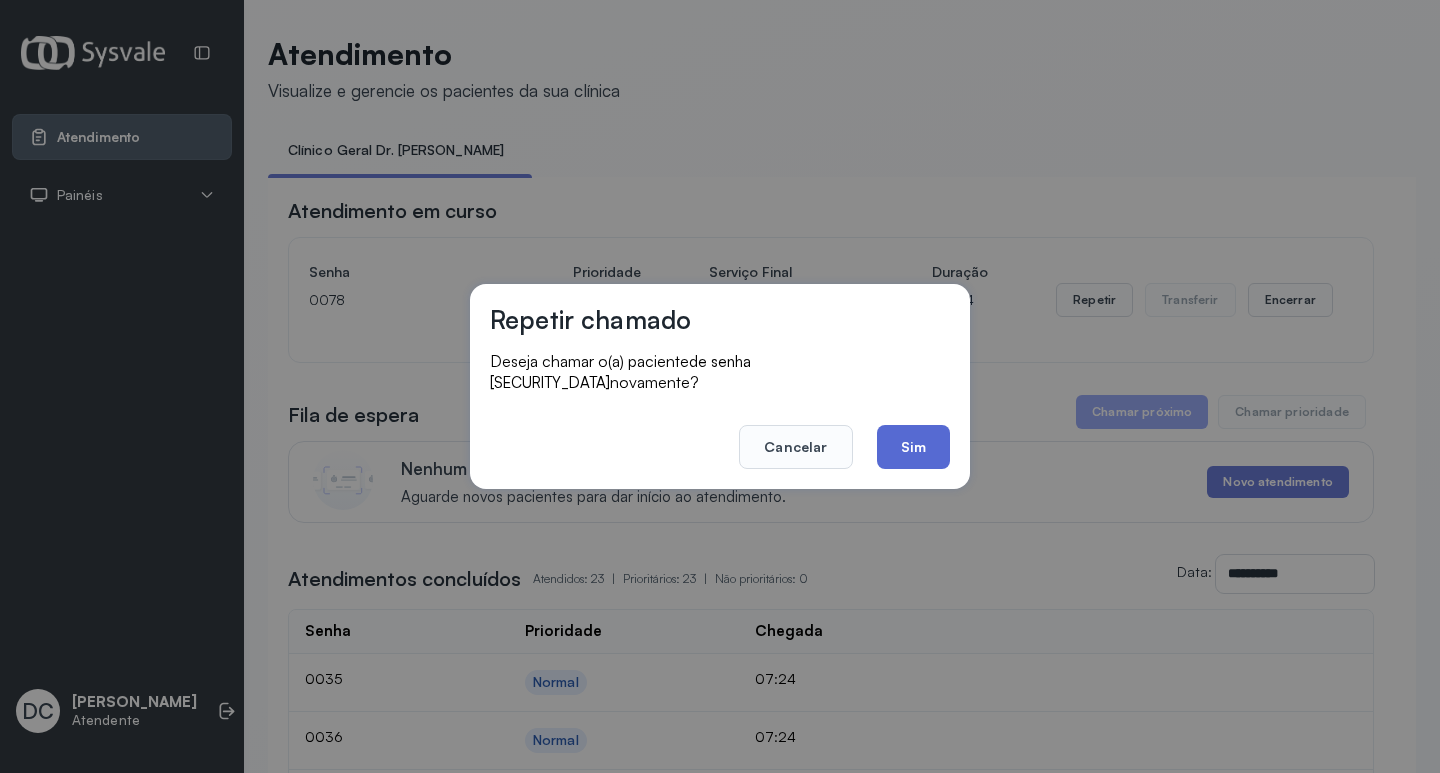click on "Sim" 